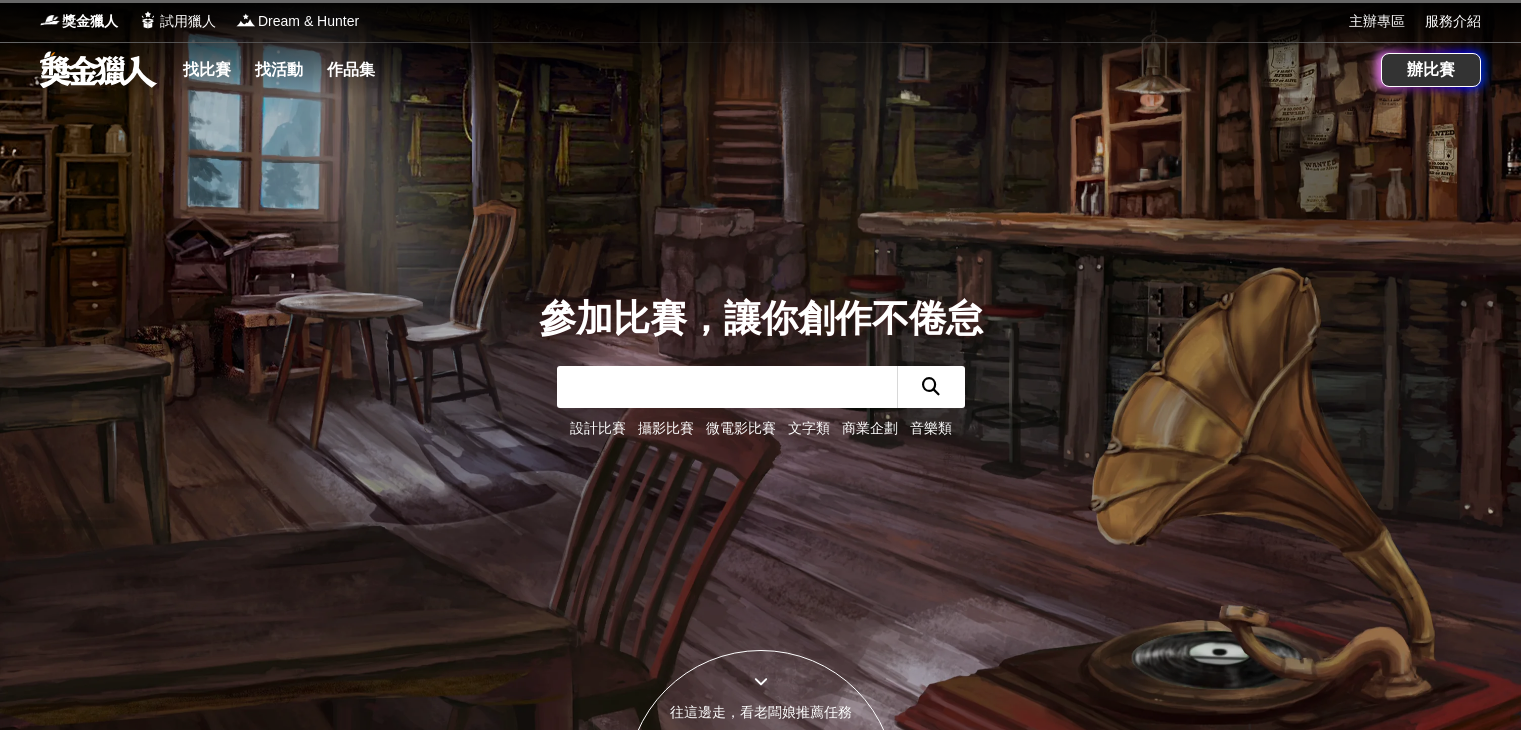 scroll, scrollTop: 0, scrollLeft: 0, axis: both 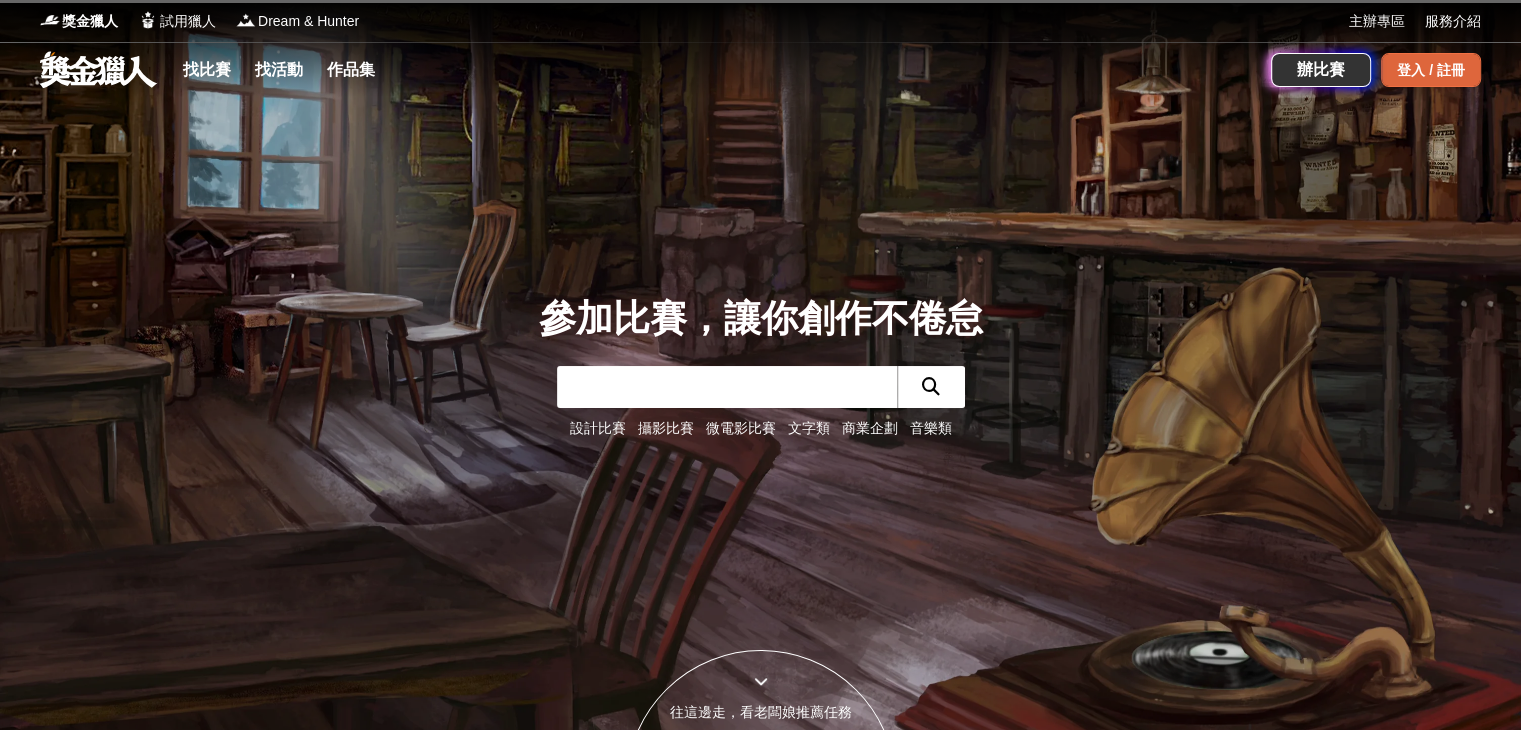 click on "登入 / 註冊" at bounding box center [1431, 70] 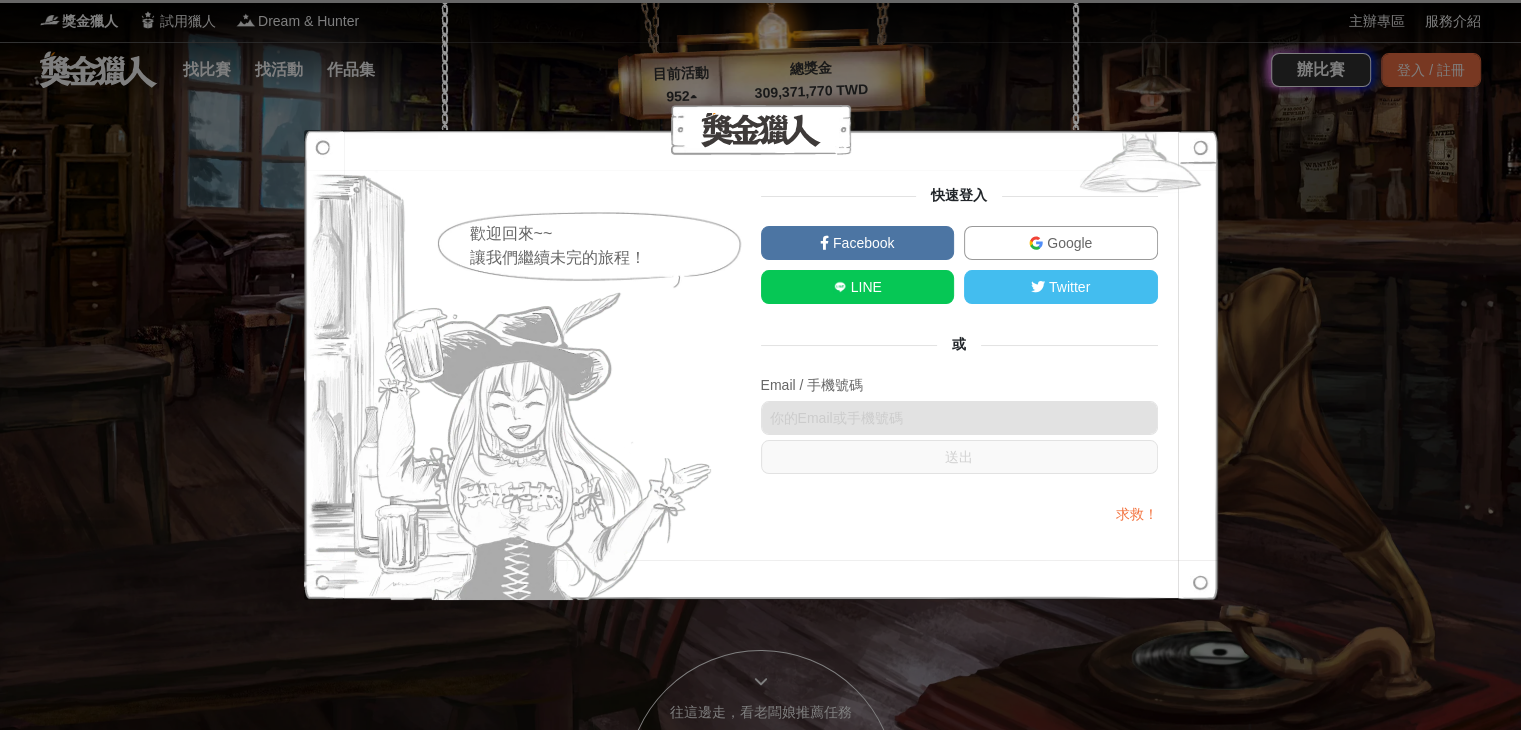 click on "Facebook" at bounding box center [858, 243] 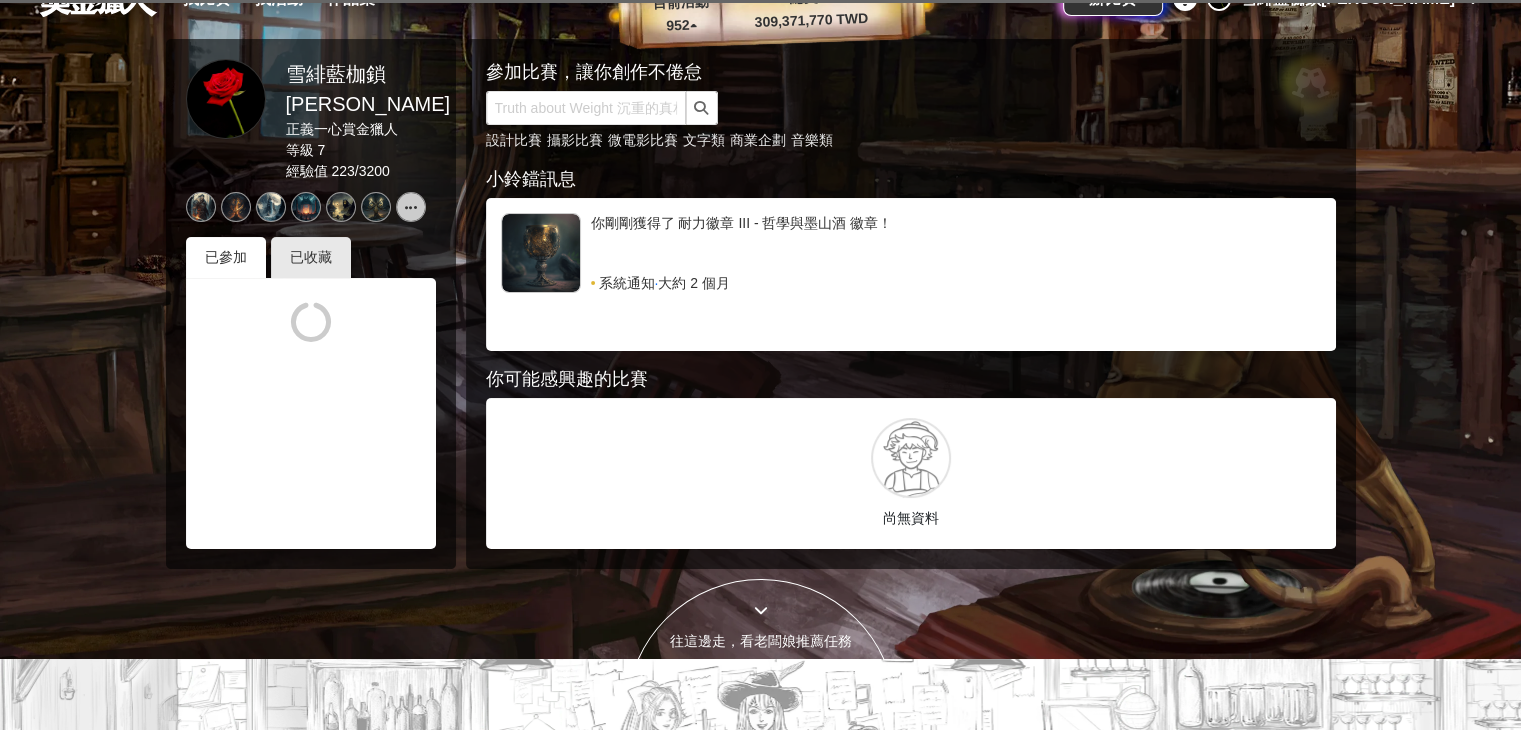 scroll, scrollTop: 100, scrollLeft: 0, axis: vertical 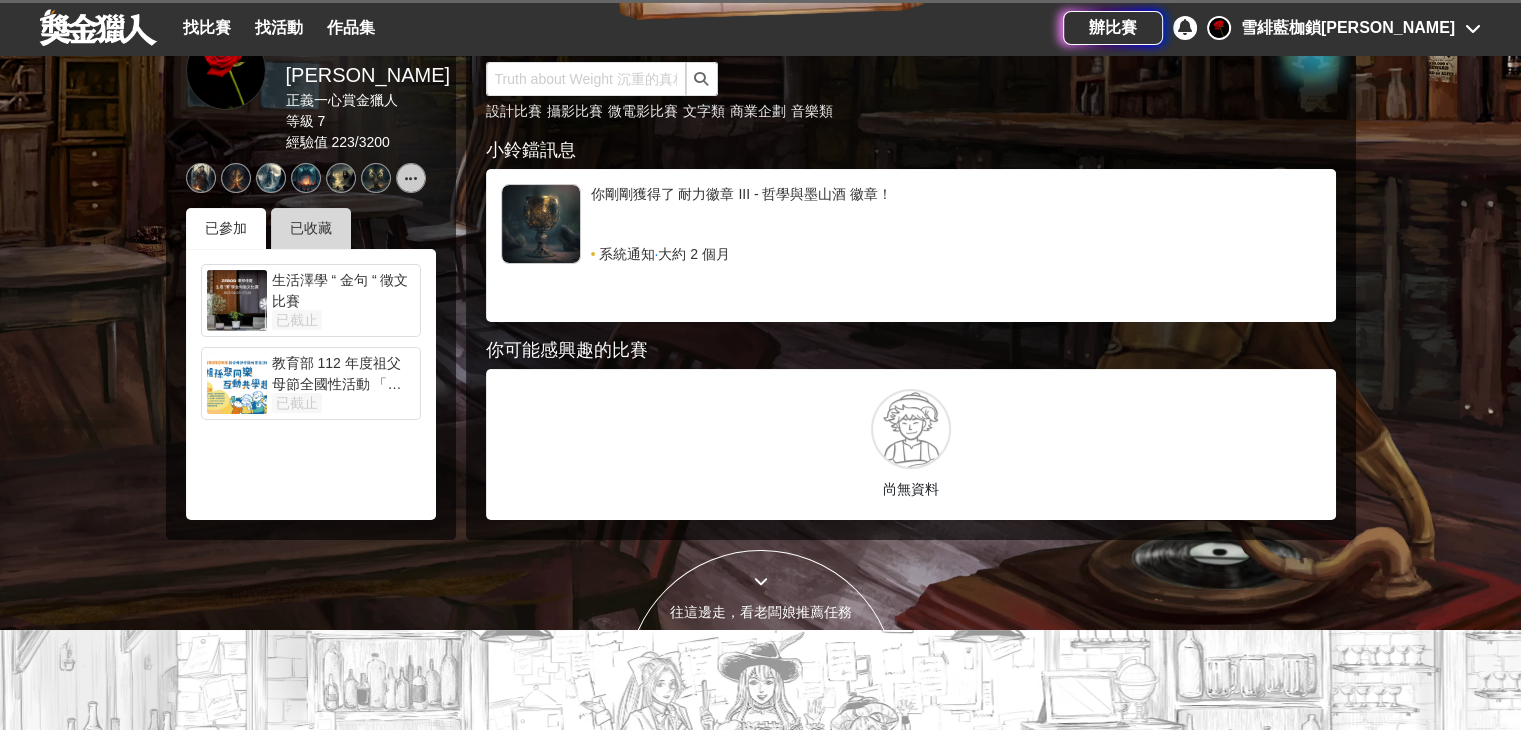 click on "已收藏" at bounding box center (311, 228) 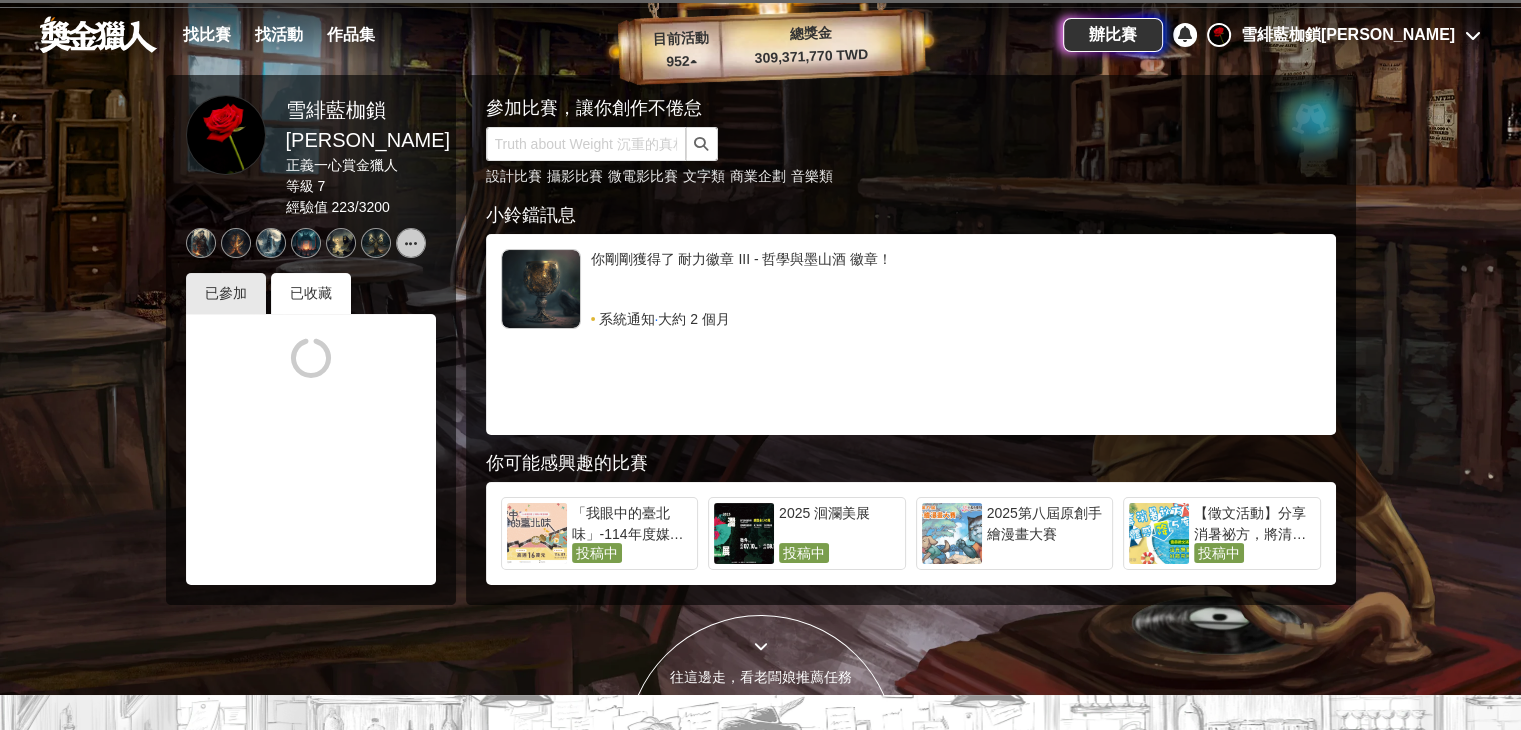 scroll, scrollTop: 0, scrollLeft: 0, axis: both 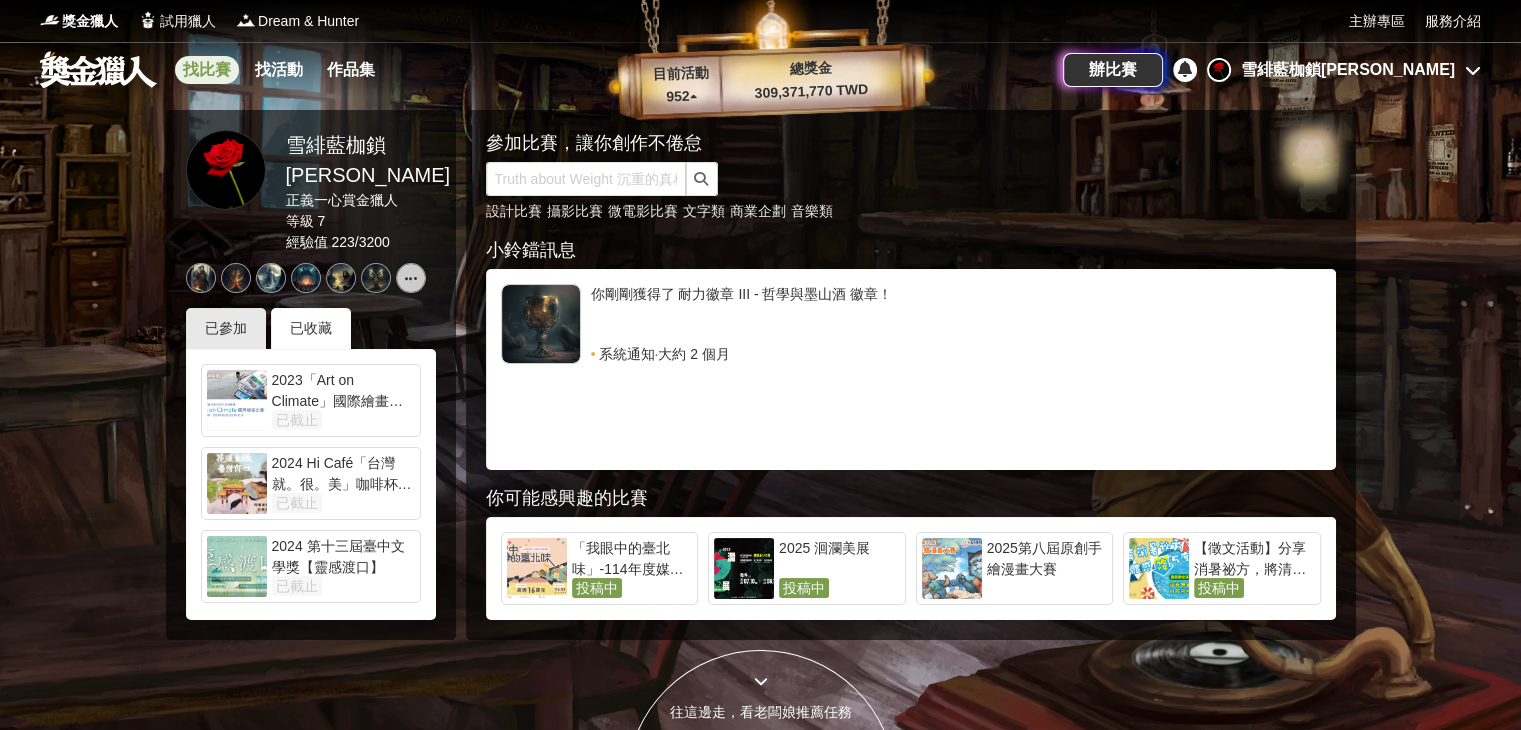 click on "找比賽" at bounding box center [207, 70] 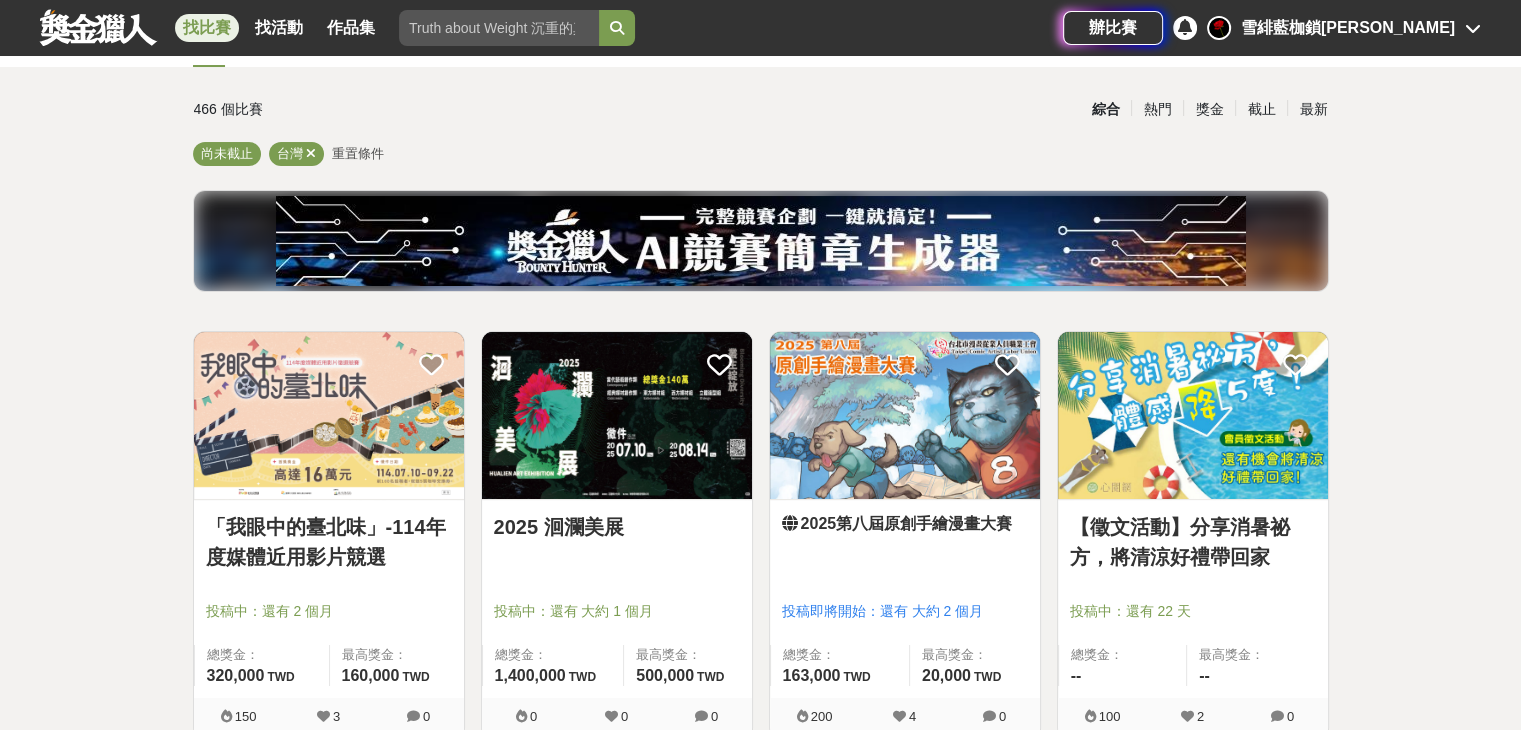 scroll, scrollTop: 200, scrollLeft: 0, axis: vertical 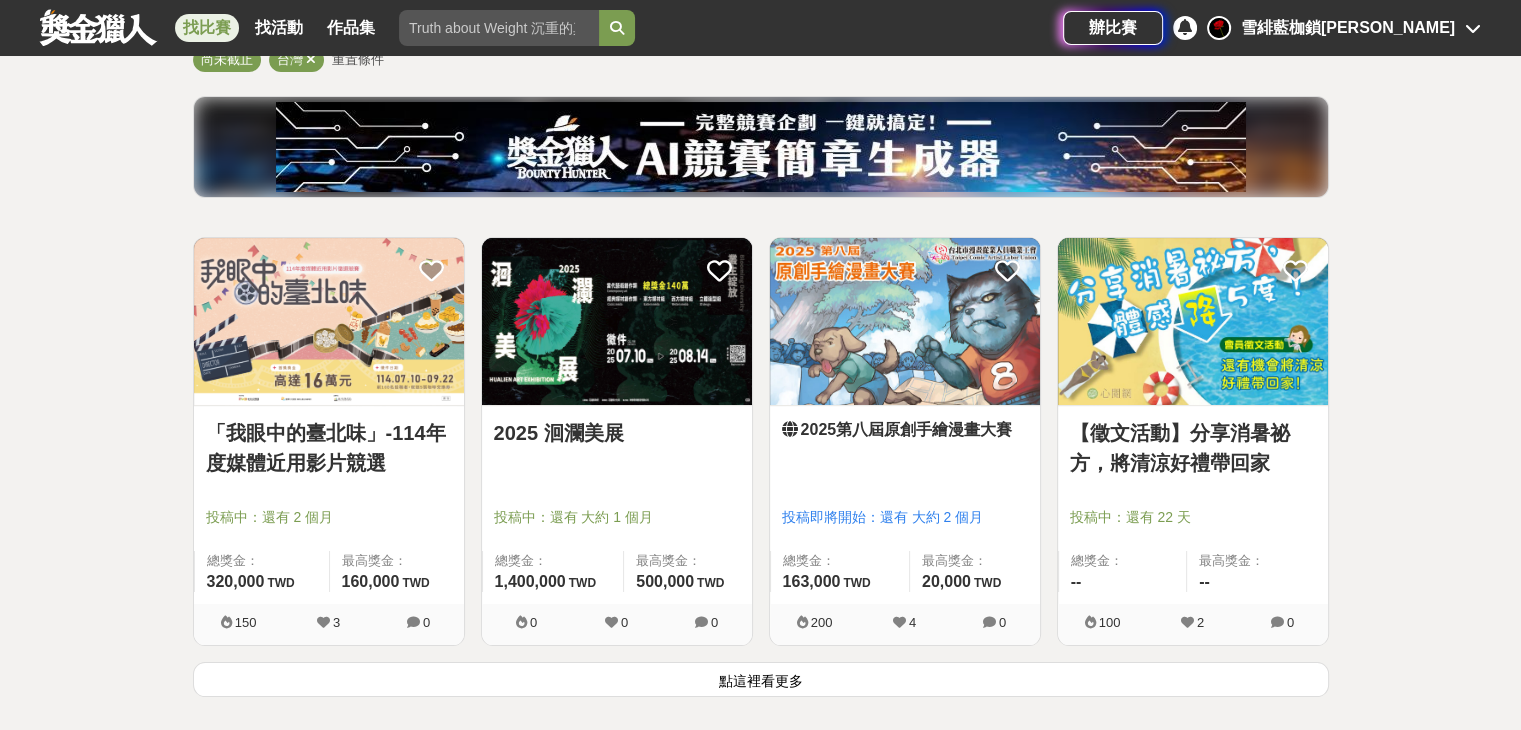click on "2025第八屆原創手繪漫畫大賽" at bounding box center [905, 430] 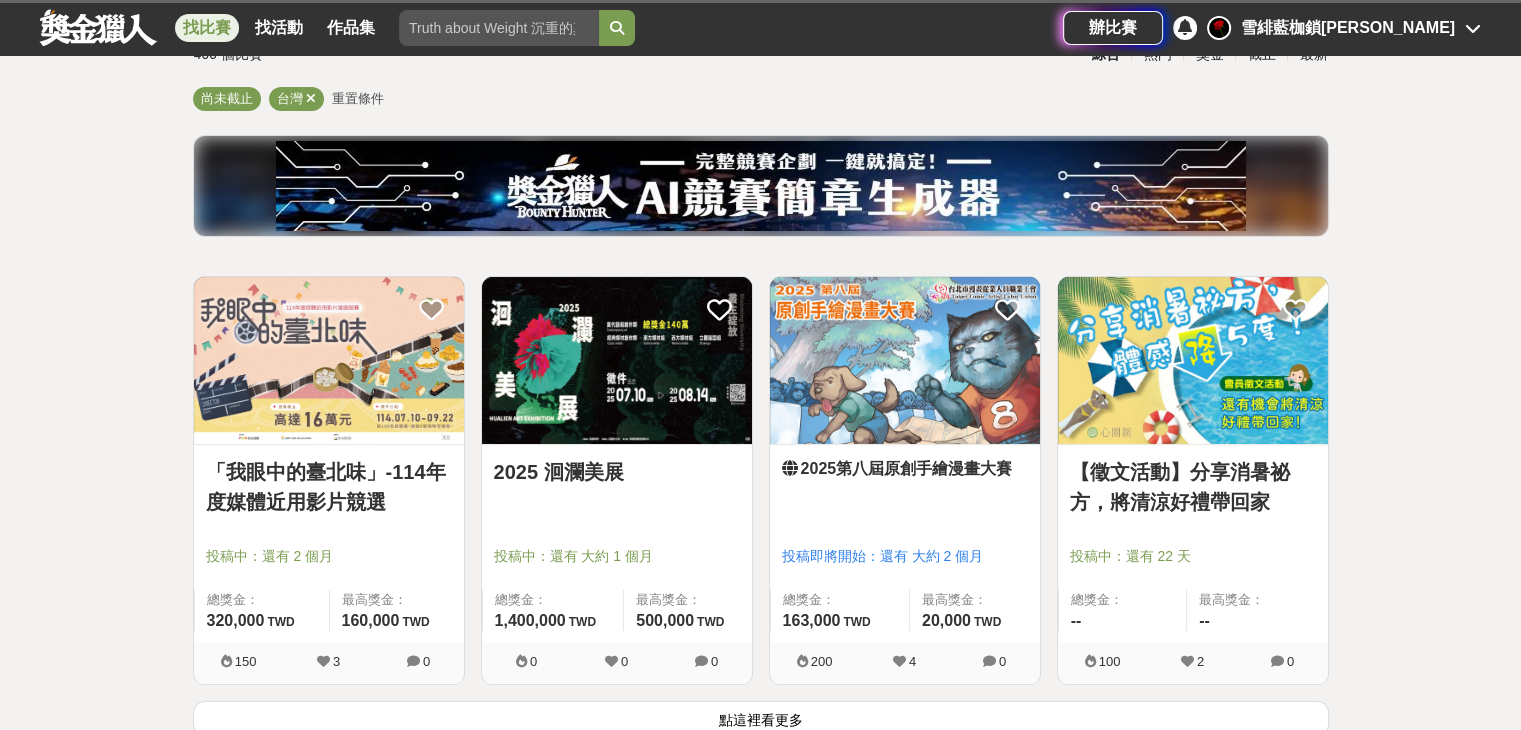 scroll, scrollTop: 200, scrollLeft: 0, axis: vertical 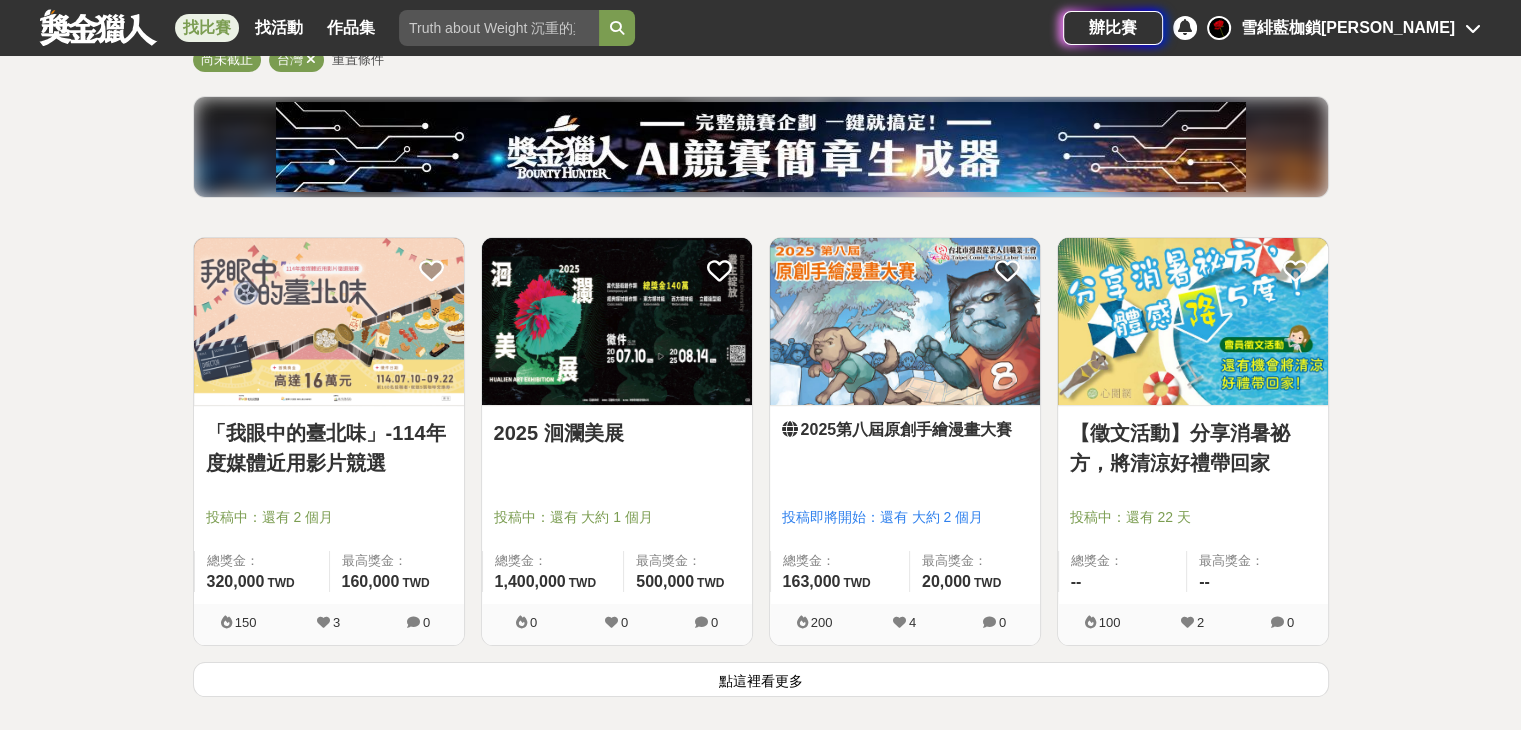 click on "投稿即將開始：還有 大約 2 個月" at bounding box center (905, 517) 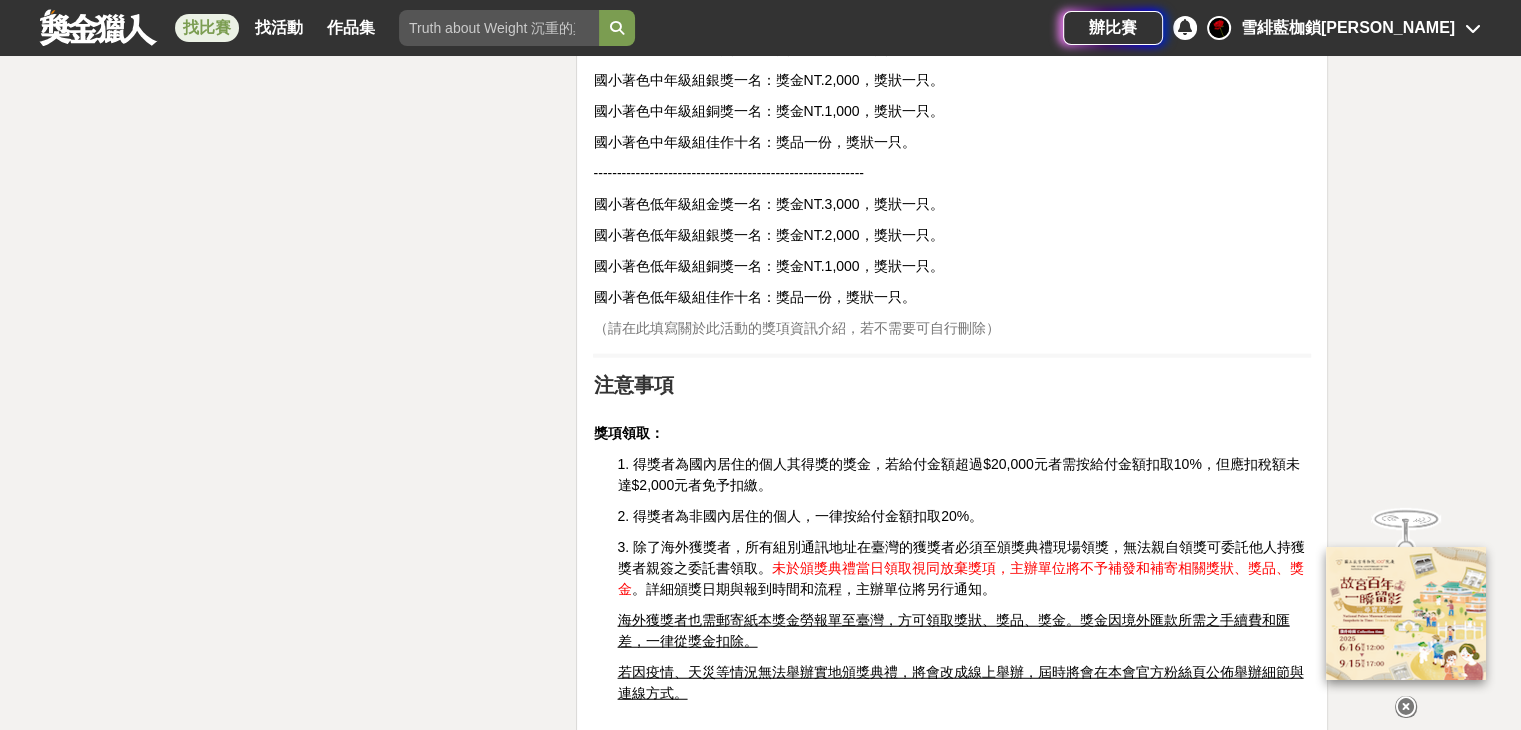 scroll, scrollTop: 5200, scrollLeft: 0, axis: vertical 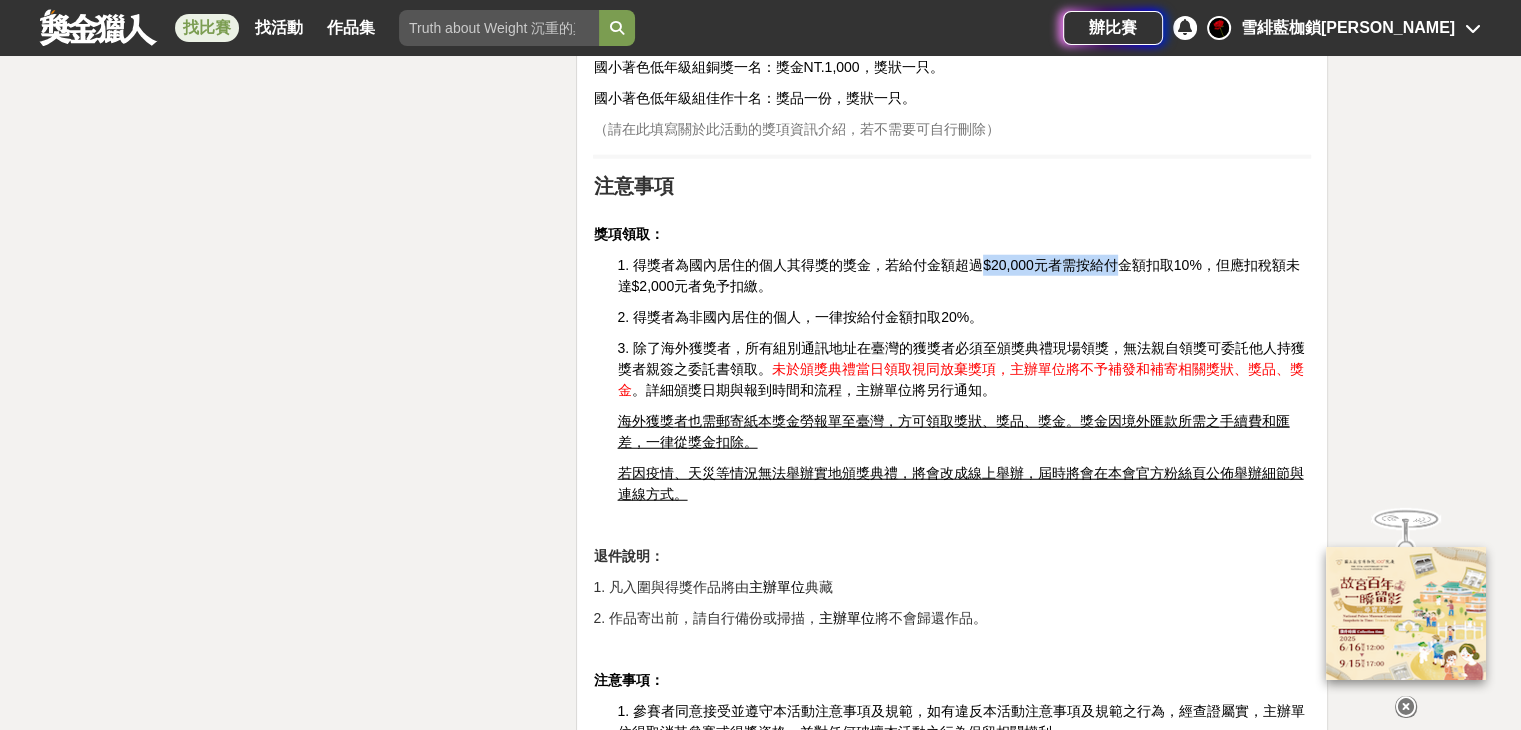 drag, startPoint x: 984, startPoint y: 269, endPoint x: 1110, endPoint y: 278, distance: 126.32102 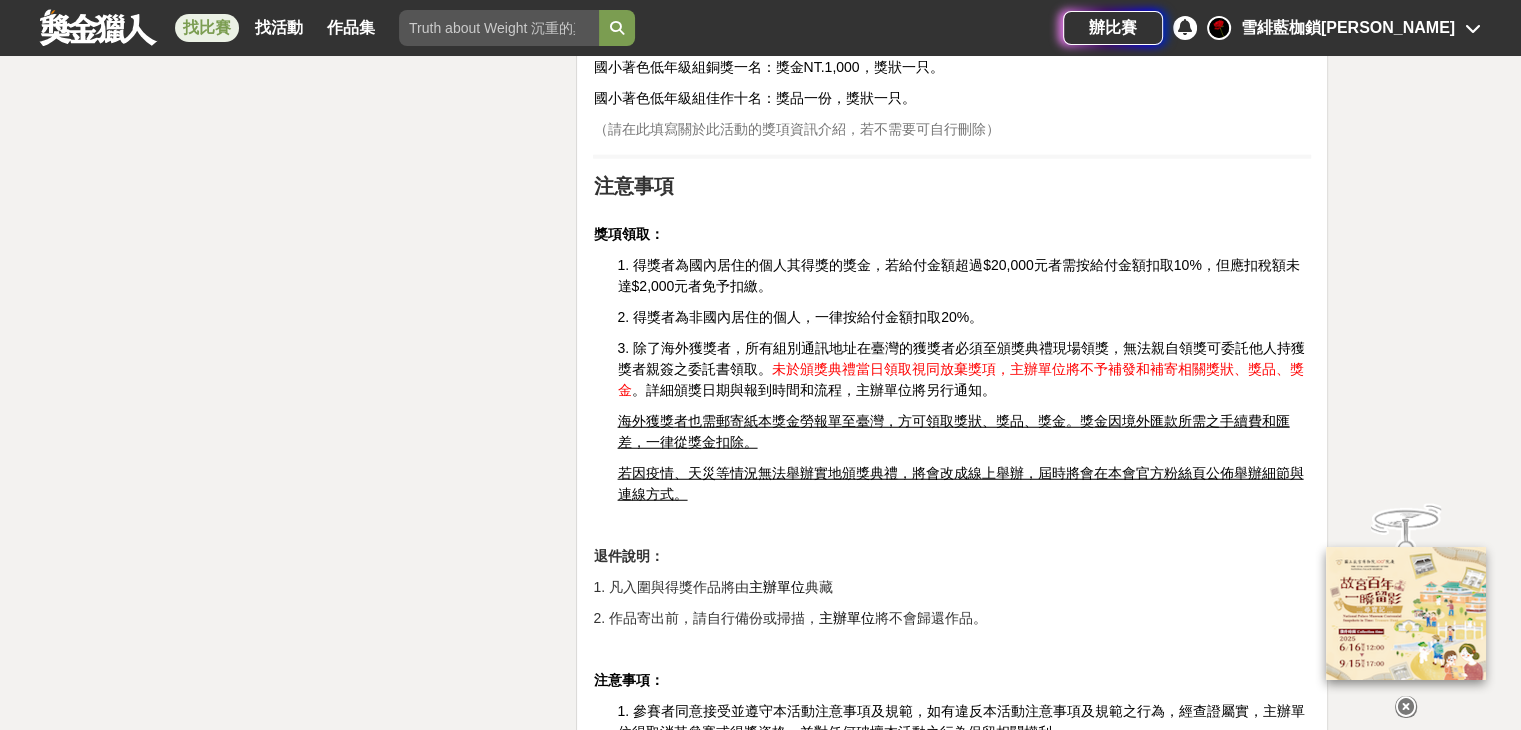 click on "1. 得獎者為國內居住的個人其得獎的獎金，若給付金額超過$20,000元者需按給付金額扣取10%，但應扣稅額未達$2,000元者免予扣繳。" at bounding box center (964, 276) 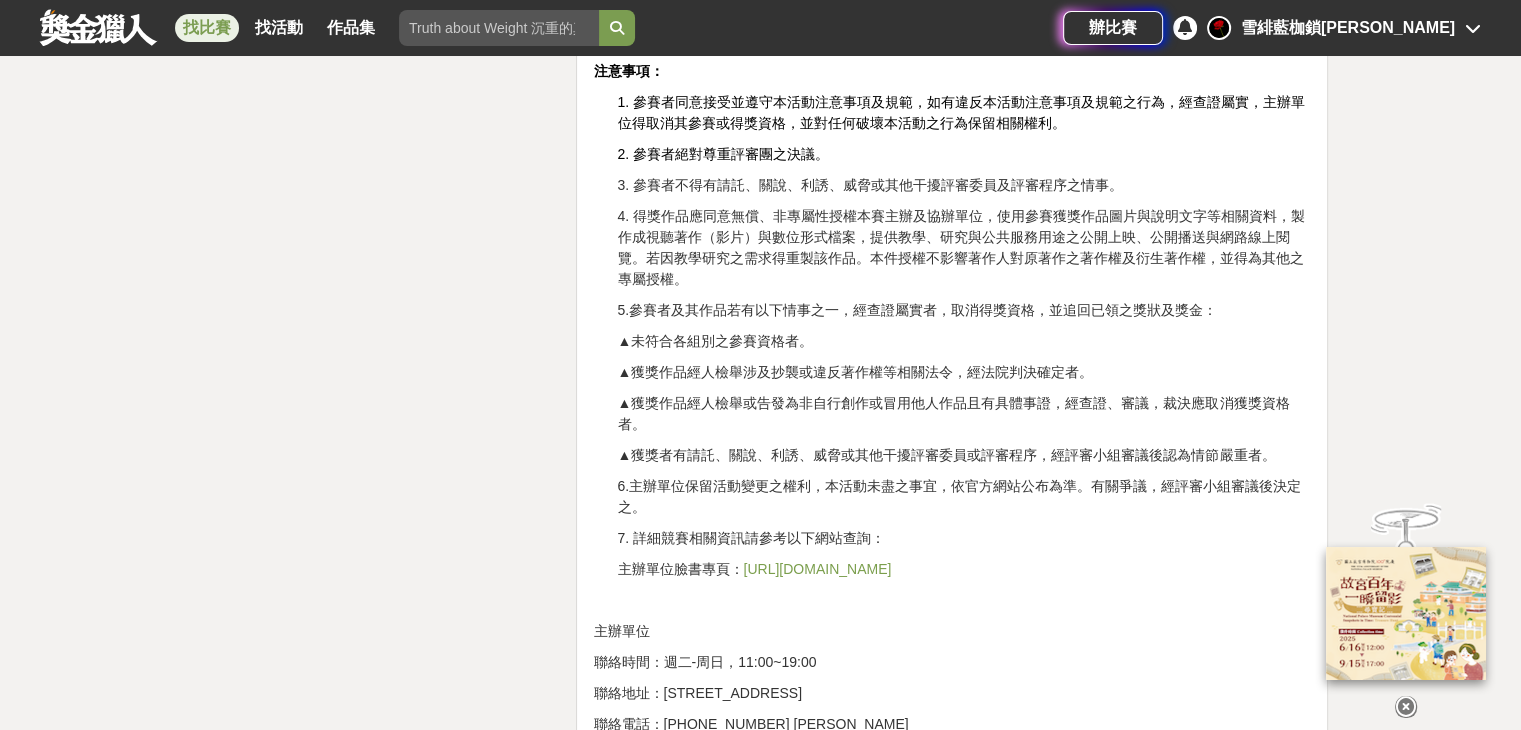 scroll, scrollTop: 5900, scrollLeft: 0, axis: vertical 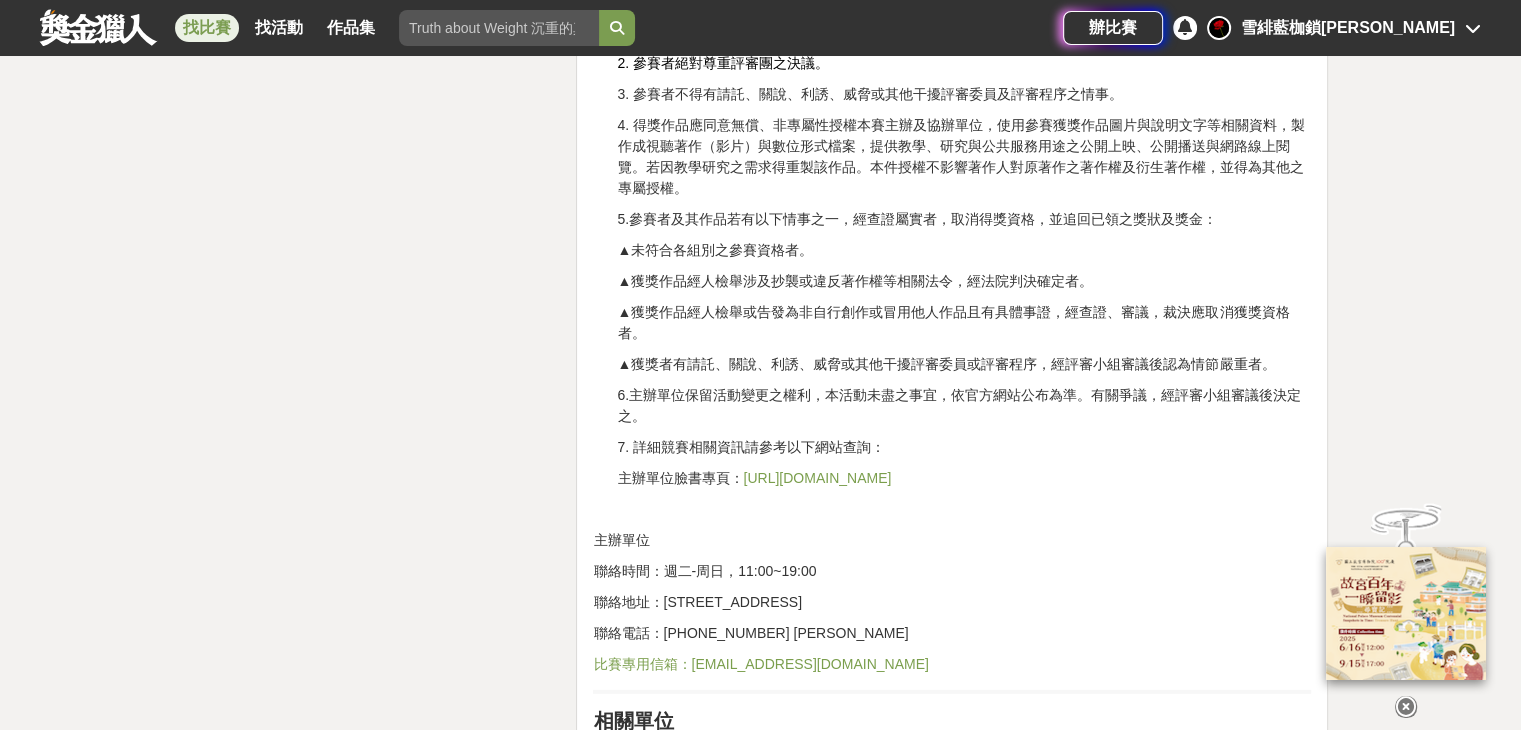 click on "https://www.facebook.com/2014icctw/" at bounding box center [817, 478] 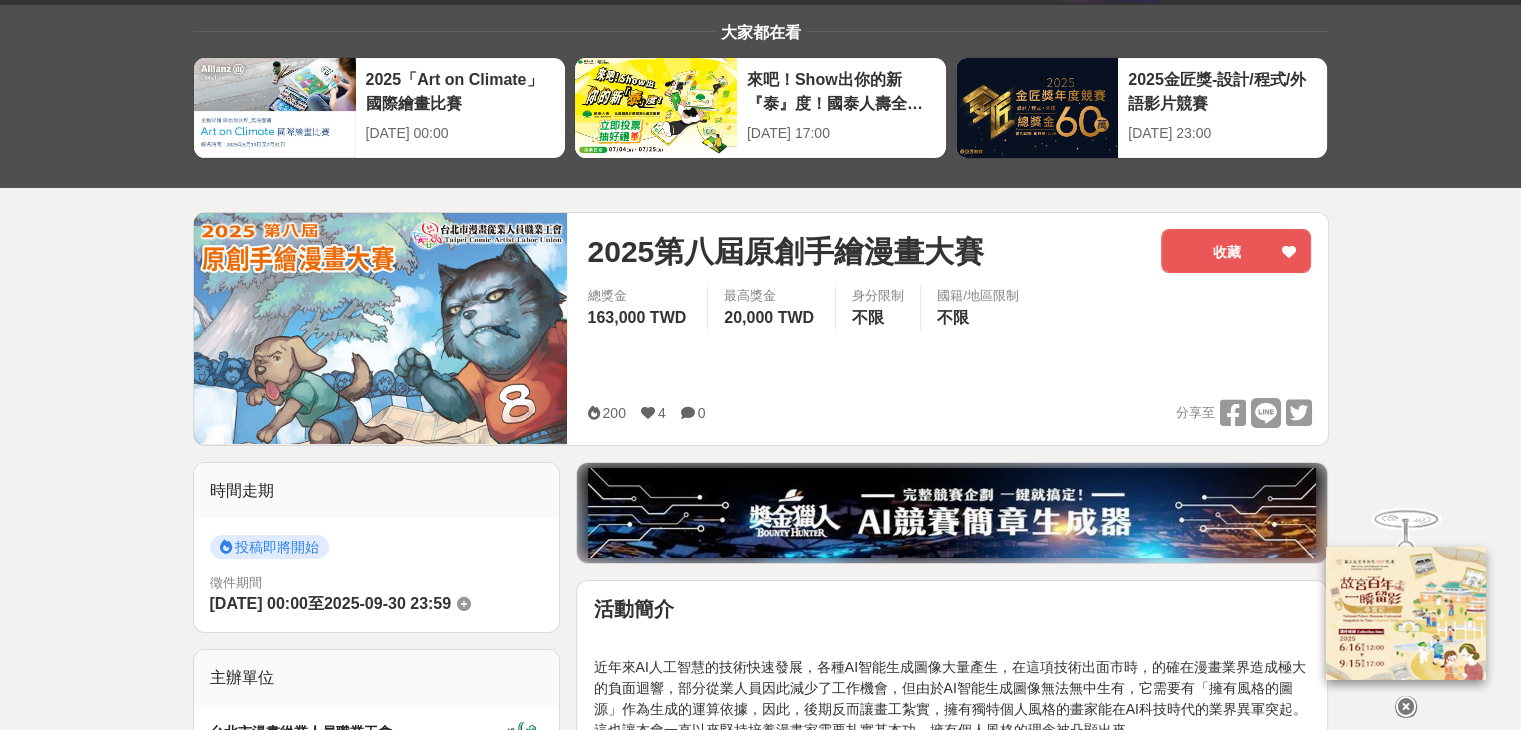 scroll, scrollTop: 0, scrollLeft: 0, axis: both 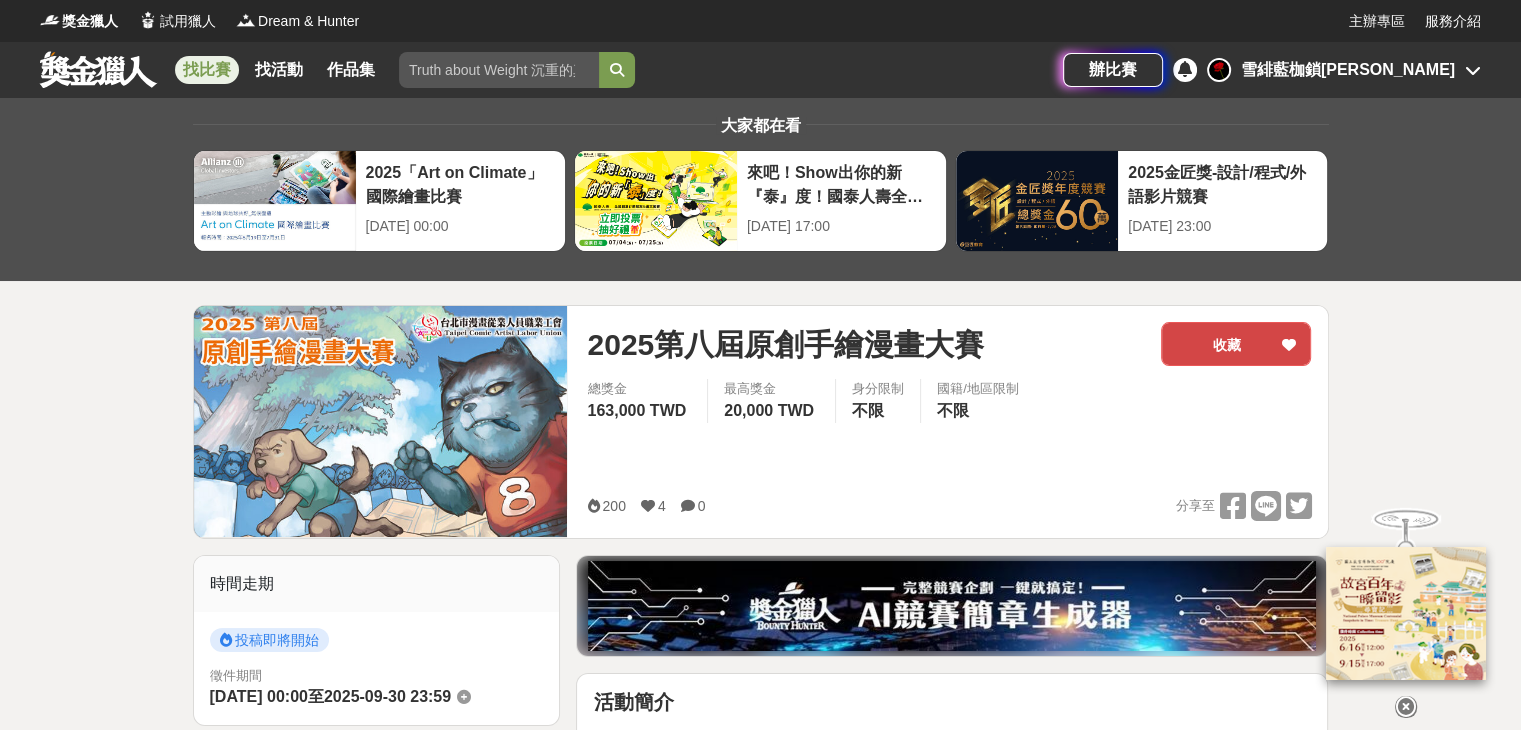 click on "收藏" at bounding box center (1236, 344) 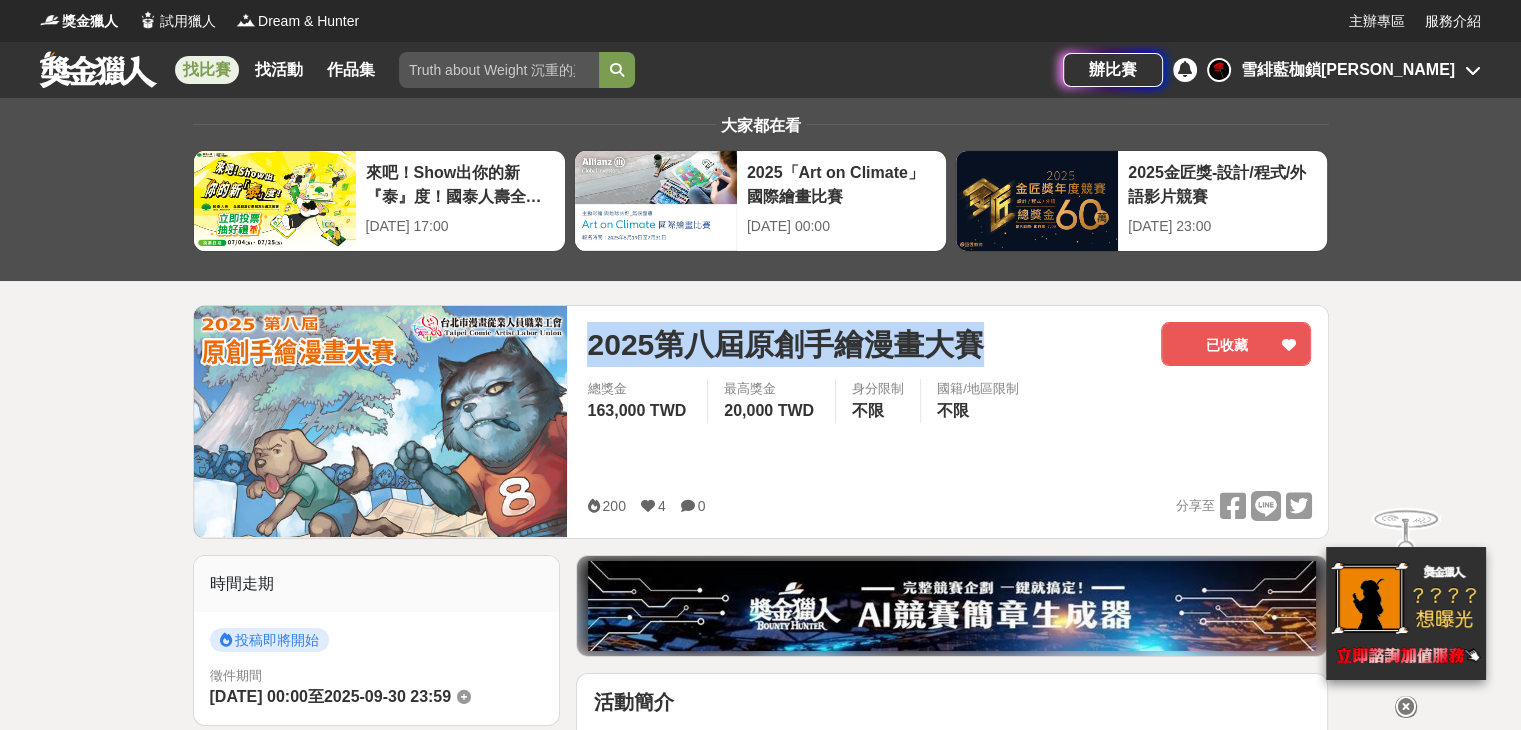 drag, startPoint x: 584, startPoint y: 337, endPoint x: 1120, endPoint y: 349, distance: 536.13434 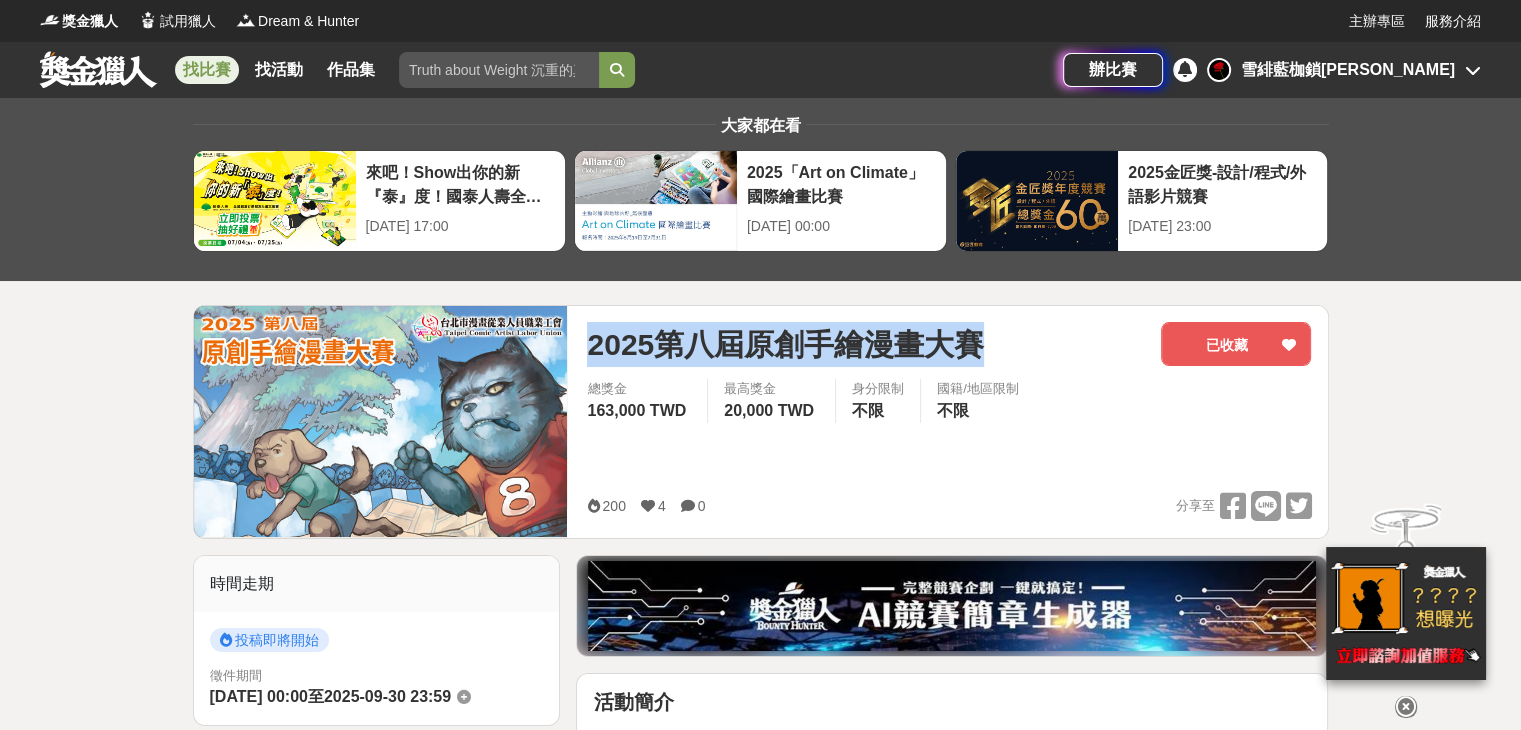 click on "2025第八屆原創手繪漫畫大賽 已收藏 總獎金 163,000   TWD 最高獎金 20,000   TWD 身分限制 不限 國籍/地區限制 不限 200 4 0 分享至 已收藏" at bounding box center (949, 422) 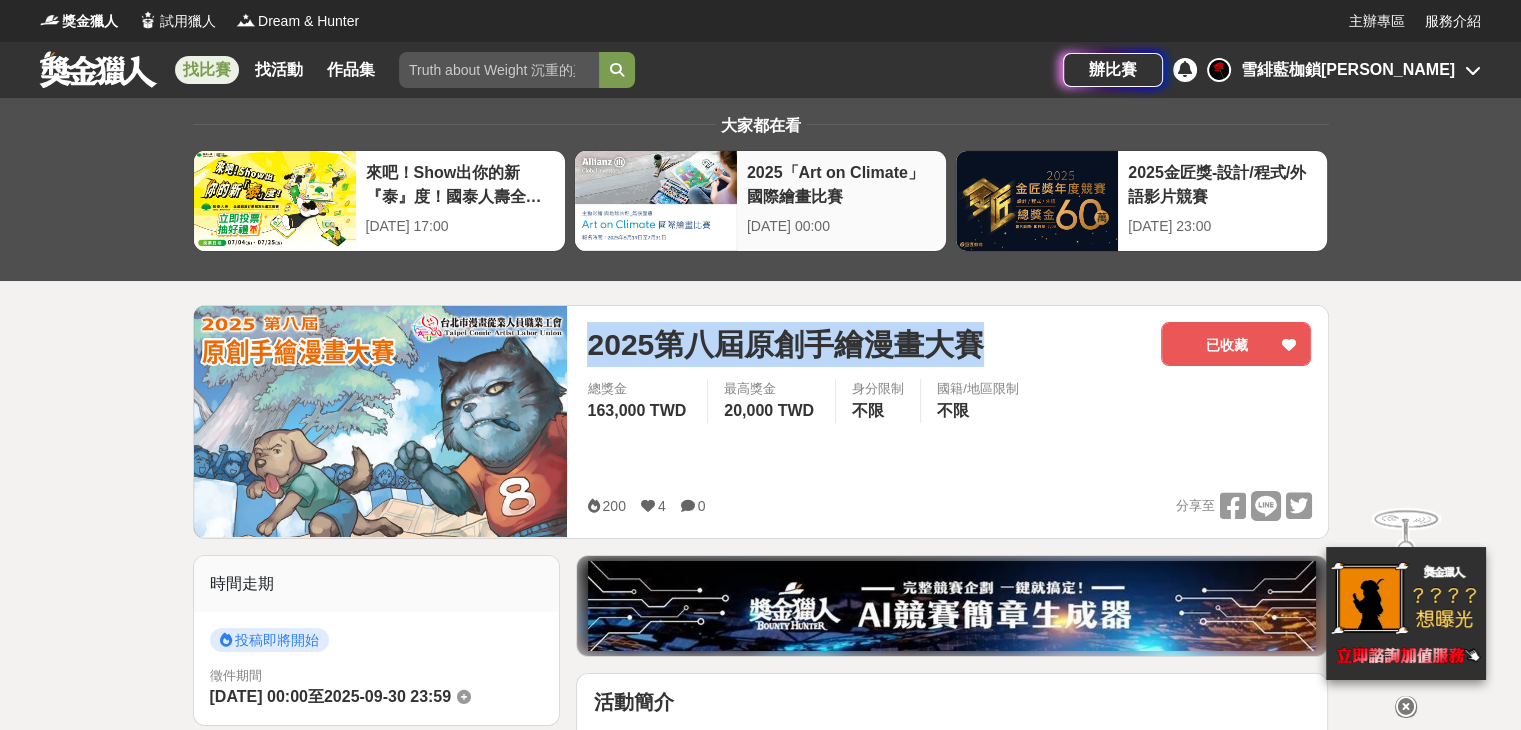 copy on "2025第八屆原創手繪漫畫大賽" 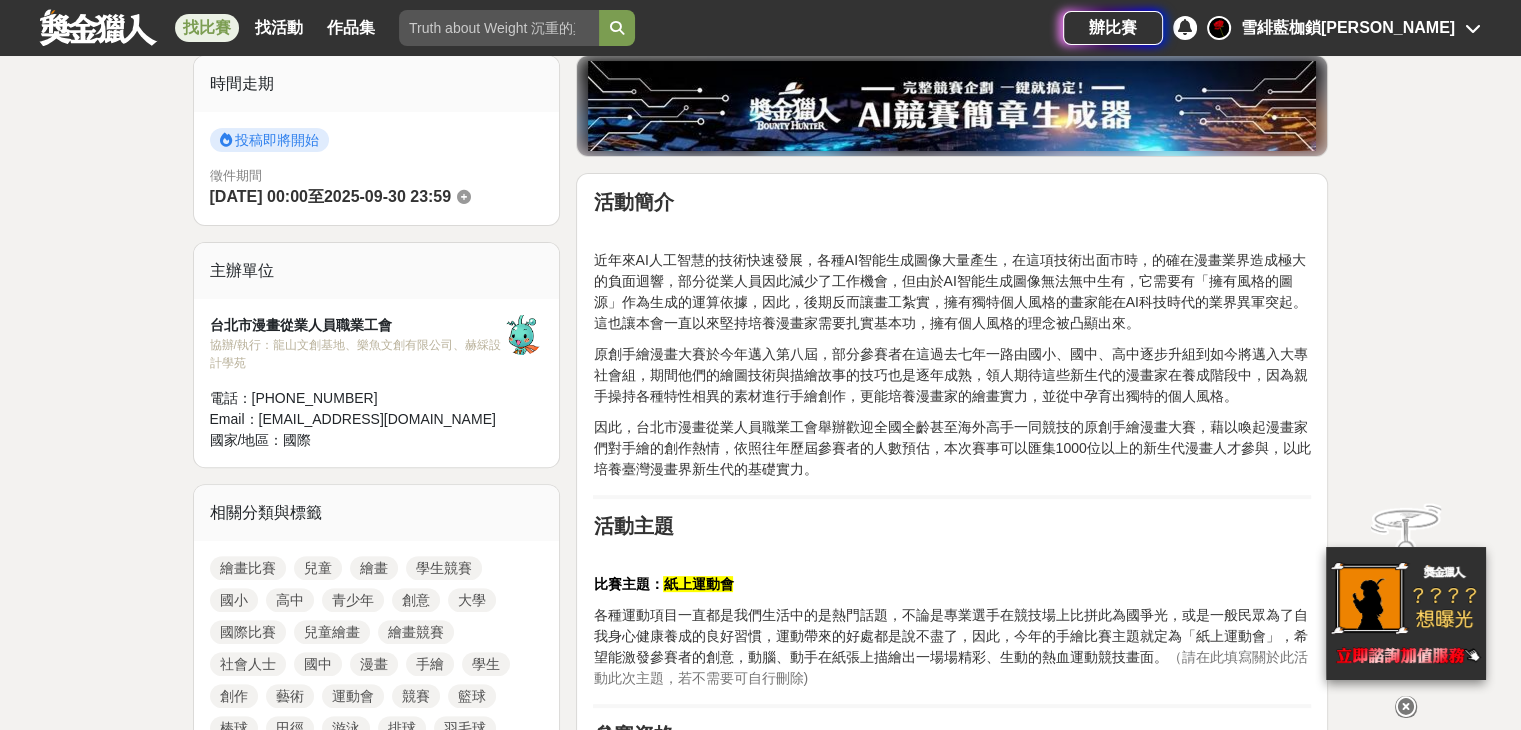 click on "原創手繪漫畫大賽於今年邁入第八屆，部分參賽者在這過去七年一路由國小、國中、高中逐步升組到如今將邁入大專社會組，期間他們的繪圖技術與描繪故事的技巧也是逐年成熟，領人期待這些新生代的漫畫家在養成階段中，因為親手操持各種特性相異的素材進行手繪創作，更能培養漫畫家的繪畫實力，並從中孕育出獨特的個人風格。" at bounding box center (952, 375) 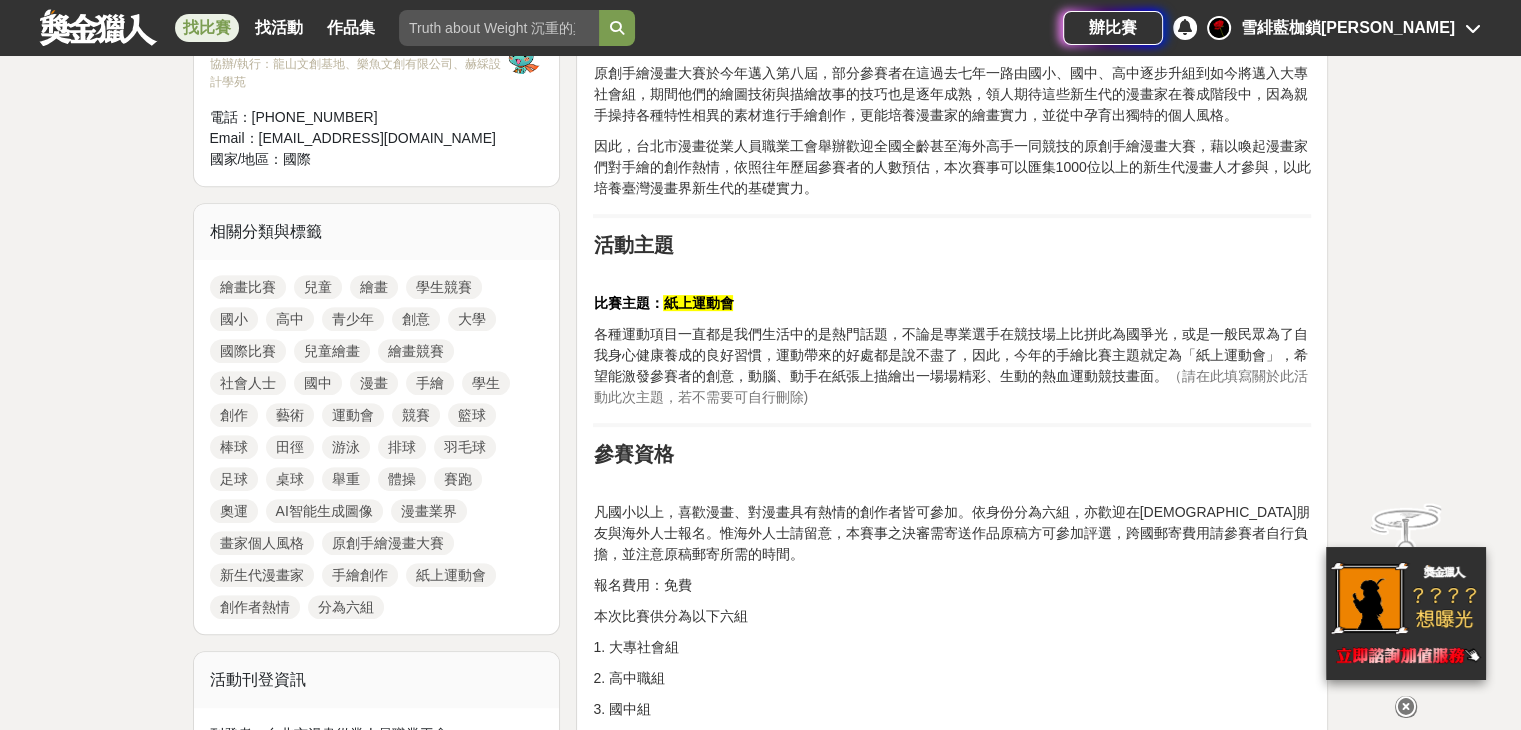 scroll, scrollTop: 800, scrollLeft: 0, axis: vertical 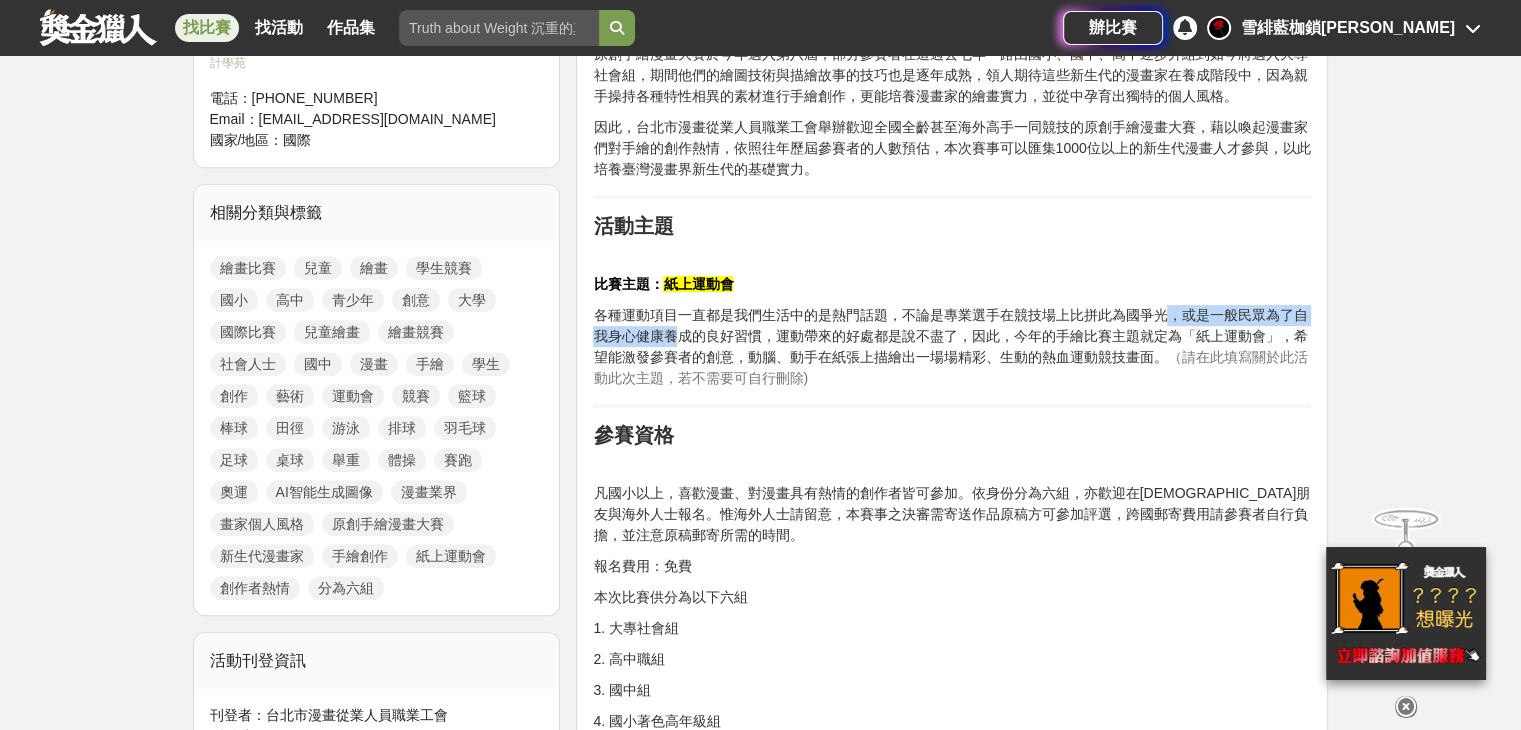 drag, startPoint x: 672, startPoint y: 324, endPoint x: 1162, endPoint y: 317, distance: 490.05 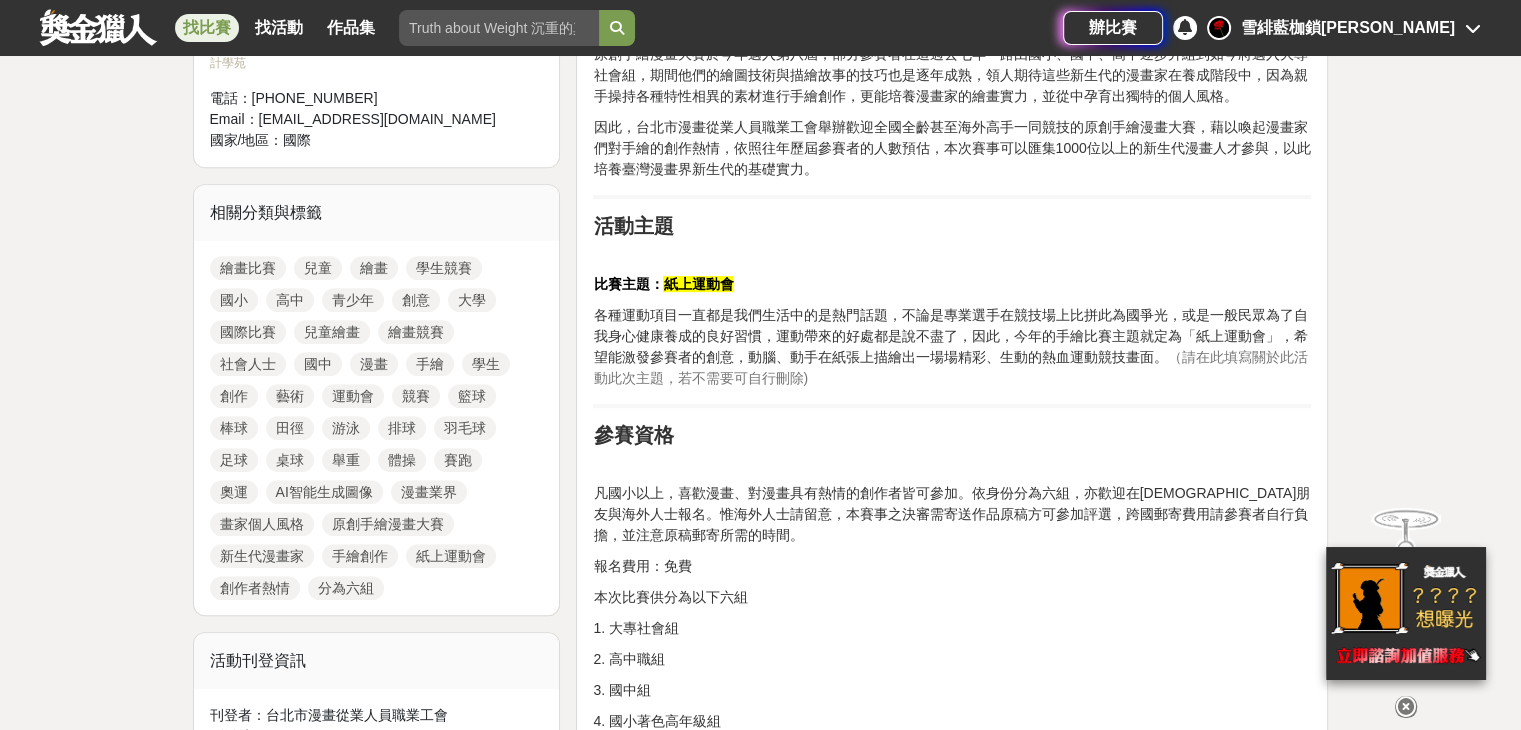 click on "各種運動項目一直都是我們生活中的是熱門話題，不論是專業選手在競技場上比拼此為國爭光，或是一般民眾為了自我身心健康養成的良好習慣，運動帶來的好處都是說不盡了，因此，今年的手繪比賽主題就定為「紙上運動會」，希望能激發參賽者的創意，動腦、動手在紙張上描繪出一場場精彩、生動的熱血運動競技畫面。 （請在此填寫關於此活動此次主題，若不需要可自行刪除)" at bounding box center [952, 347] 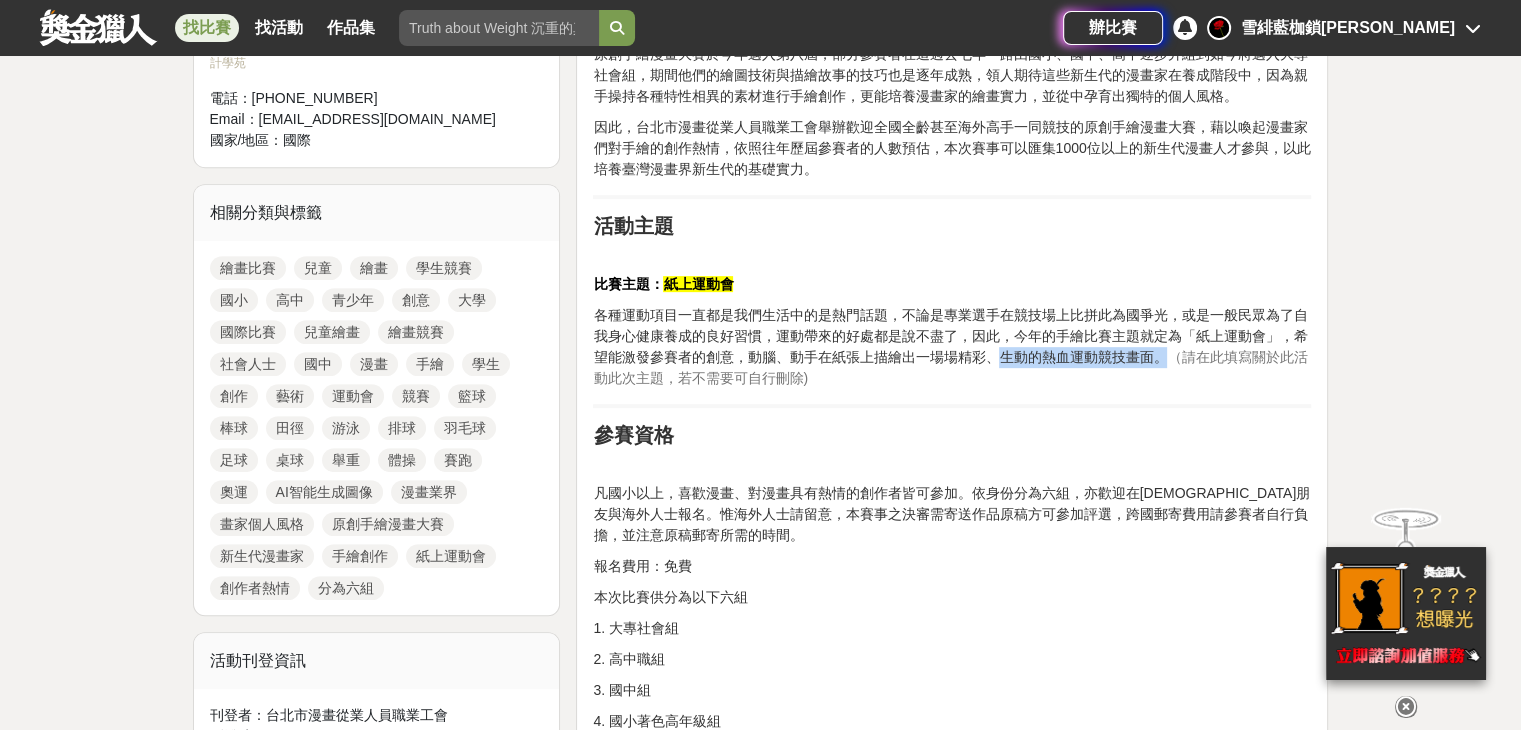 drag, startPoint x: 994, startPoint y: 356, endPoint x: 1162, endPoint y: 352, distance: 168.0476 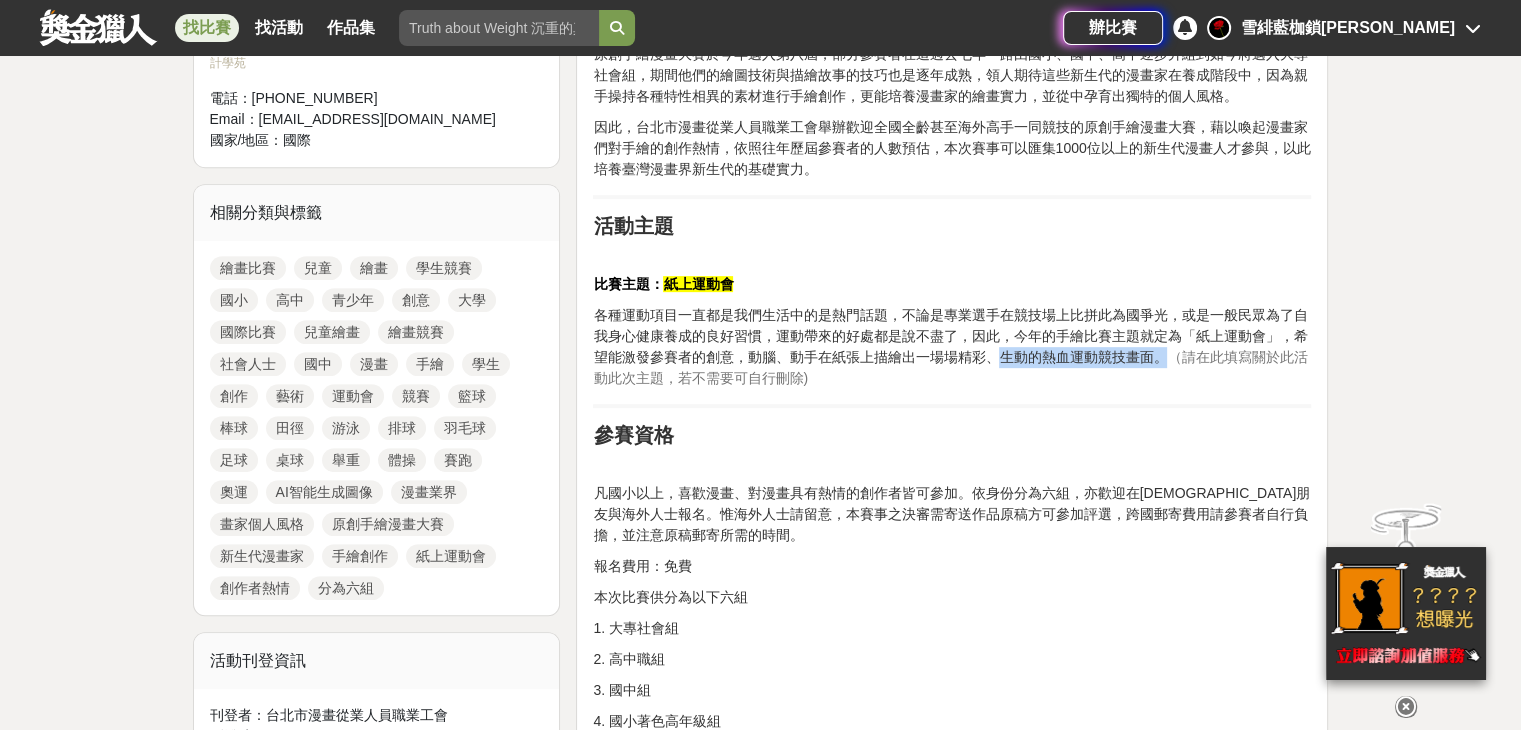 click on "各種運動項目一直都是我們生活中的是熱門話題，不論是專業選手在競技場上比拼此為國爭光，或是一般民眾為了自我身心健康養成的良好習慣，運動帶來的好處都是說不盡了，因此，今年的手繪比賽主題就定為「紙上運動會」，希望能激發參賽者的創意，動腦、動手在紙張上描繪出一場場精彩、生動的熱血運動競技畫面。 （請在此填寫關於此活動此次主題，若不需要可自行刪除)" at bounding box center [952, 347] 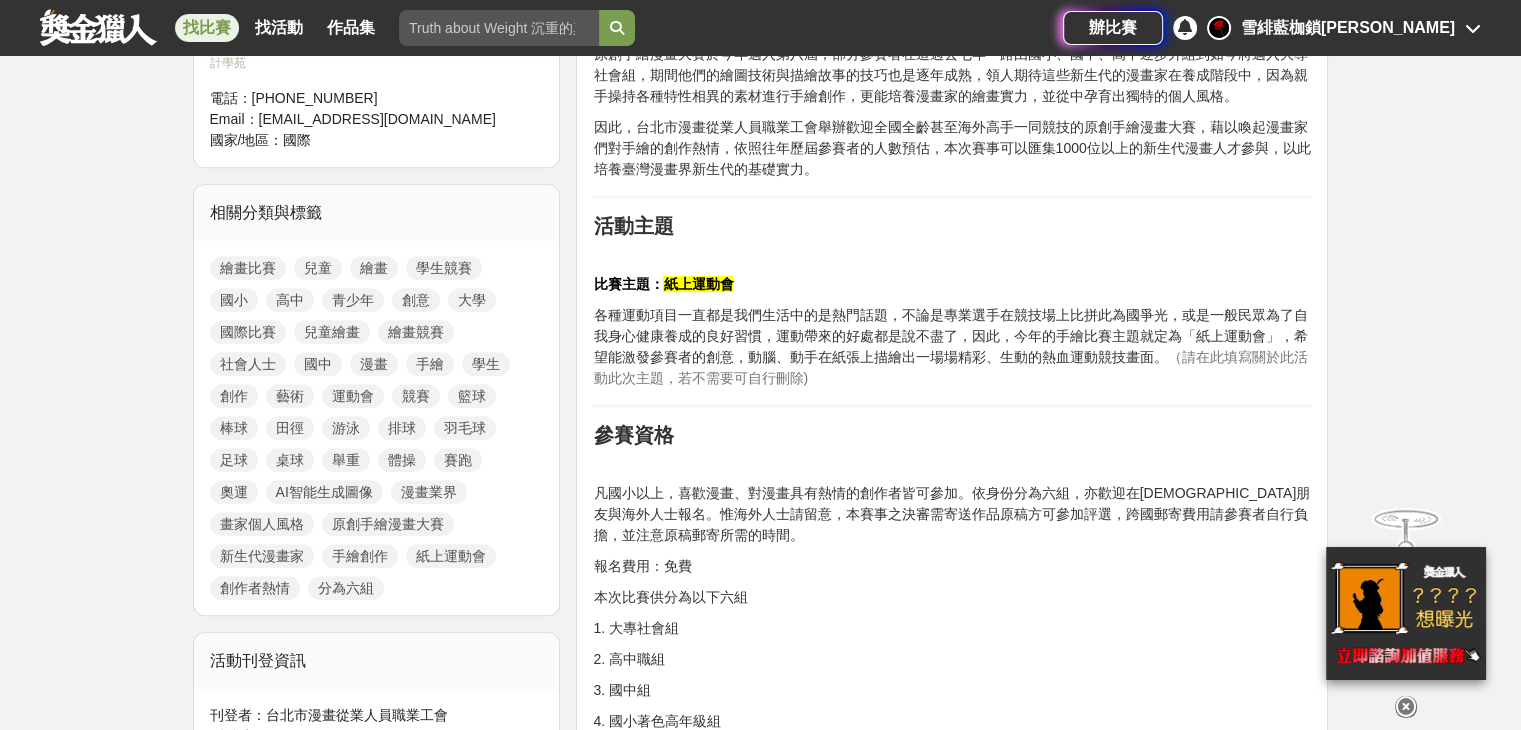 click at bounding box center [952, 253] 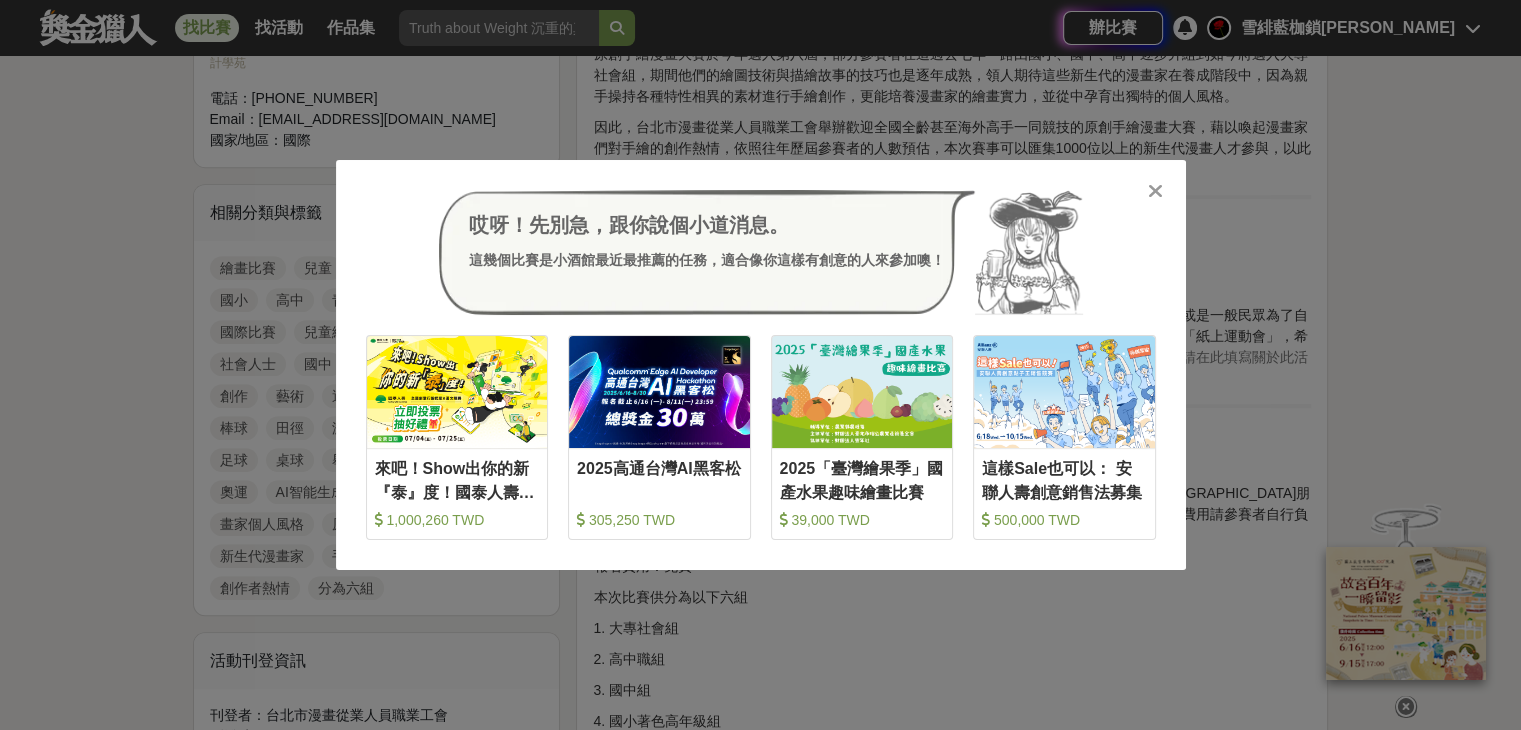 click at bounding box center (1156, 190) 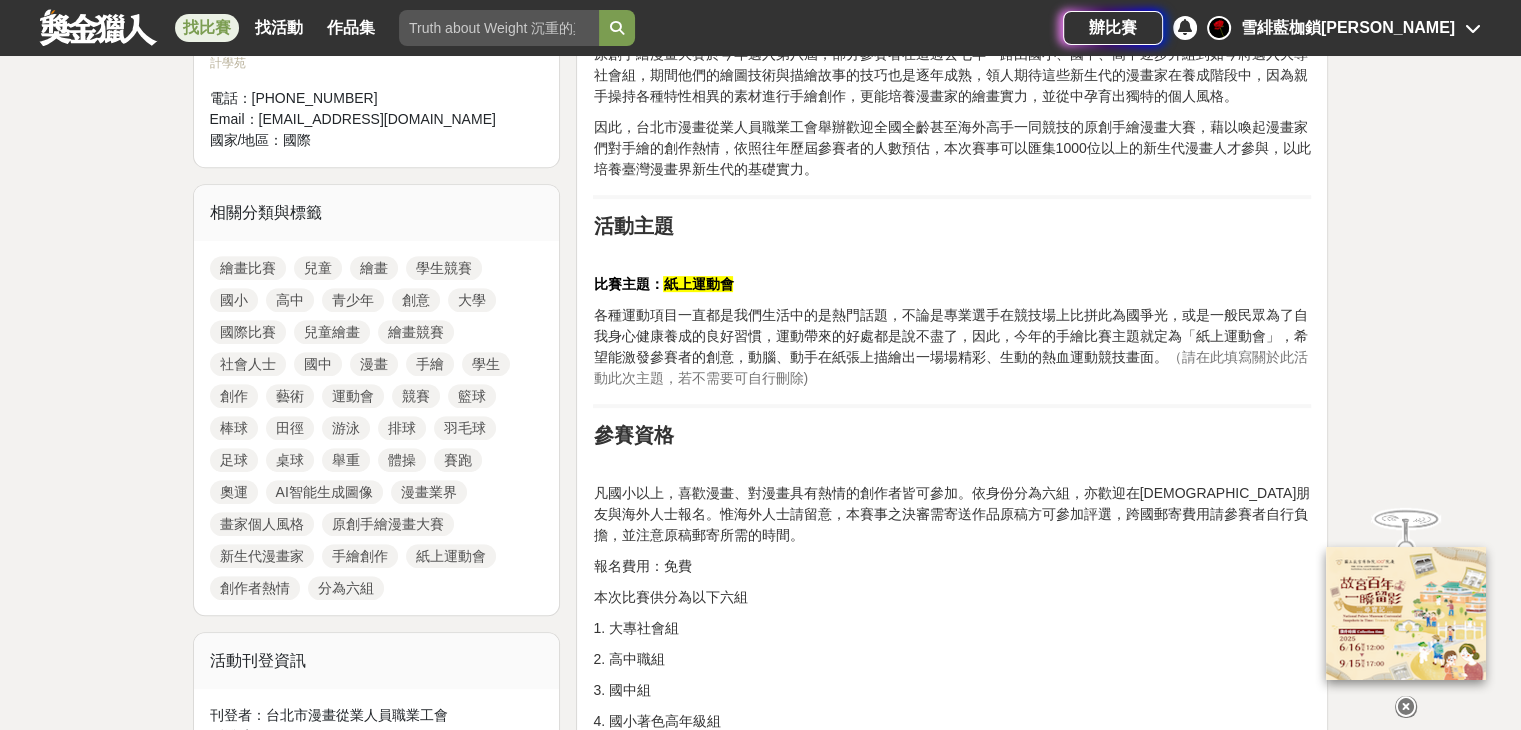 click on "活動簡介   近年來AI人工智慧的技術快速發展，各種AI智能生成圖像大量產生，在這項技術出面市時，的確在漫畫業界造成極大的負面迴響，部分從業人員因此減少了工作機會，但由於AI智能生成圖像無法無中生有，它需要有「擁有風格的圖源」作為生成的運算依據，因此，後期反而讓畫工紮實，擁有獨特個人風格的畫家能在AI科技時代的業界異軍突起。這也讓本會一直以來堅持培養漫畫家需要扎實基本功，擁有個人風格的理念被凸顯出來。 因此，台北市漫畫從業人員職業工會舉辦歡迎全國全齡甚至海外高手一同競技的原創手繪漫畫大賽，藉以喚起漫畫家們對手繪的創作熱情，依照往年歷屆參賽者的人數預估，本次賽事可以匯集1000位以上的新生代漫畫人才參與，以此培養臺灣漫畫界新生代的基礎實力。 活動主題   比賽主題： 紙上運動會 參賽資格   報名費用：免費" at bounding box center (952, 3051) 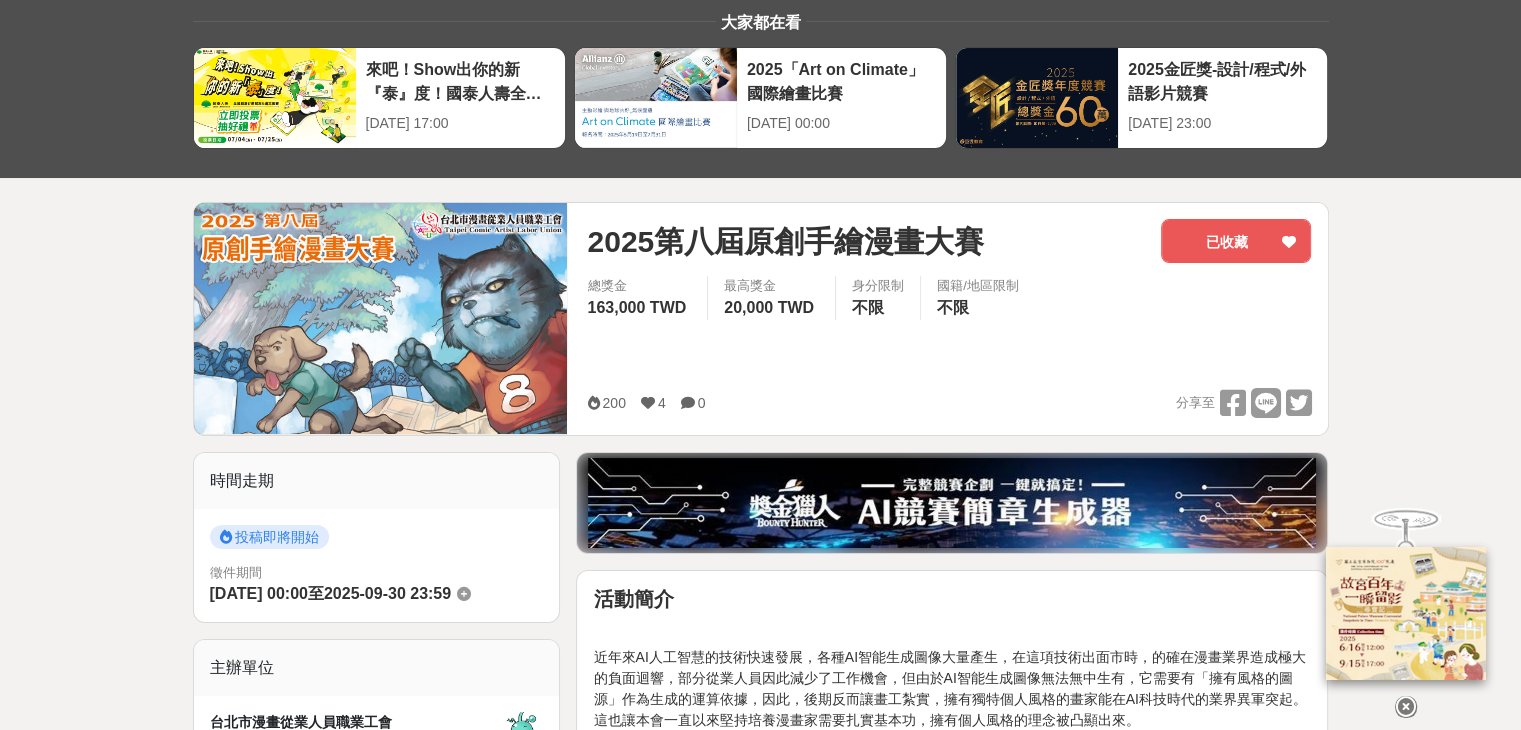 scroll, scrollTop: 0, scrollLeft: 0, axis: both 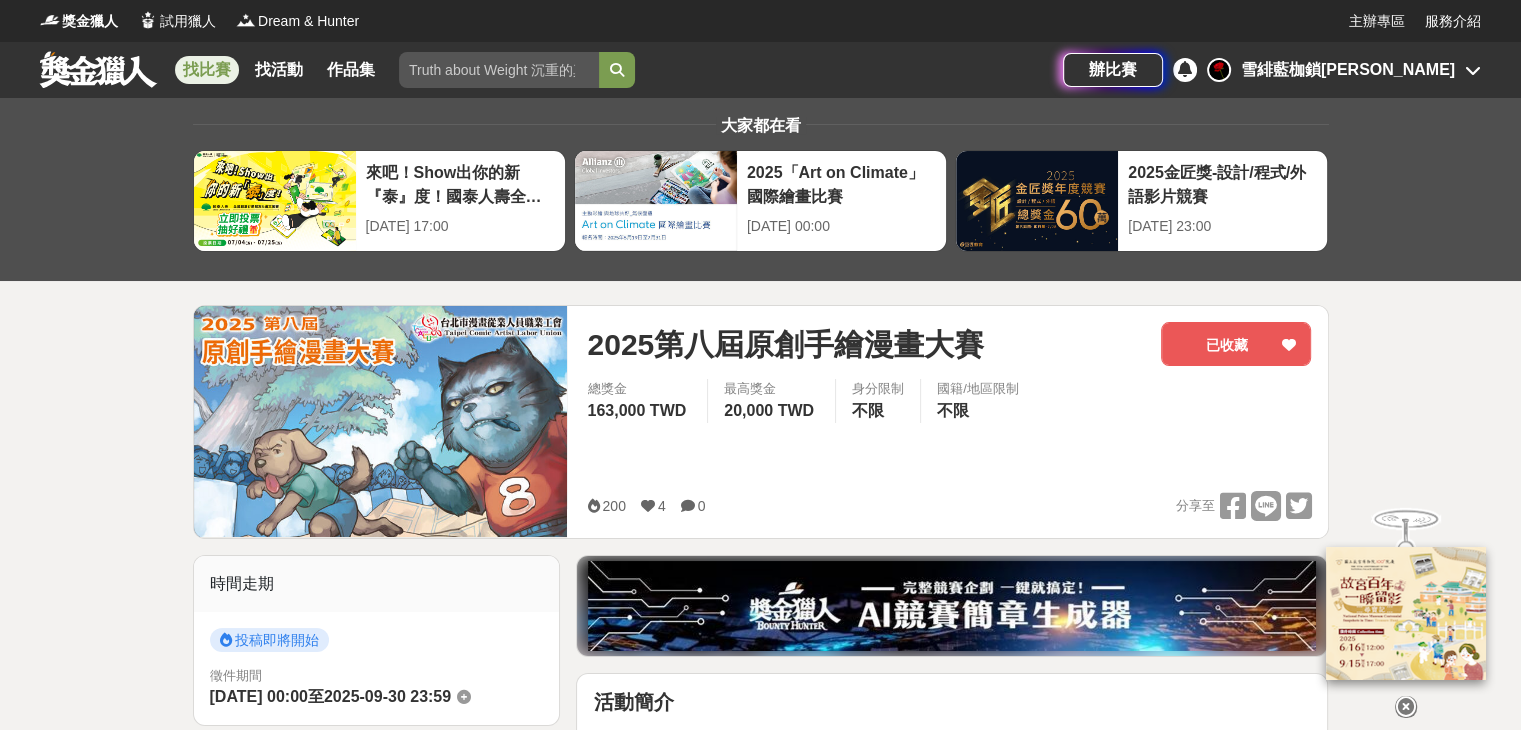 click on "找比賽" at bounding box center (207, 70) 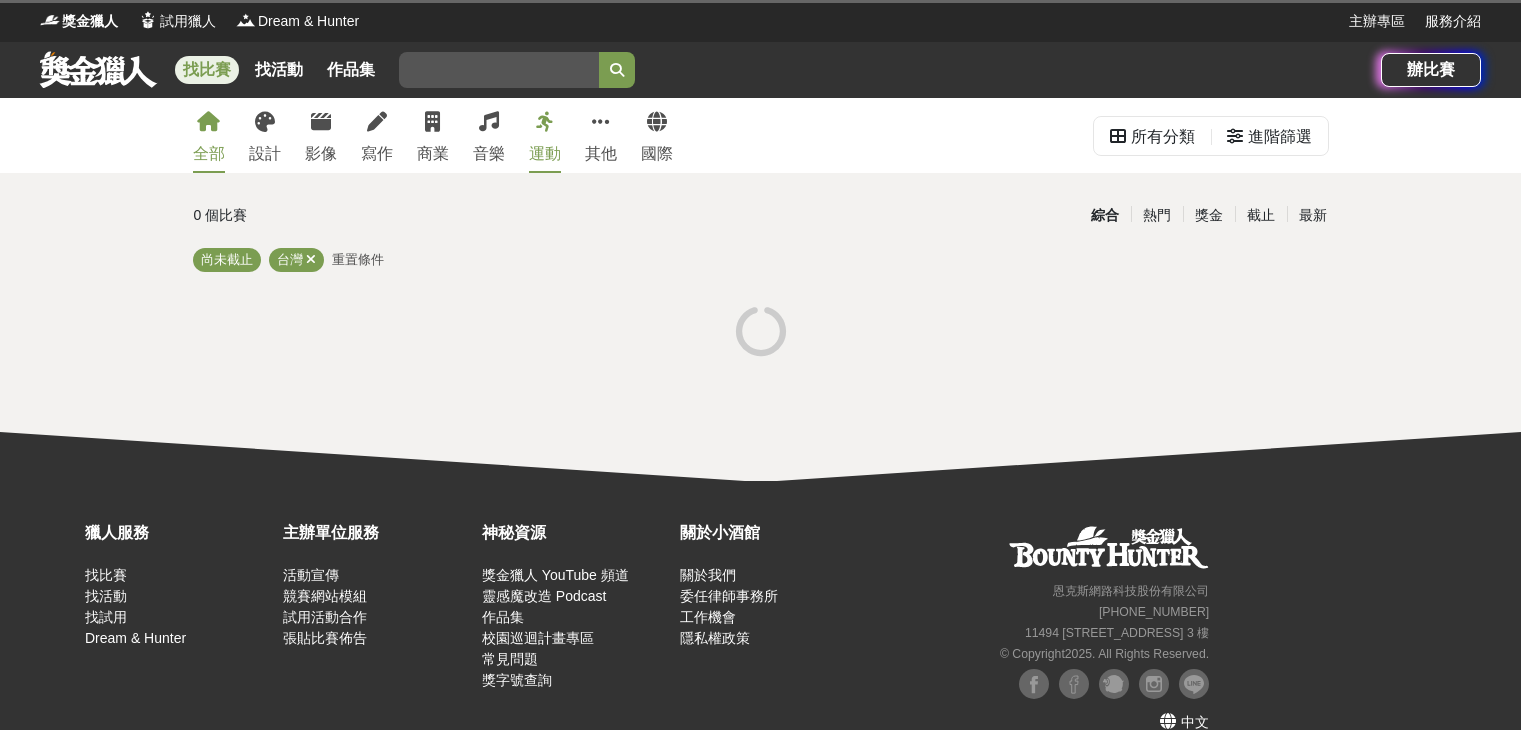 scroll, scrollTop: 0, scrollLeft: 0, axis: both 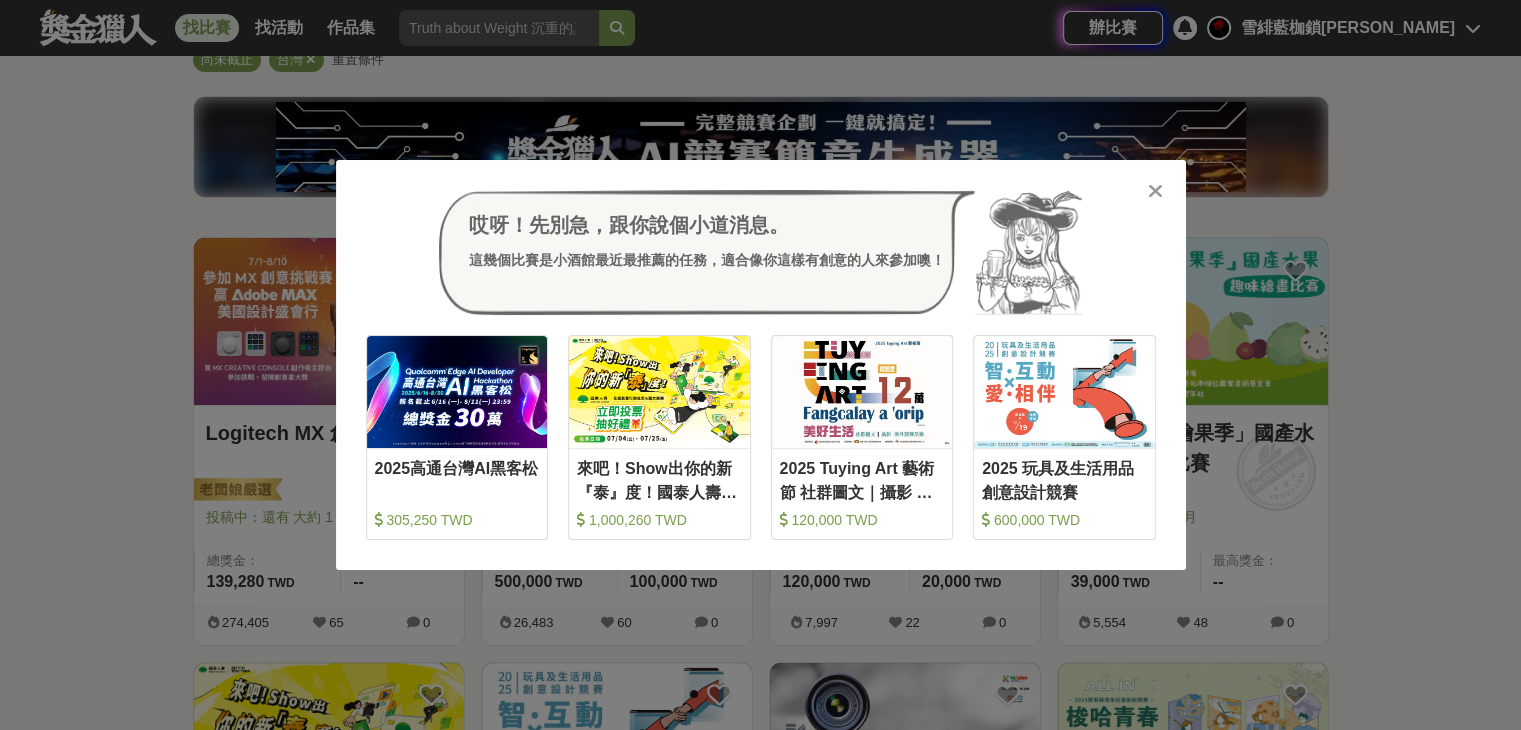 click at bounding box center [1155, 191] 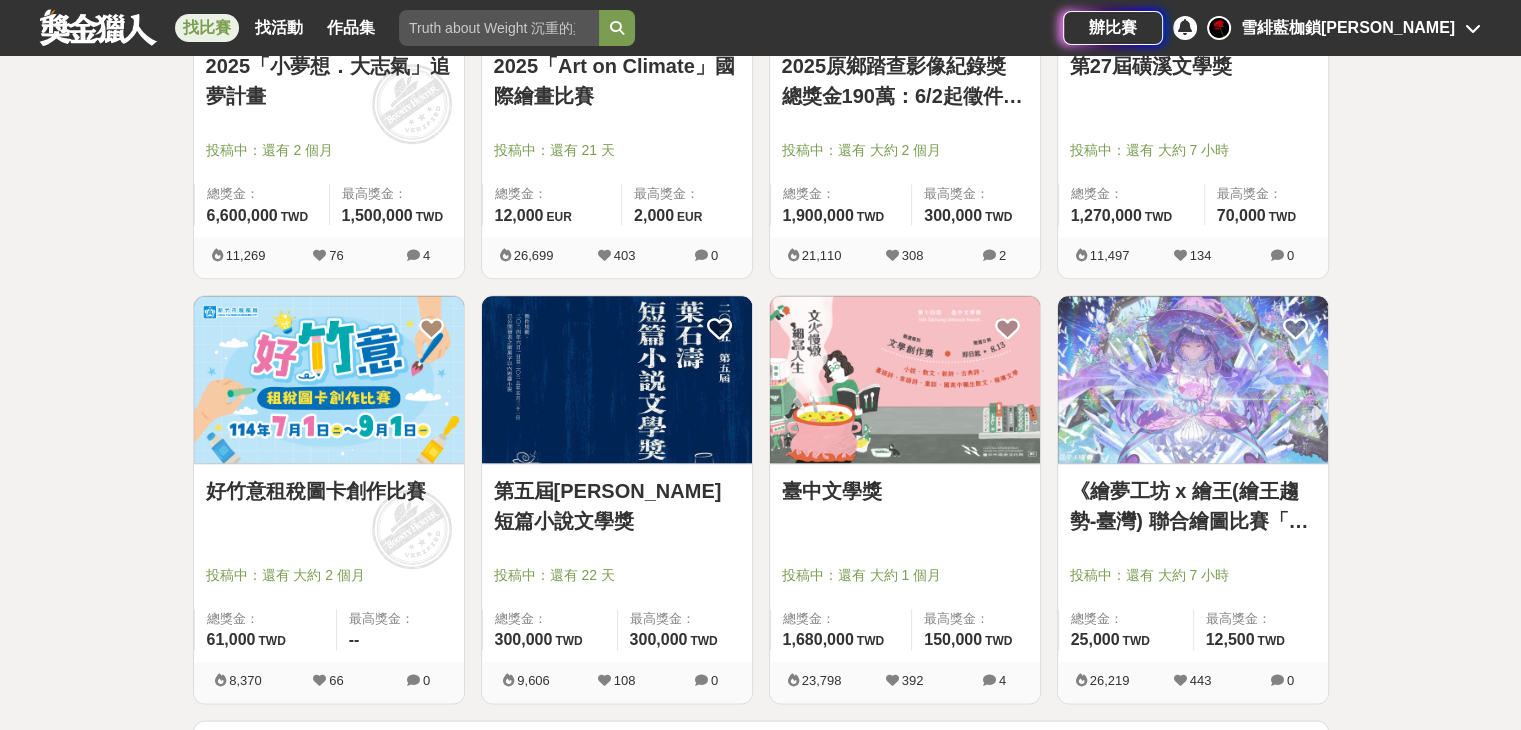 scroll, scrollTop: 2300, scrollLeft: 0, axis: vertical 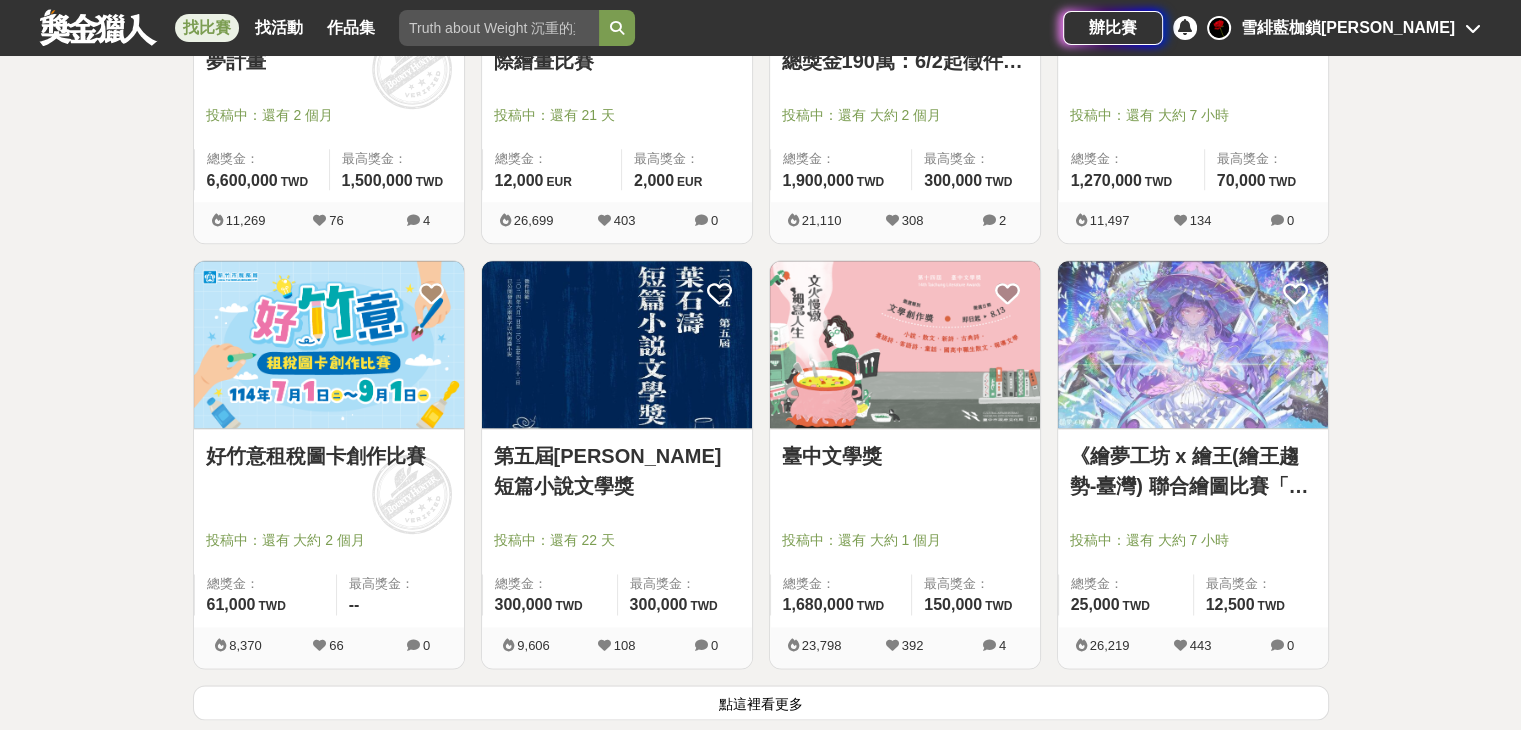 click at bounding box center (329, 344) 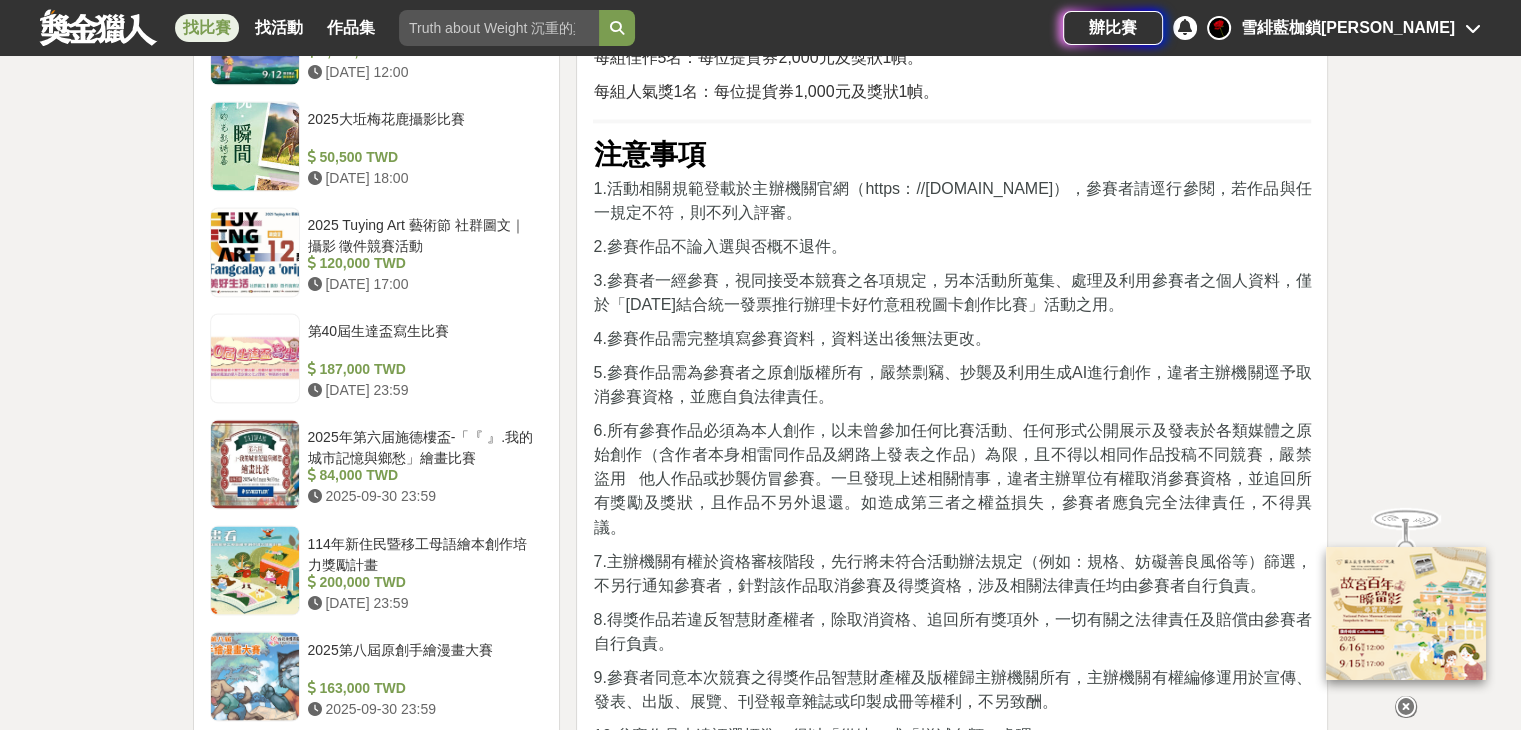 scroll, scrollTop: 3200, scrollLeft: 0, axis: vertical 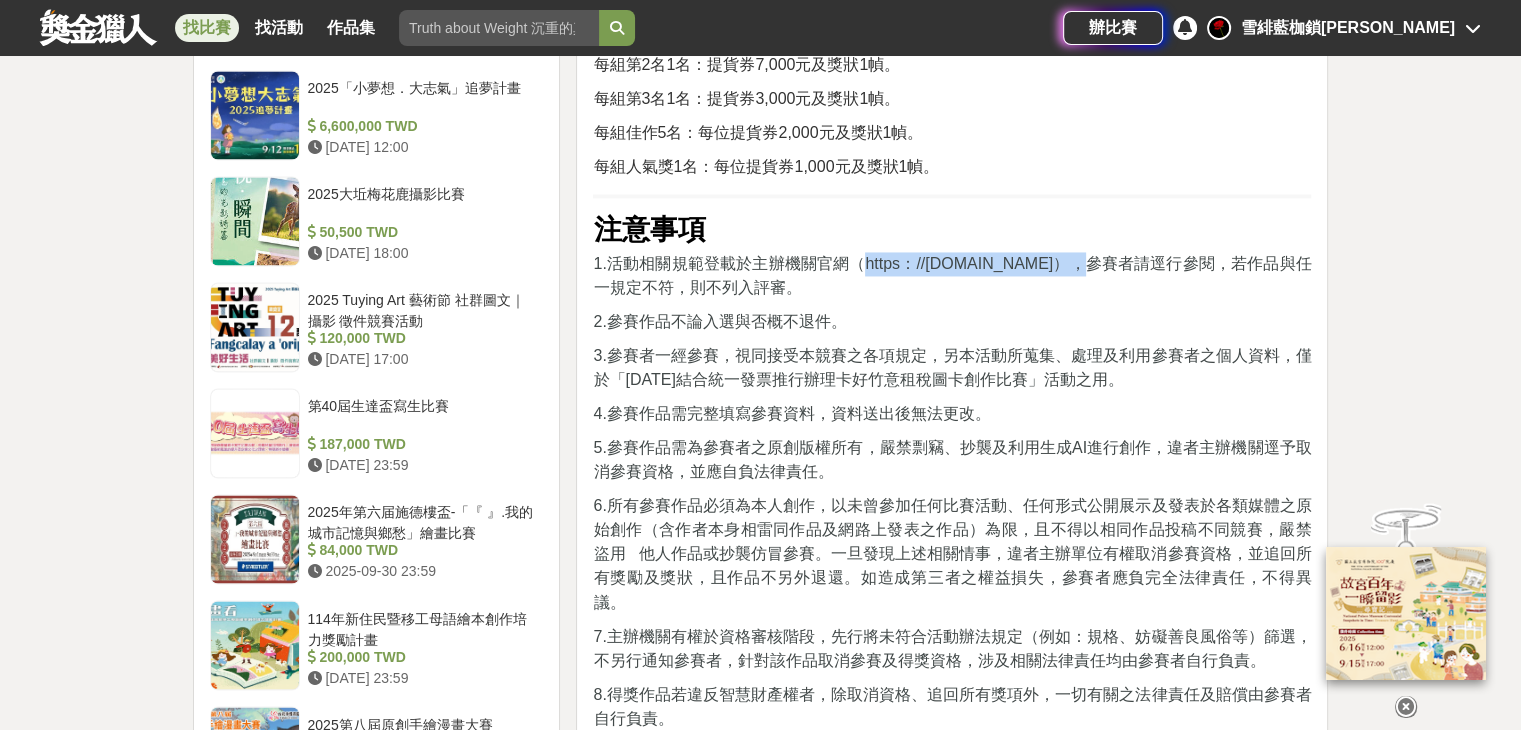 drag, startPoint x: 862, startPoint y: 262, endPoint x: 1060, endPoint y: 271, distance: 198.20444 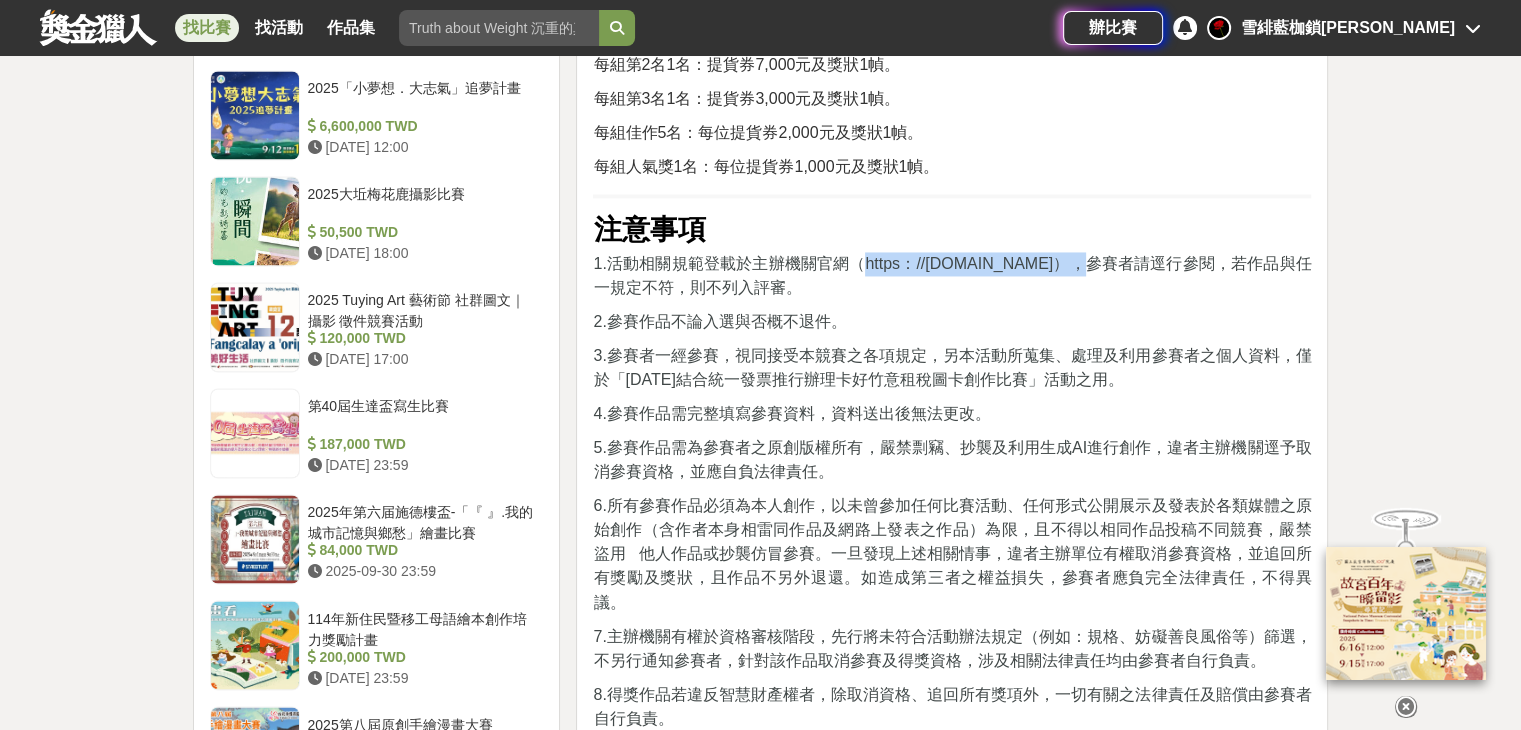 click on "1.活動相關規範登載於主辦機關官網（https：//www.hcct.gov.tw），參賽者請逕行參閱，若作品與任一規定不符，則不列入評審。" at bounding box center [952, 276] 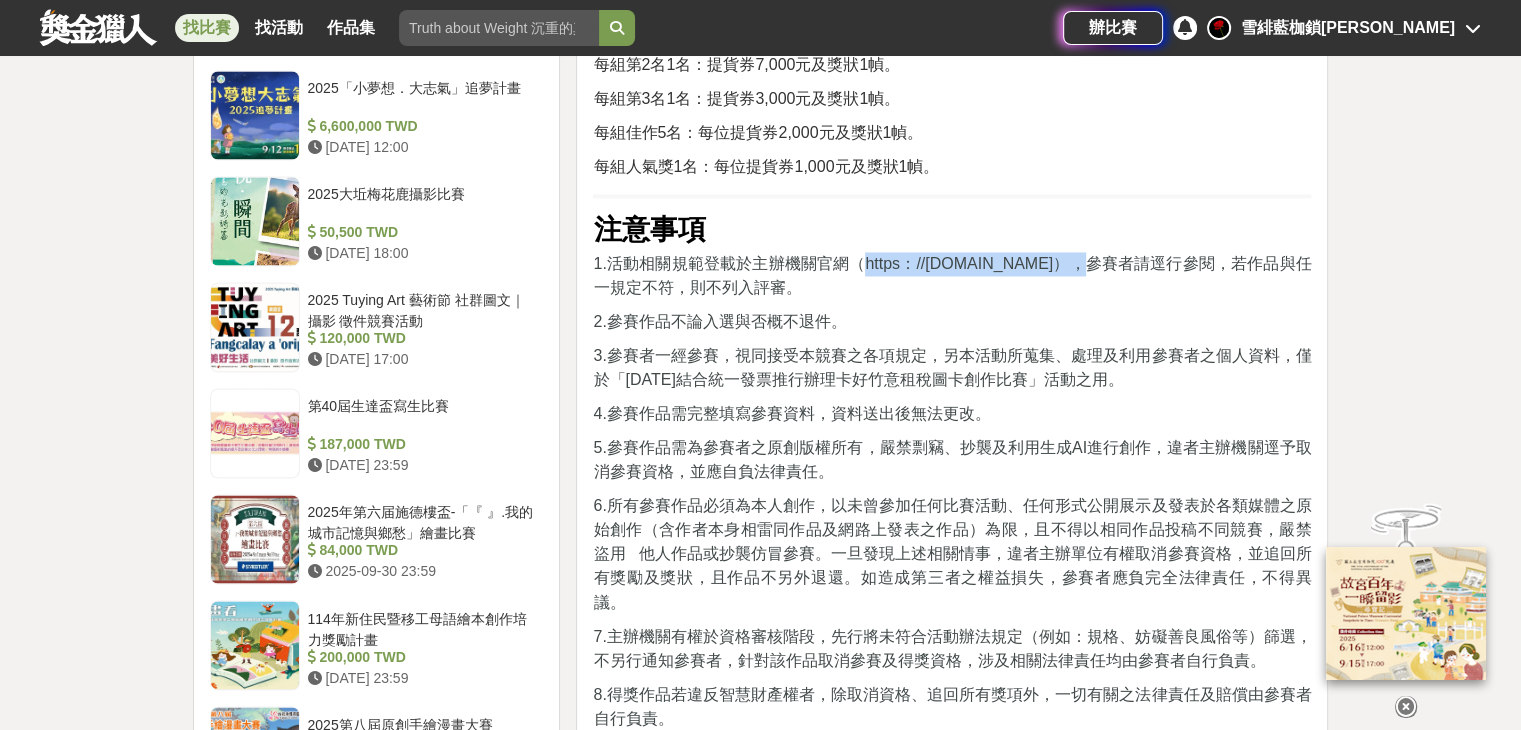 copy on "https：//www.hcct.gov.tw" 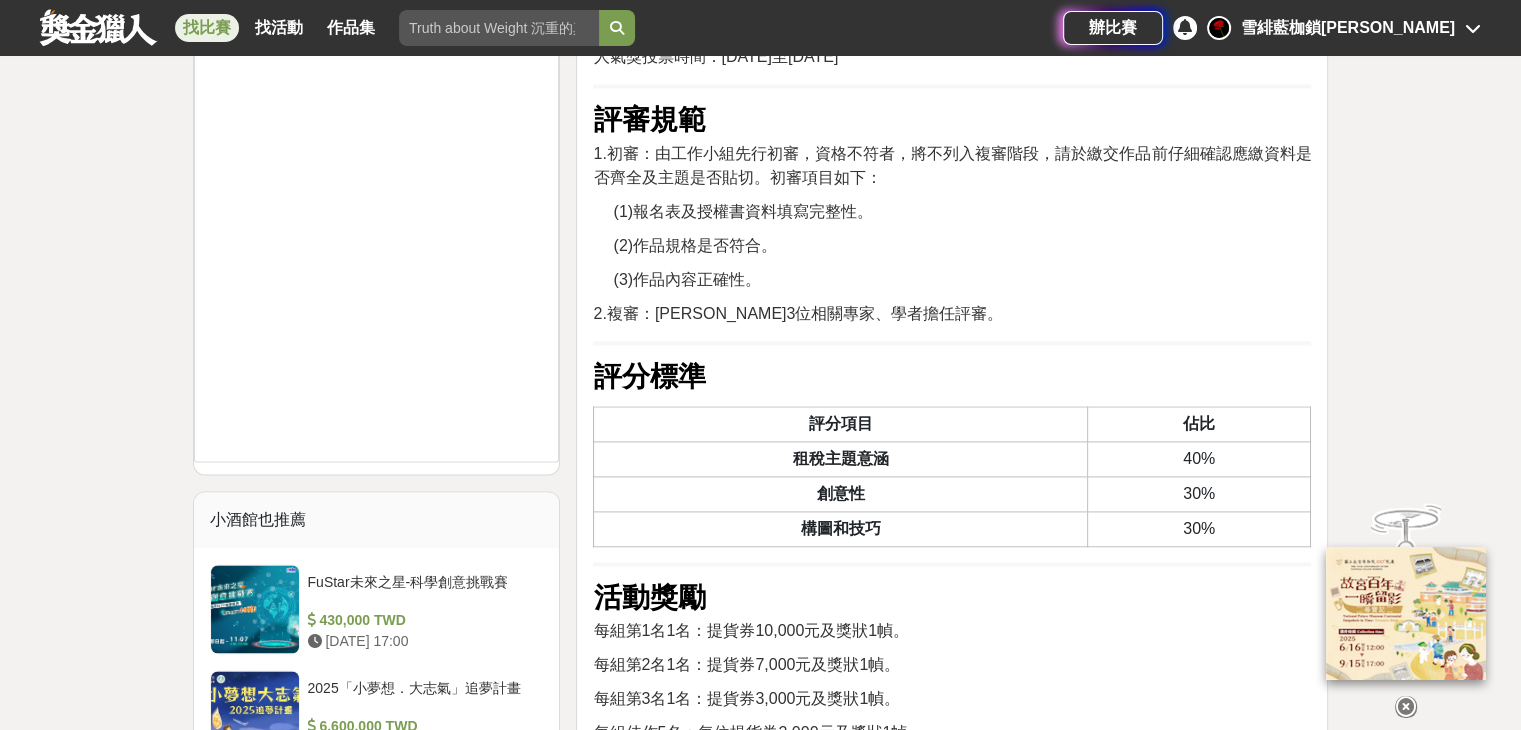 click on "2.複審：敦聘3位相關專家、學者擔任評審。" at bounding box center [952, 314] 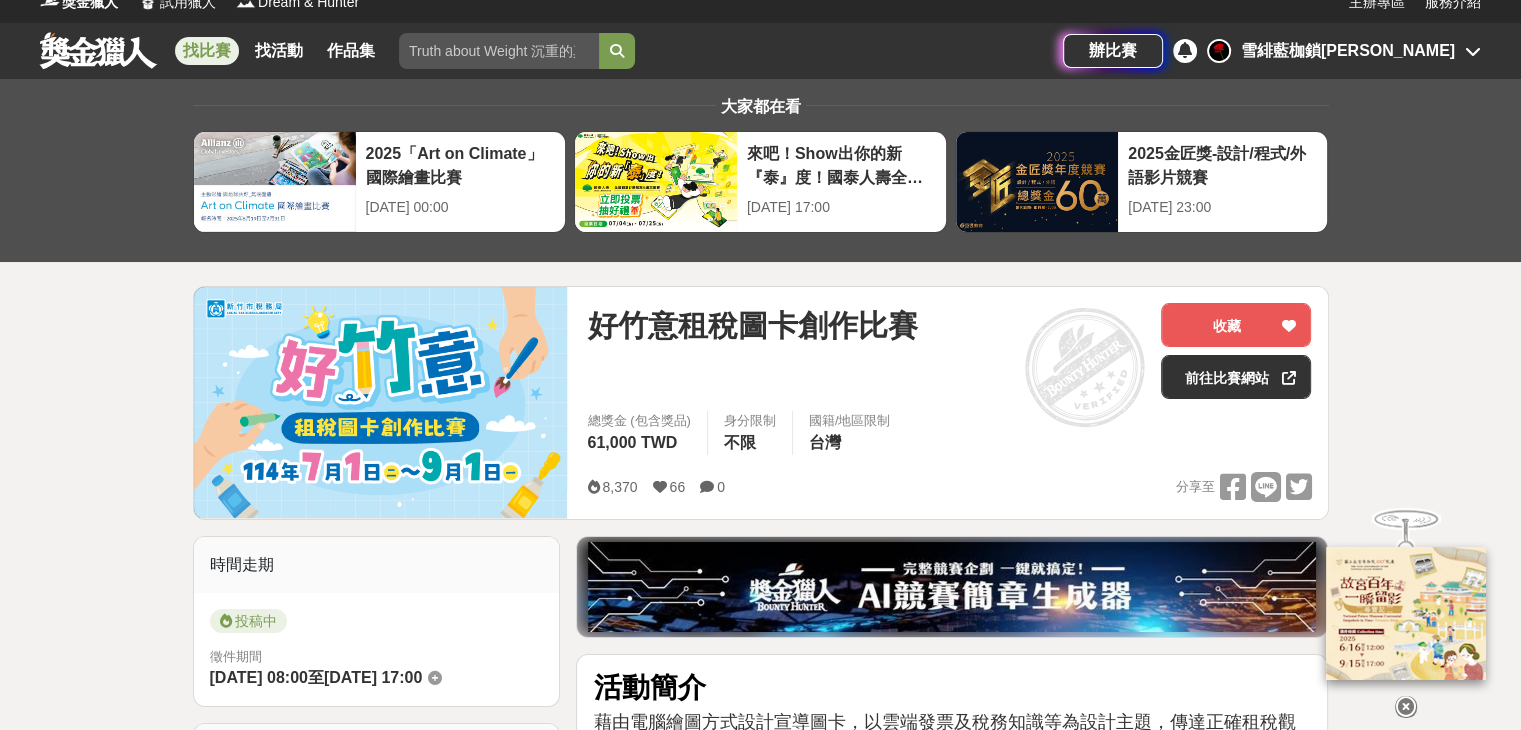scroll, scrollTop: 0, scrollLeft: 0, axis: both 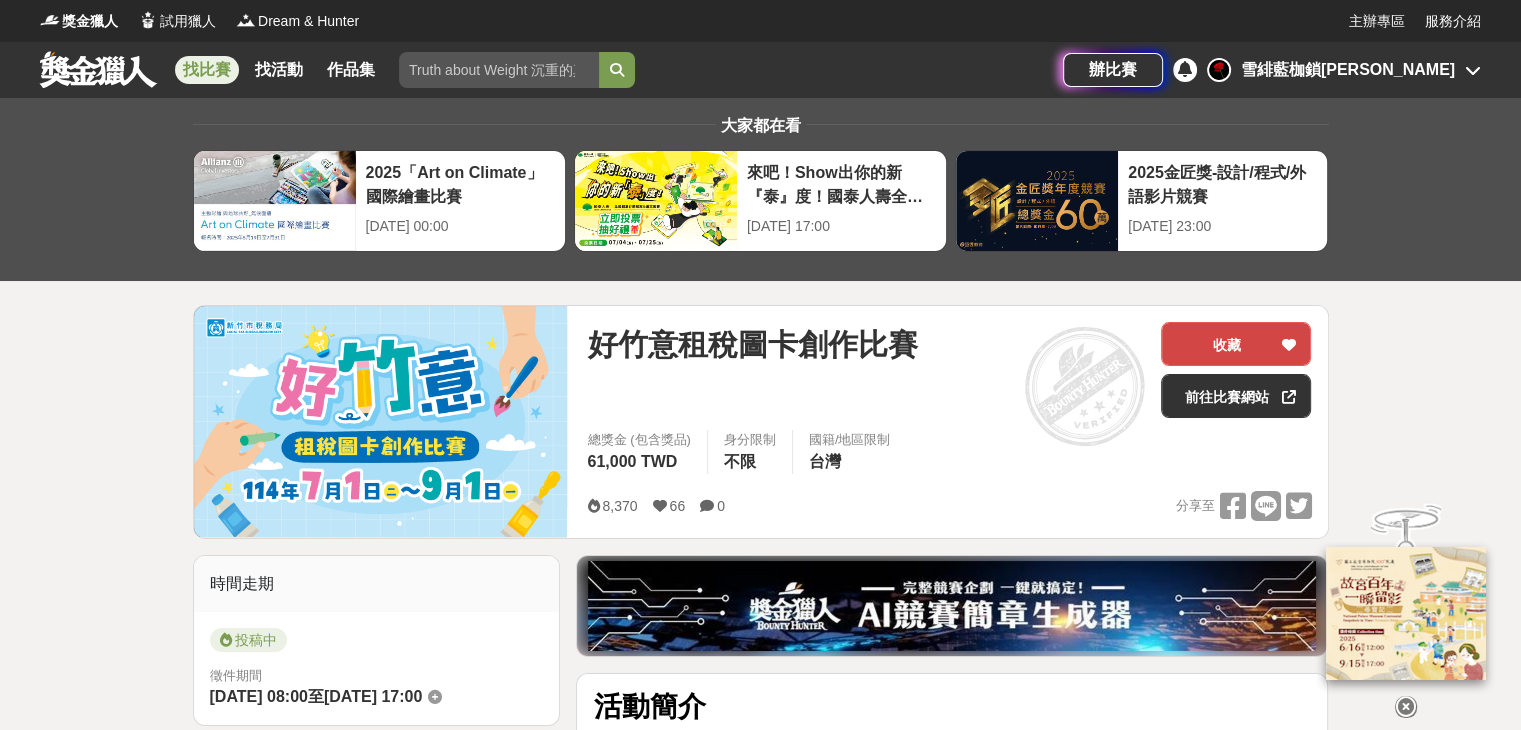 click on "收藏" at bounding box center (1236, 344) 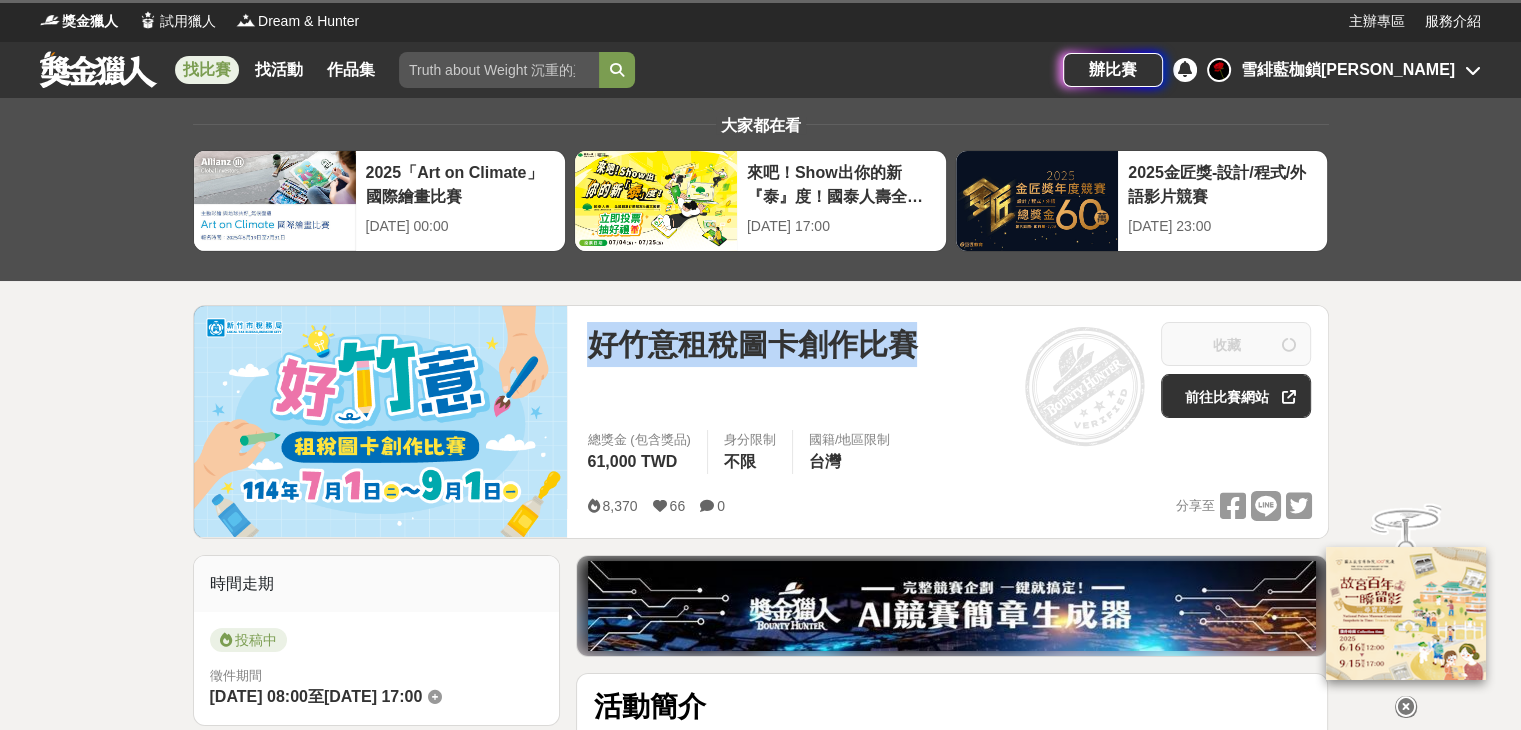 drag, startPoint x: 584, startPoint y: 348, endPoint x: 934, endPoint y: 349, distance: 350.00143 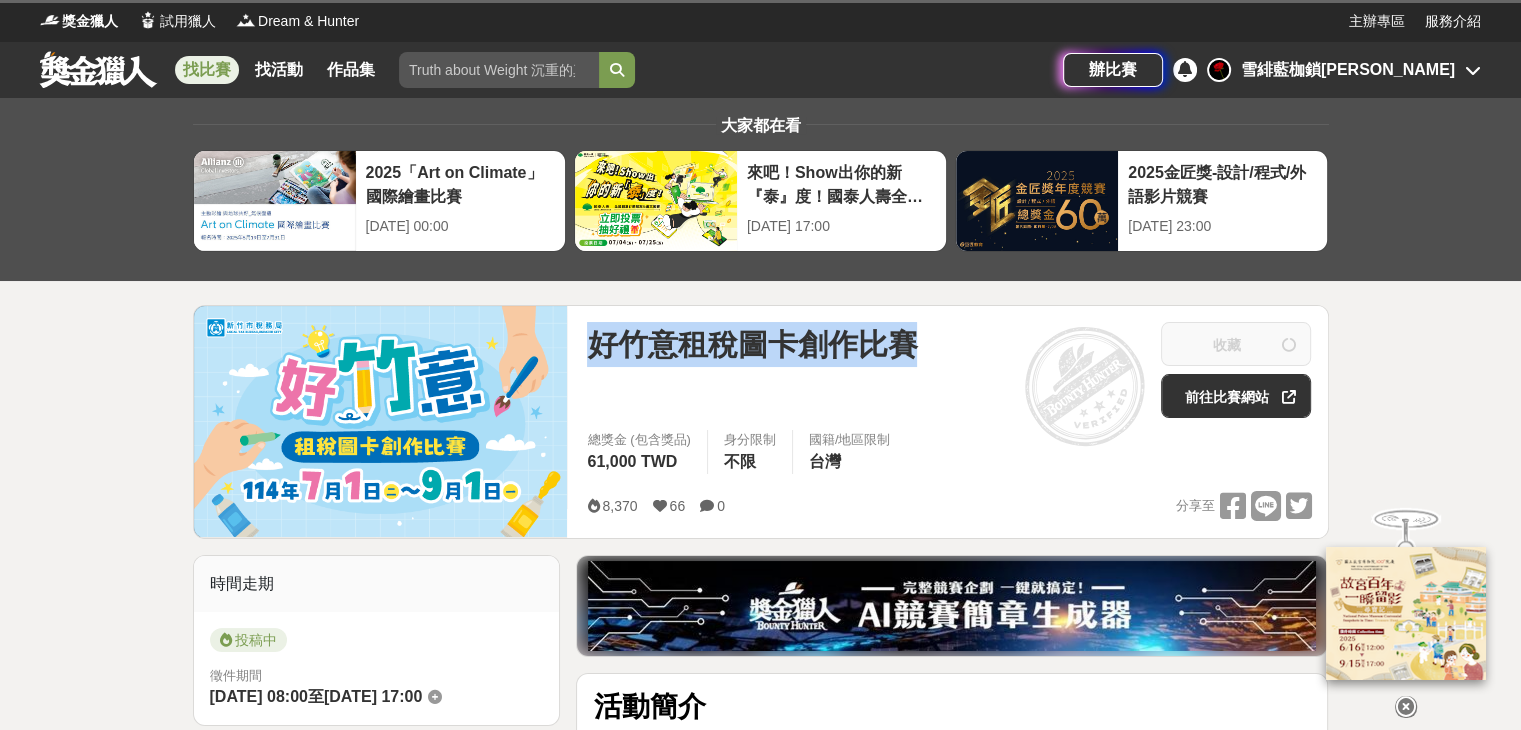 click on "好竹意租稅圖卡創作比賽 收藏 前往比賽網站 總獎金 (包含獎品) 61,000   TWD 身分限制 不限 國籍/地區限制 台灣 8,370 66 0 分享至 收藏 前往比賽網站" at bounding box center [949, 422] 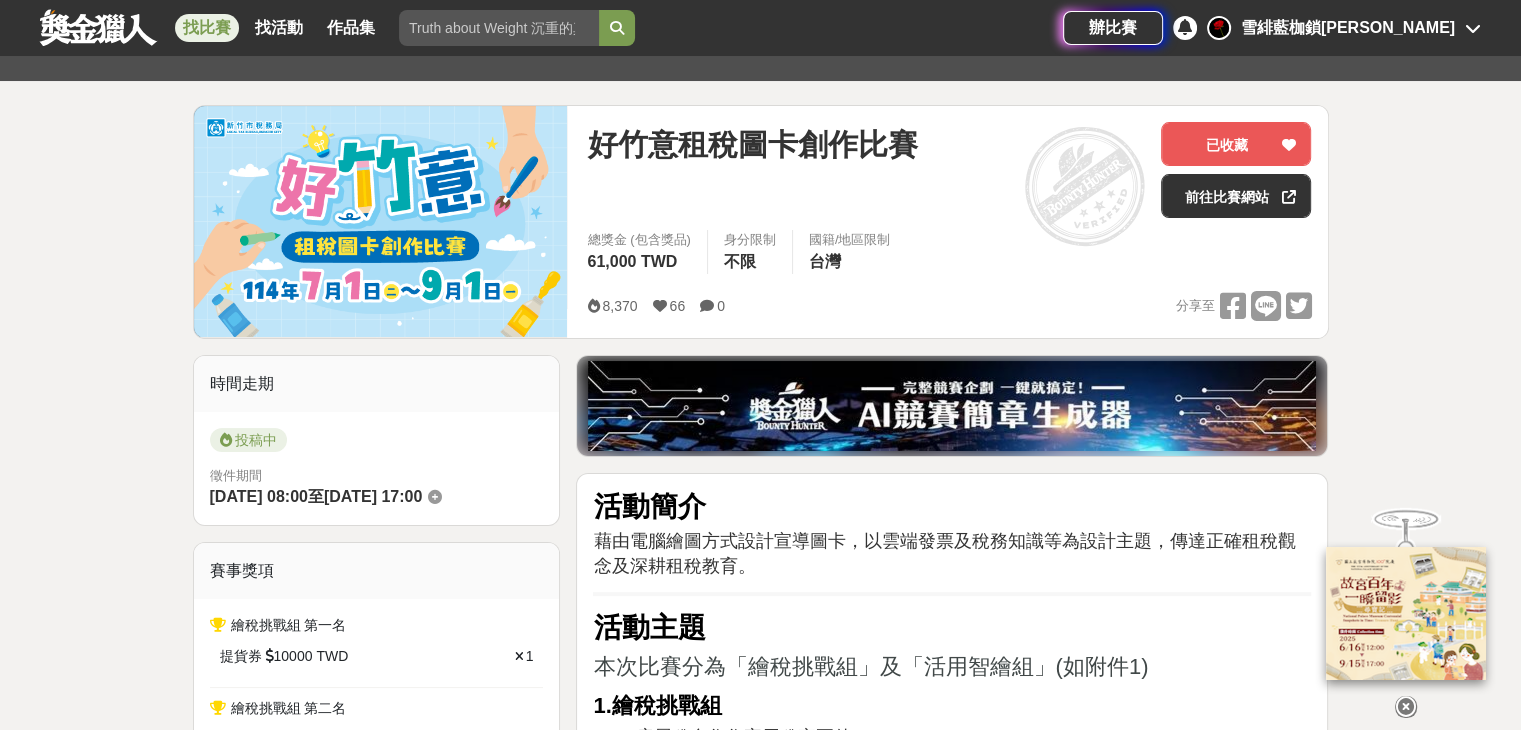 click on "好竹意租稅圖卡創作比賽" at bounding box center (866, 170) 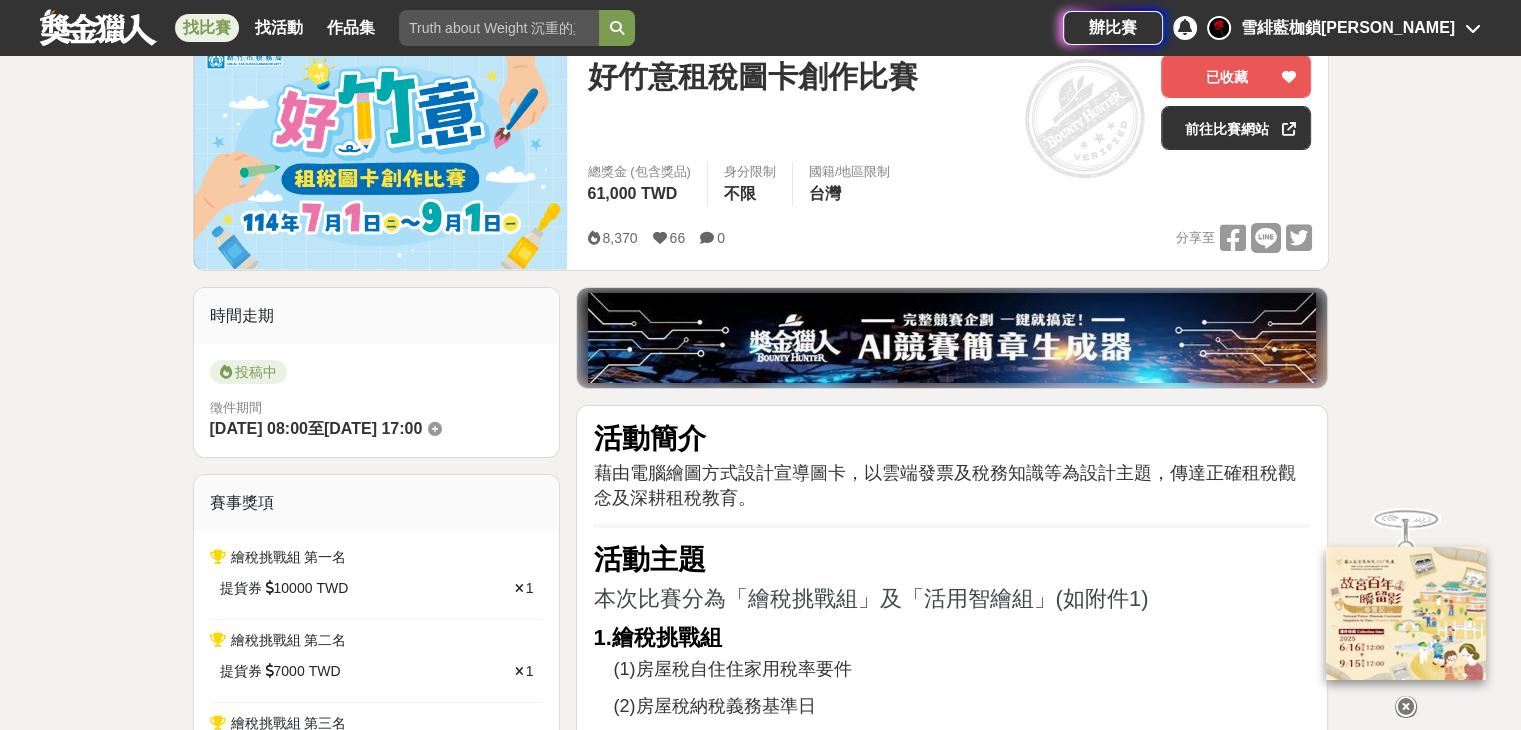 scroll, scrollTop: 100, scrollLeft: 0, axis: vertical 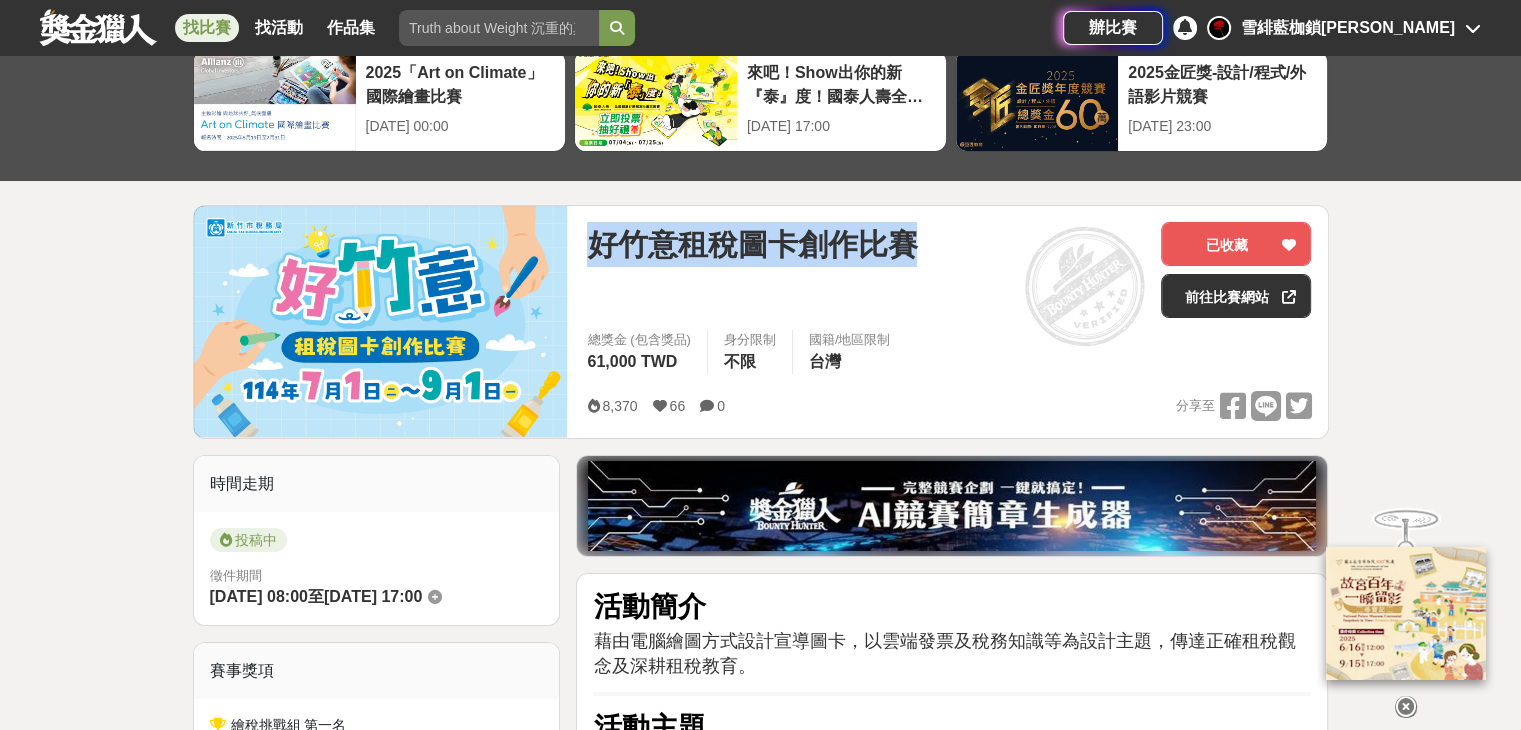 drag, startPoint x: 616, startPoint y: 250, endPoint x: 984, endPoint y: 250, distance: 368 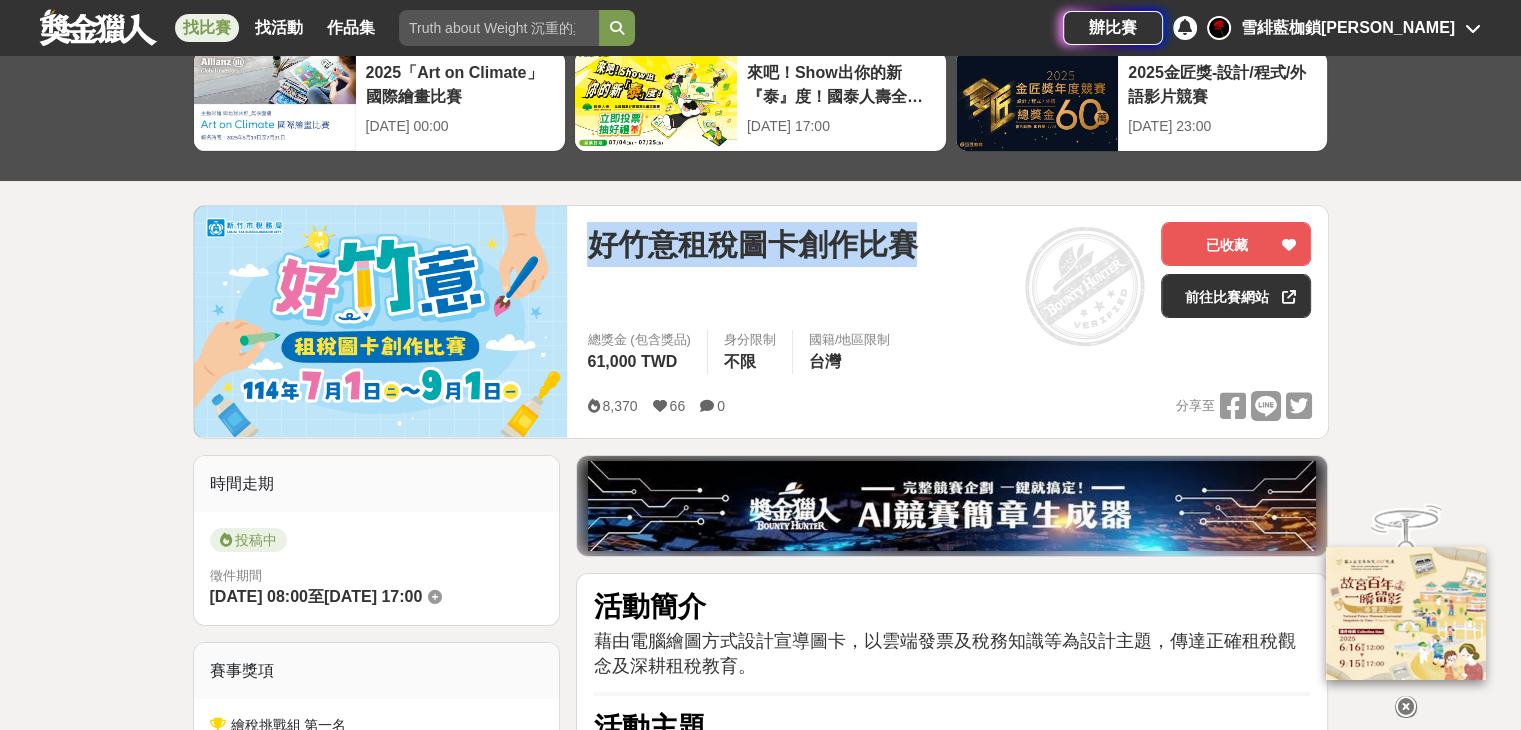 click on "好竹意租稅圖卡創作比賽 已收藏 前往比賽網站 總獎金 (包含獎品) 61,000   TWD 身分限制 不限 國籍/地區限制 台灣 8,370 66 0 分享至 已收藏 前往比賽網站" at bounding box center (949, 322) 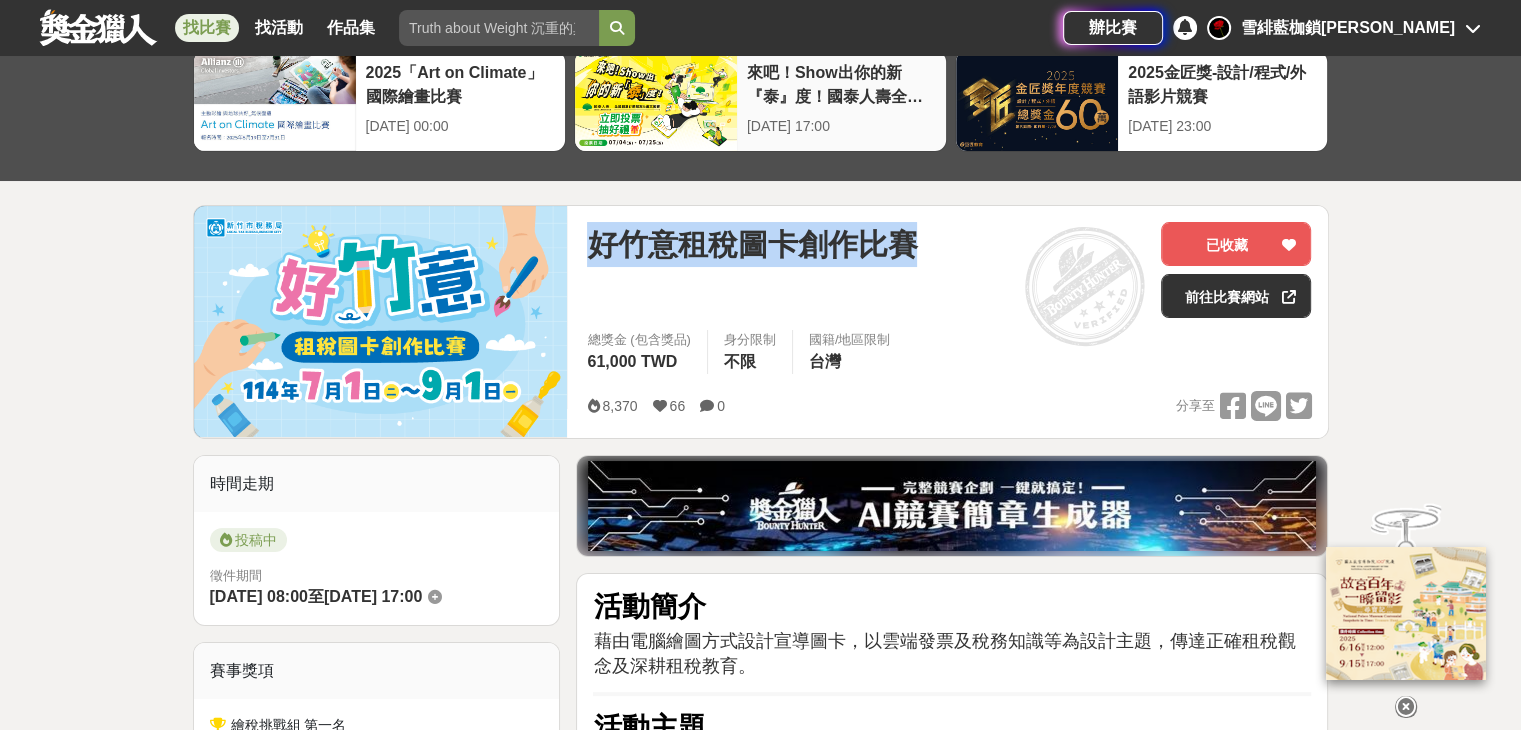 copy on "好竹意租稅圖卡創作比賽" 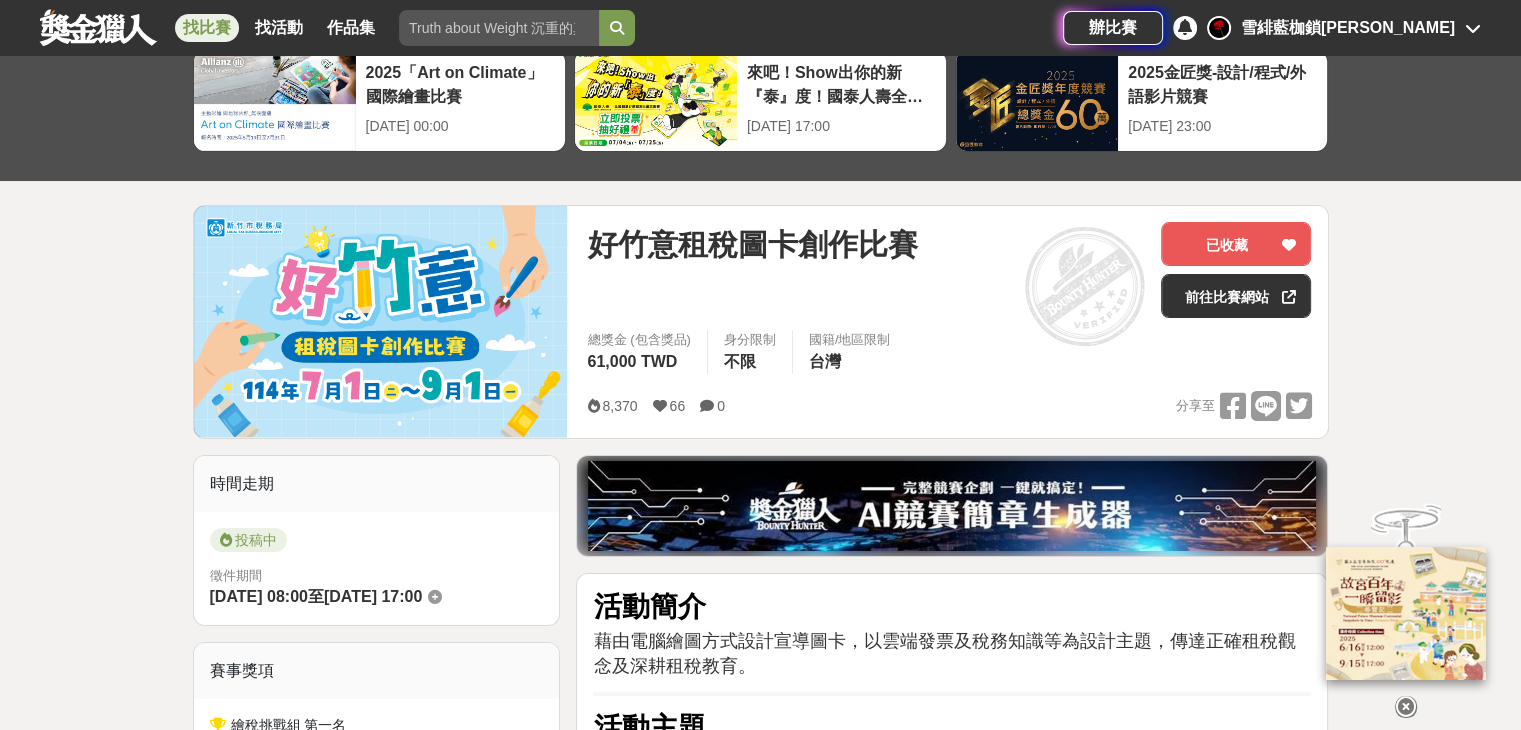 click on "好竹意租稅圖卡創作比賽" at bounding box center [866, 270] 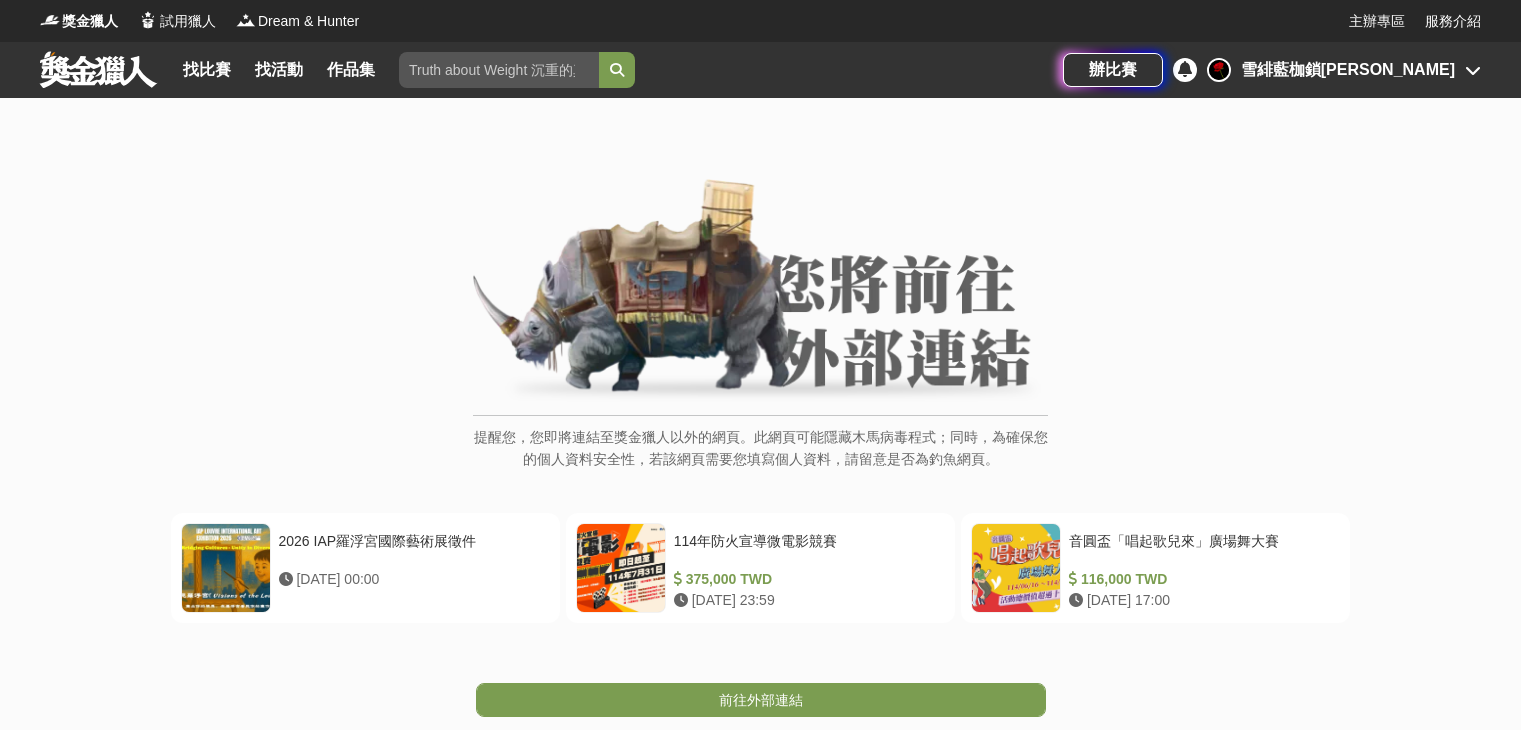 scroll, scrollTop: 0, scrollLeft: 0, axis: both 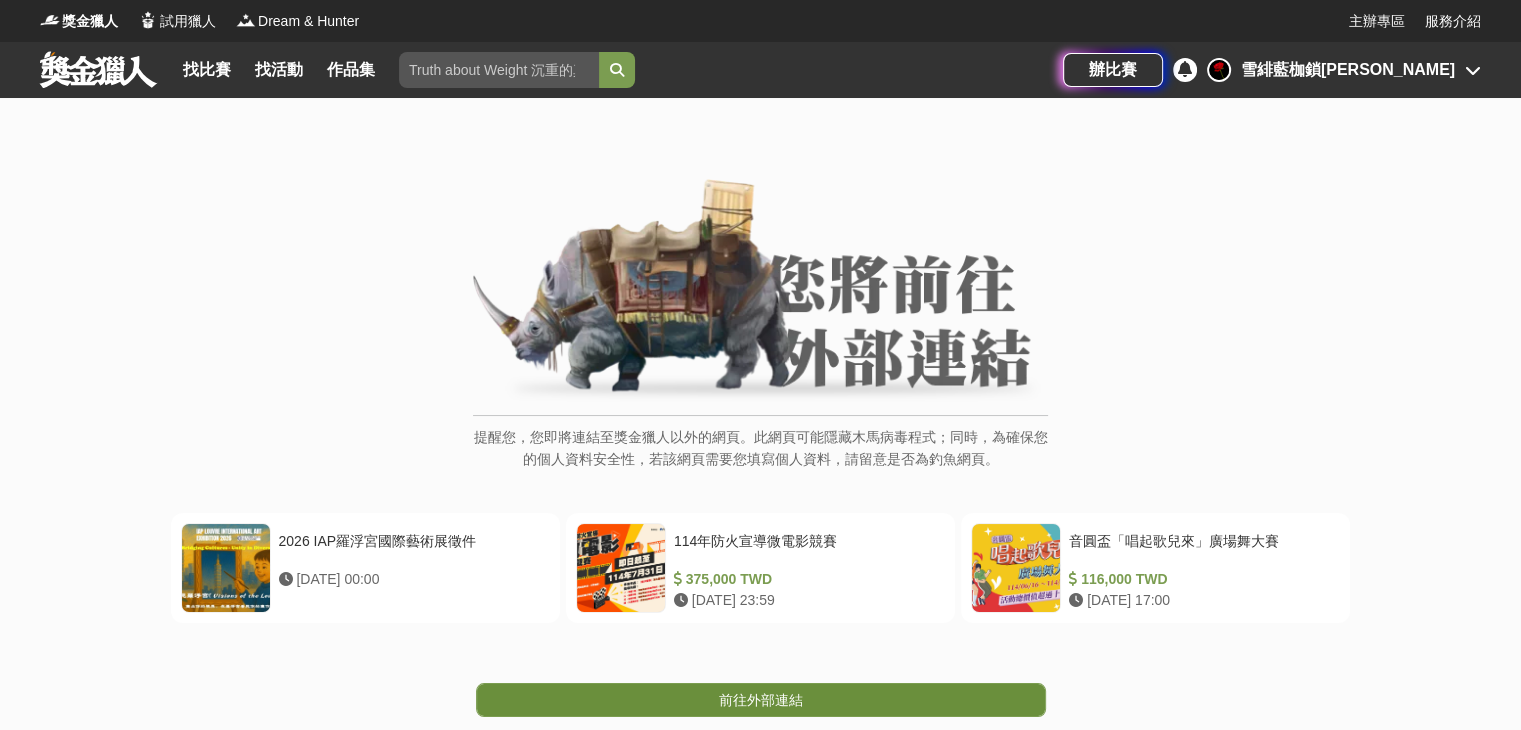 click on "前往外部連結" at bounding box center (761, 700) 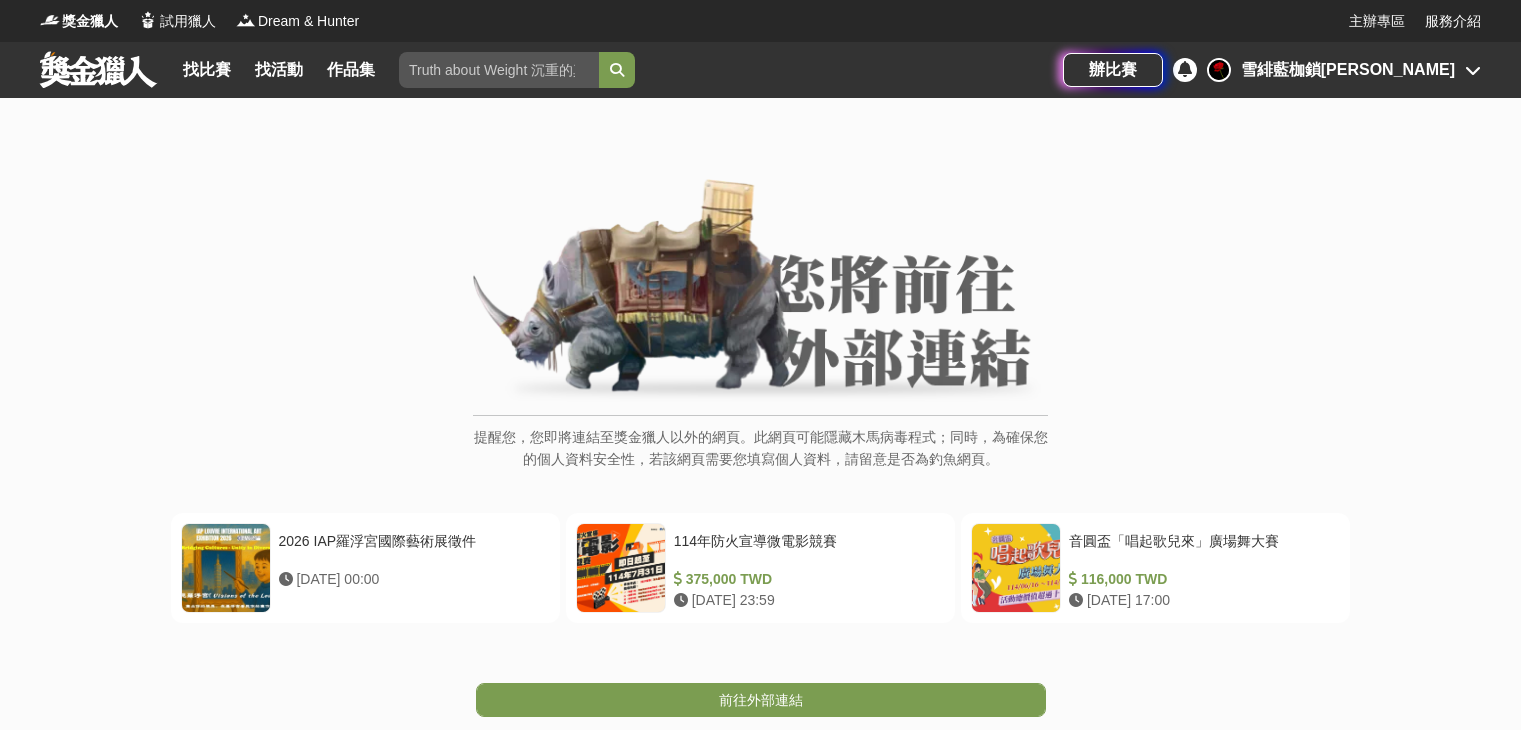 scroll, scrollTop: 0, scrollLeft: 0, axis: both 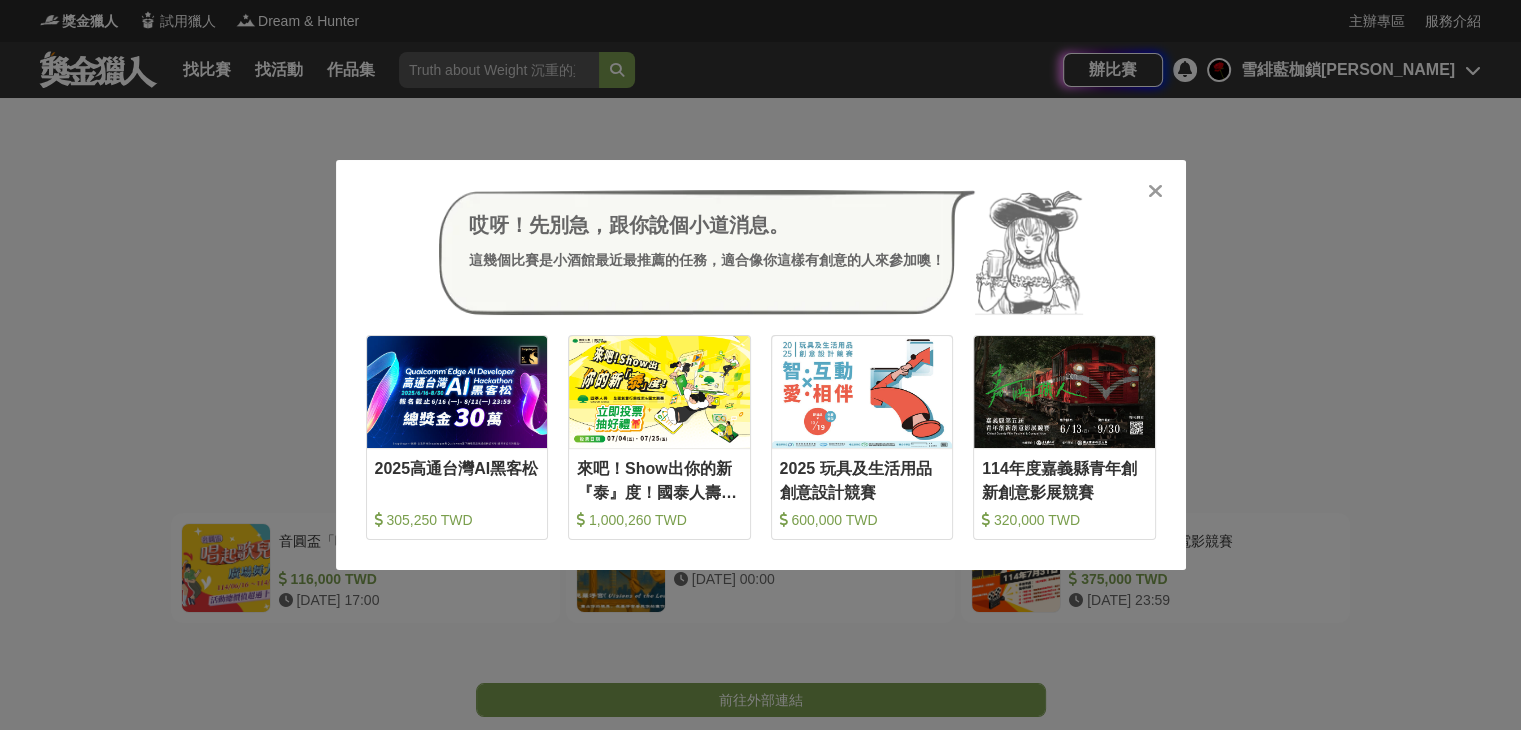 click at bounding box center (1155, 191) 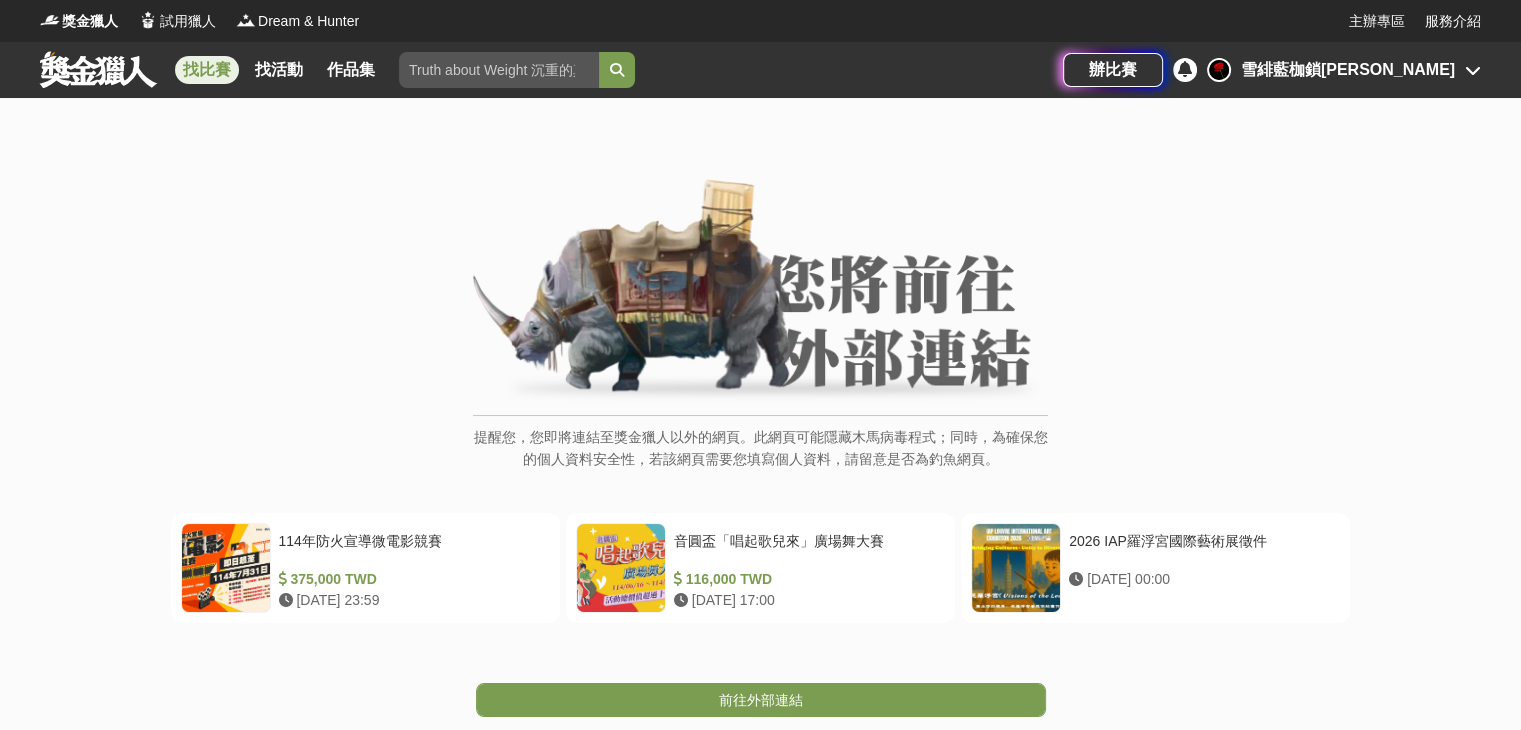 click on "找比賽" at bounding box center (207, 70) 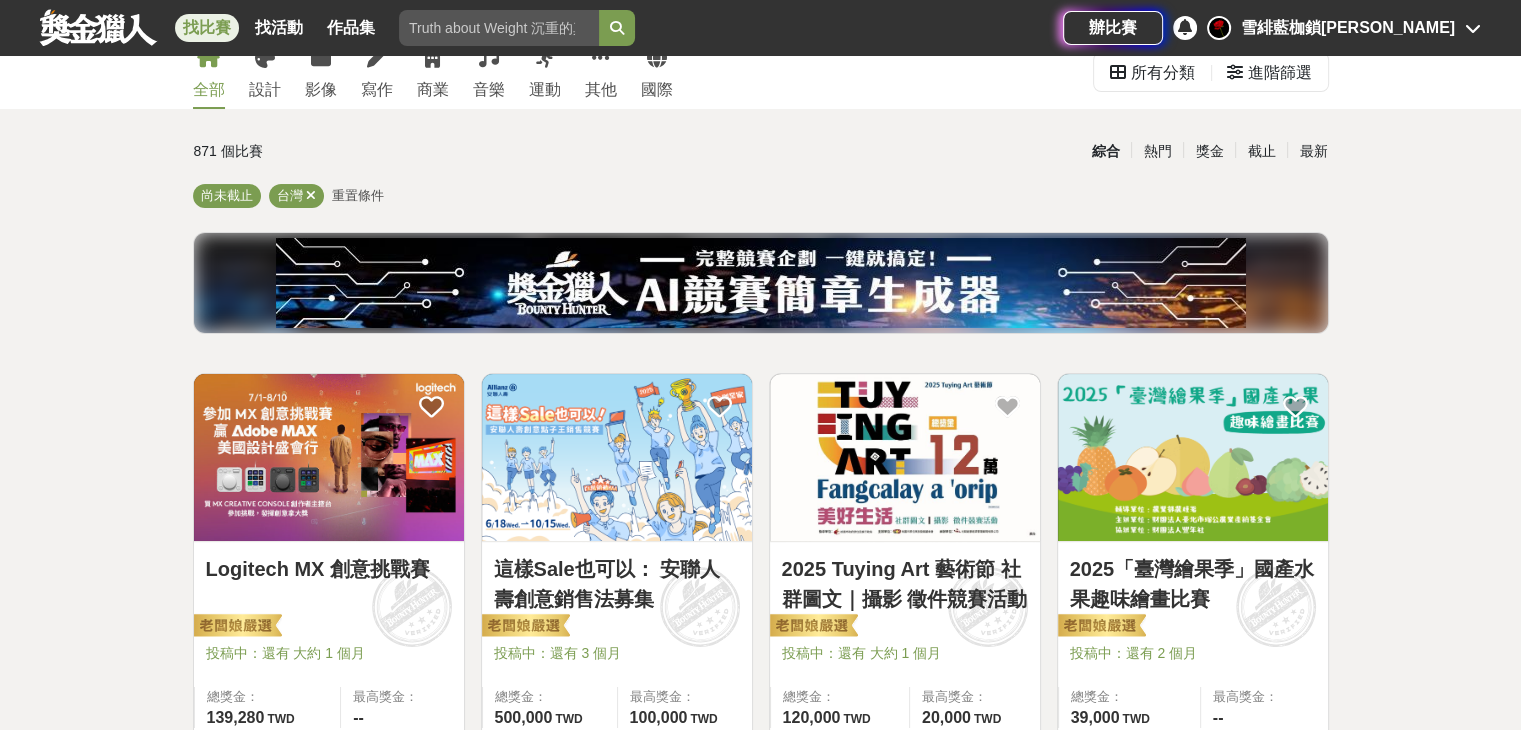 scroll, scrollTop: 100, scrollLeft: 0, axis: vertical 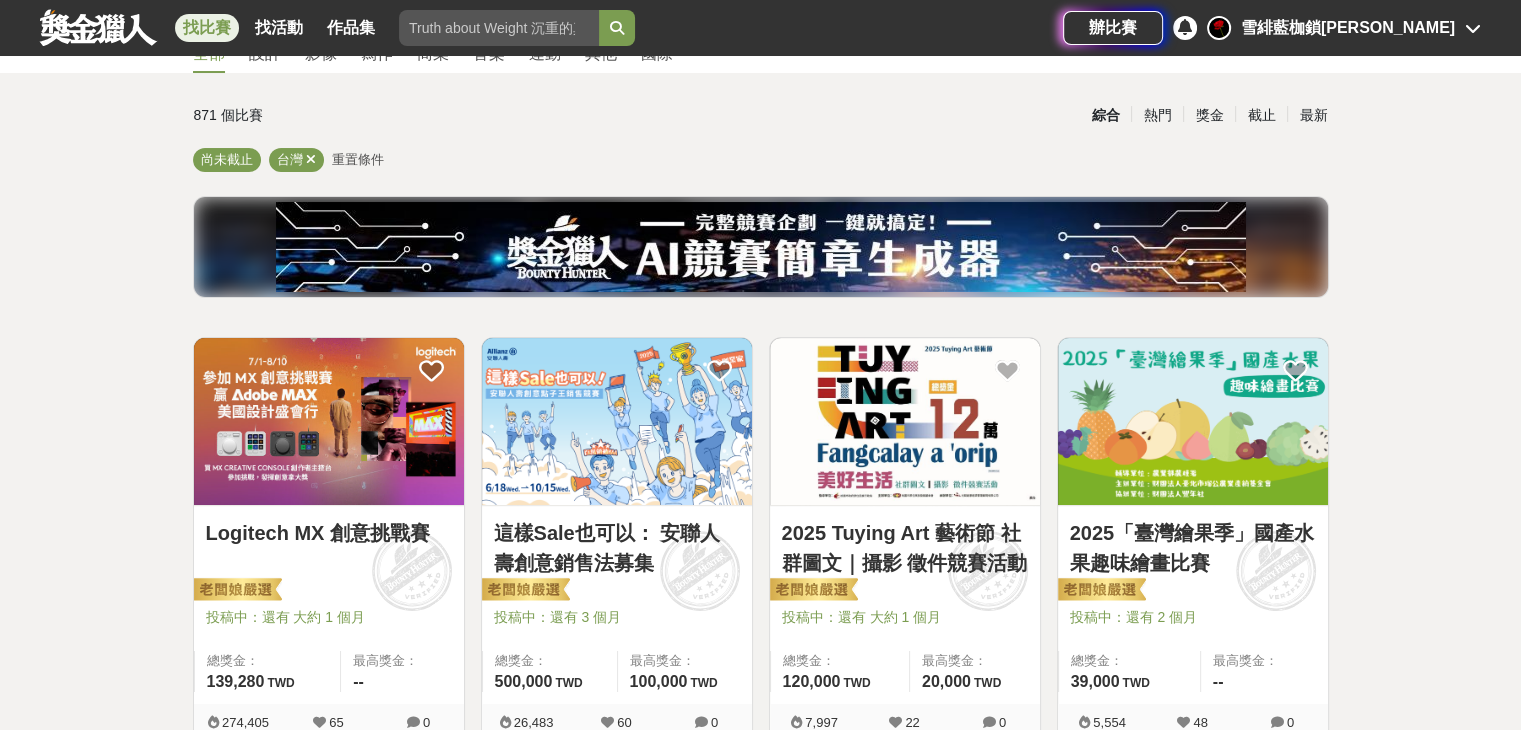 click on "2025「臺灣繪果季」國產水果趣味繪畫比賽" at bounding box center (1193, 548) 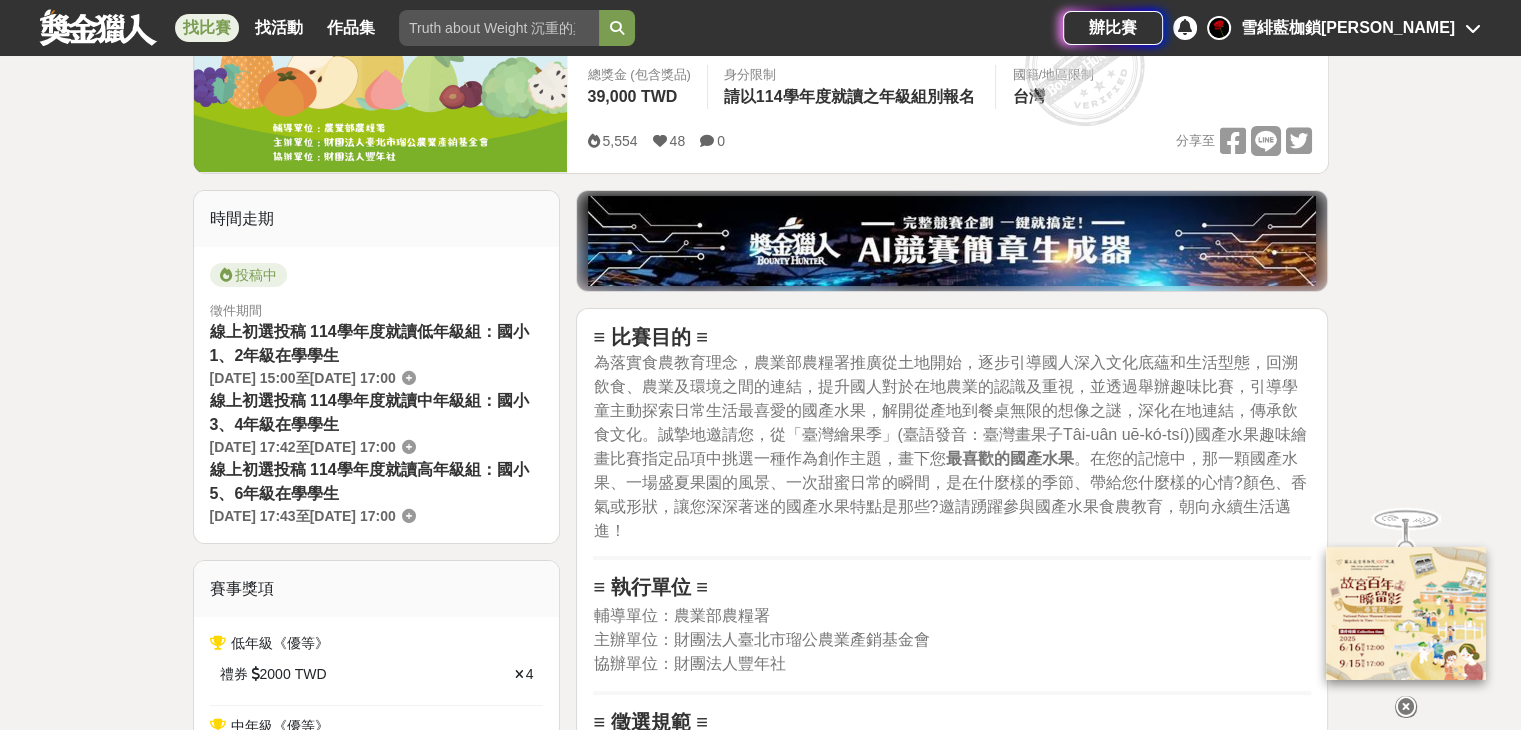 scroll, scrollTop: 400, scrollLeft: 0, axis: vertical 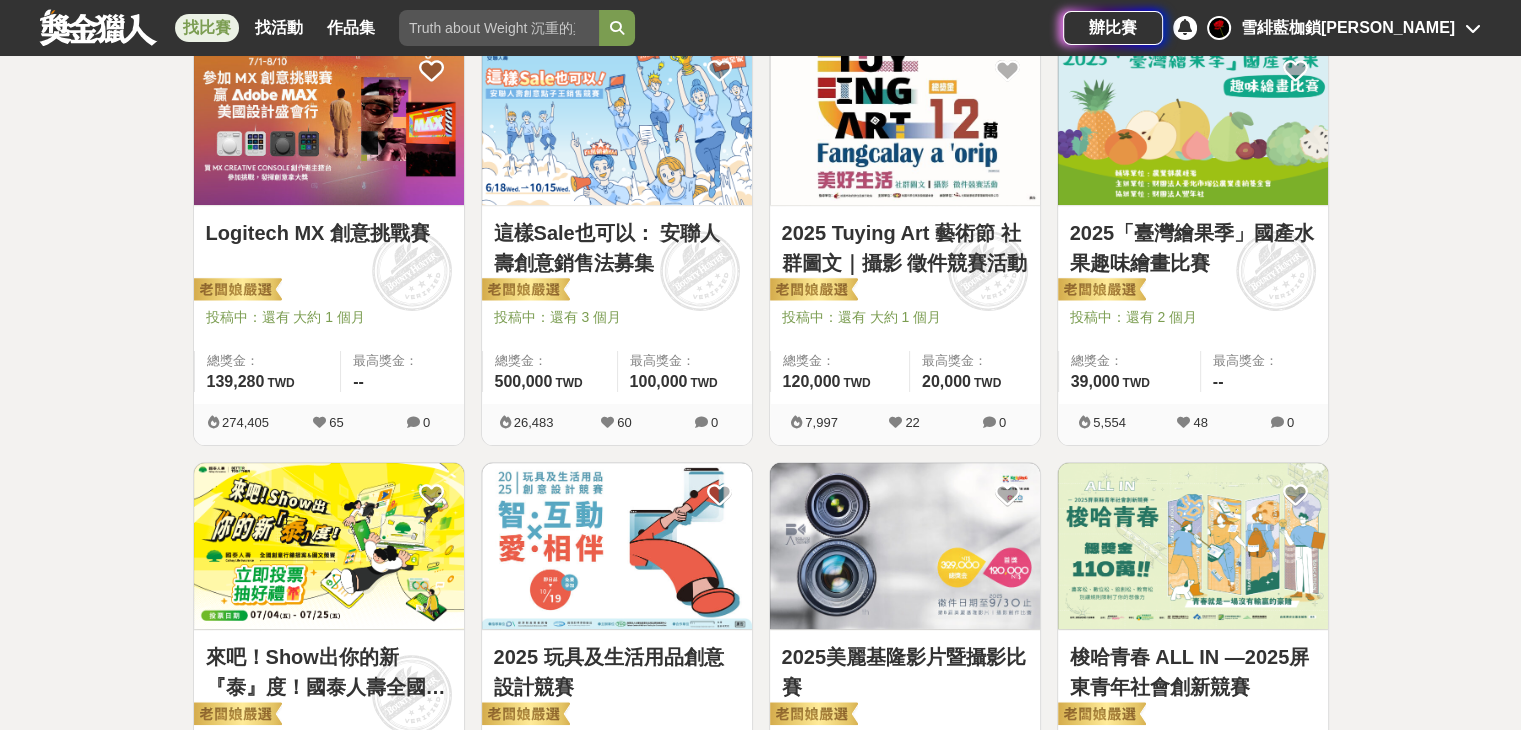 click on "2025 Tuying Art 藝術節 社群圖文｜攝影 徵件競賽活動" at bounding box center (905, 248) 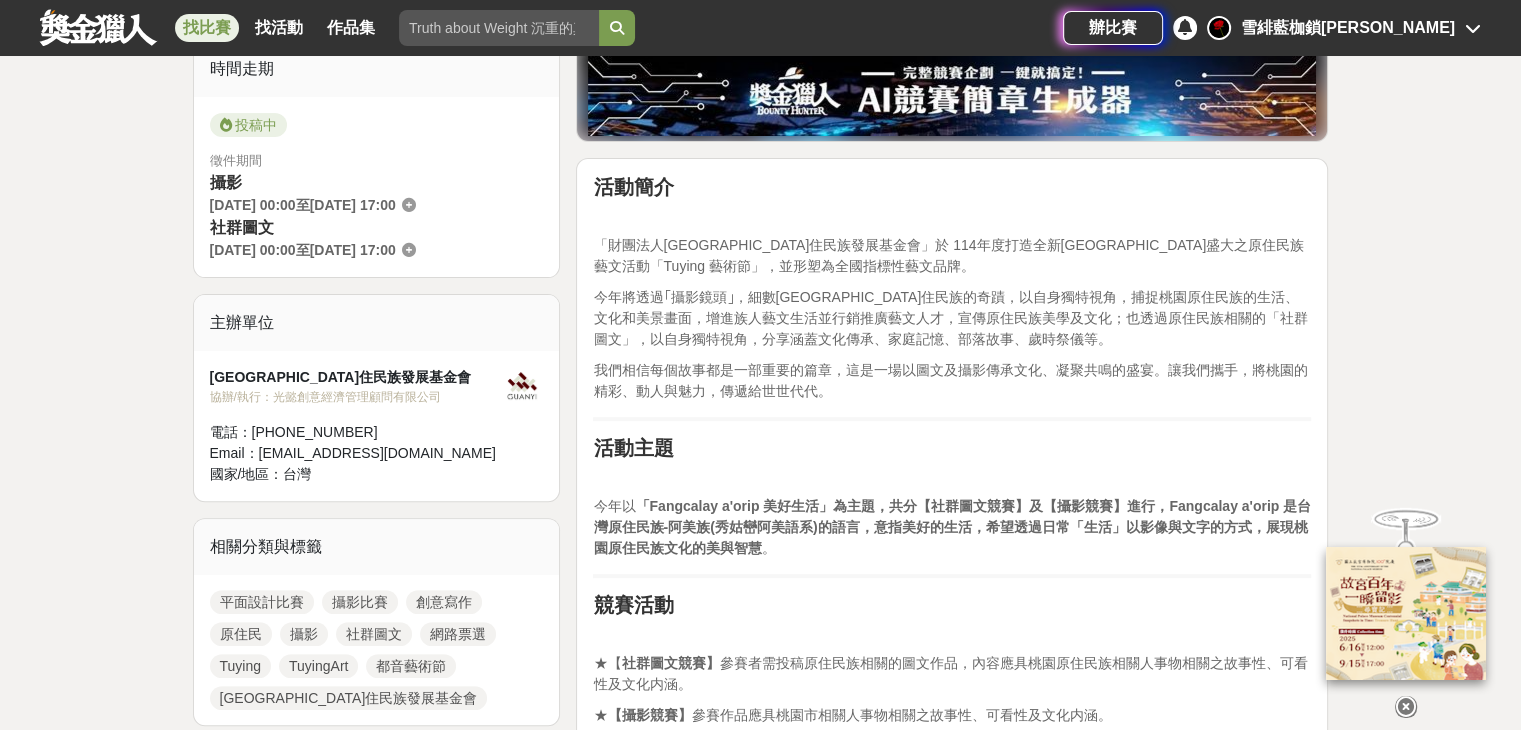 scroll, scrollTop: 600, scrollLeft: 0, axis: vertical 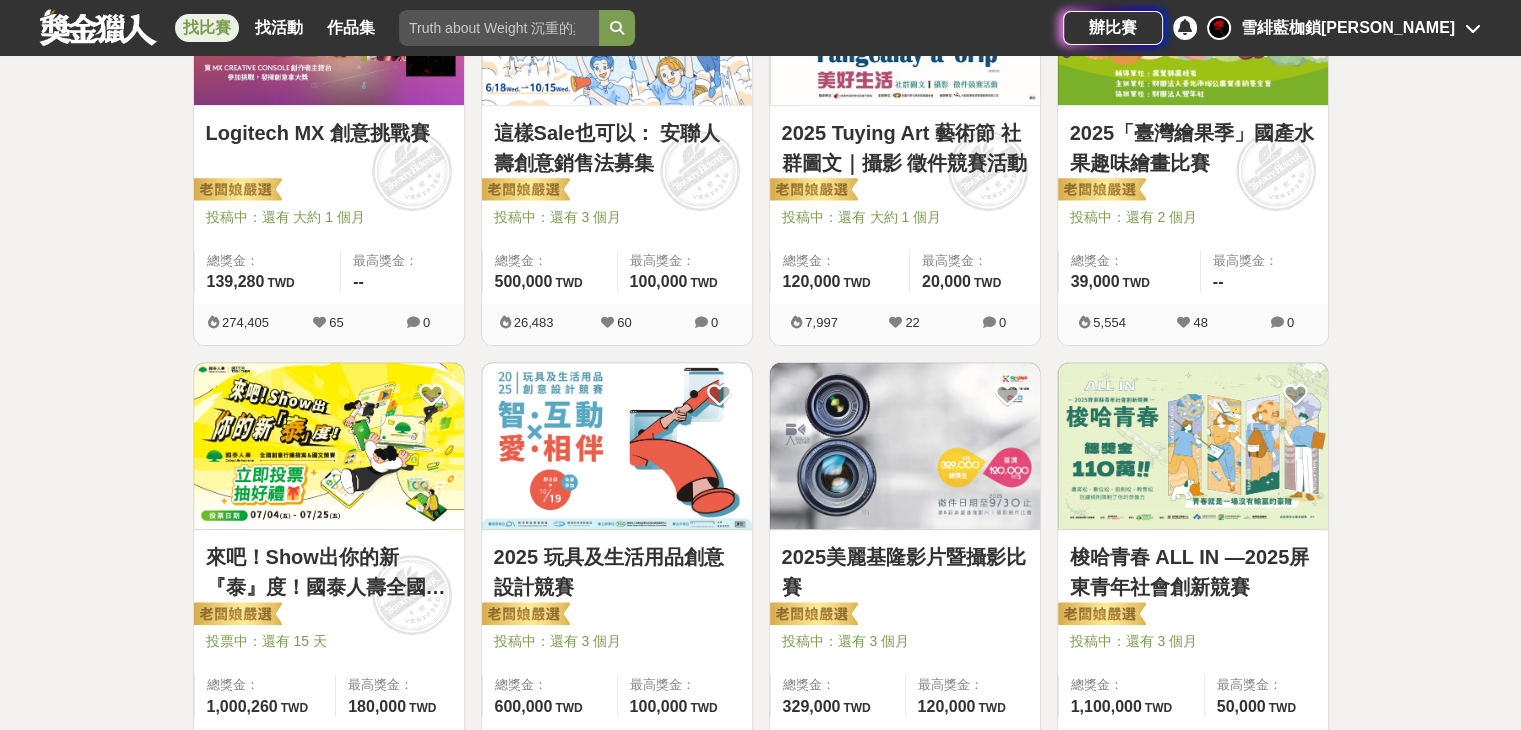 click at bounding box center [329, 446] 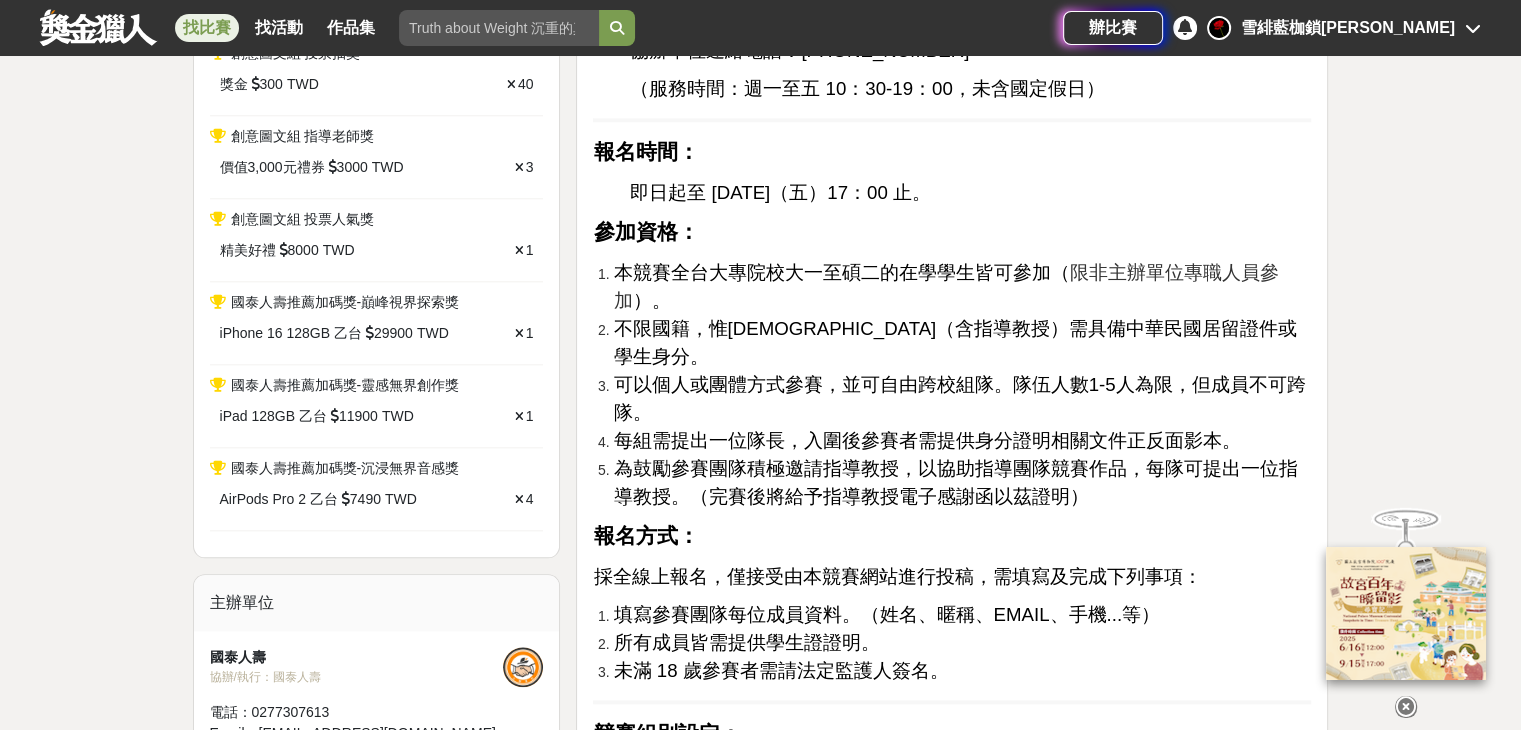 scroll, scrollTop: 2200, scrollLeft: 0, axis: vertical 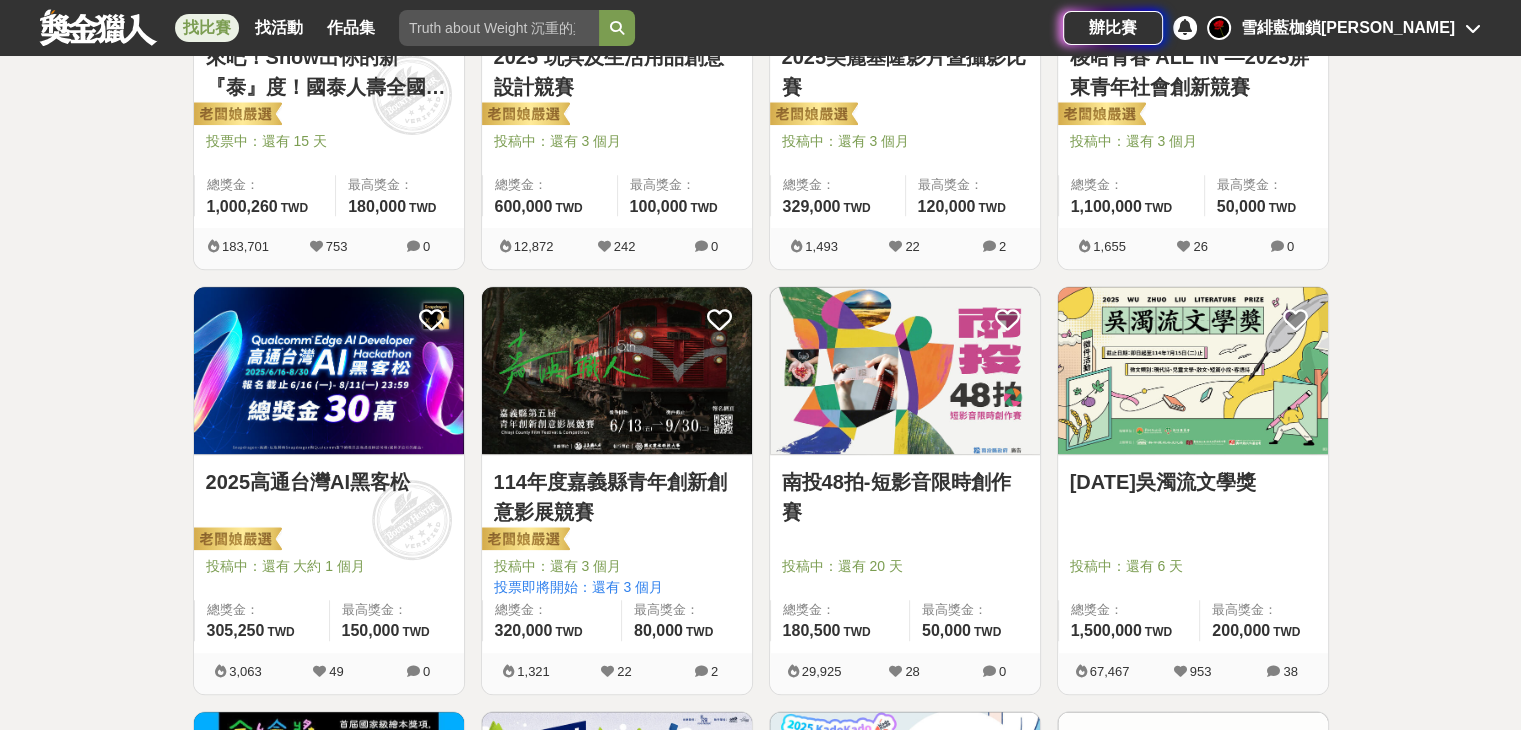 click at bounding box center [1193, 370] 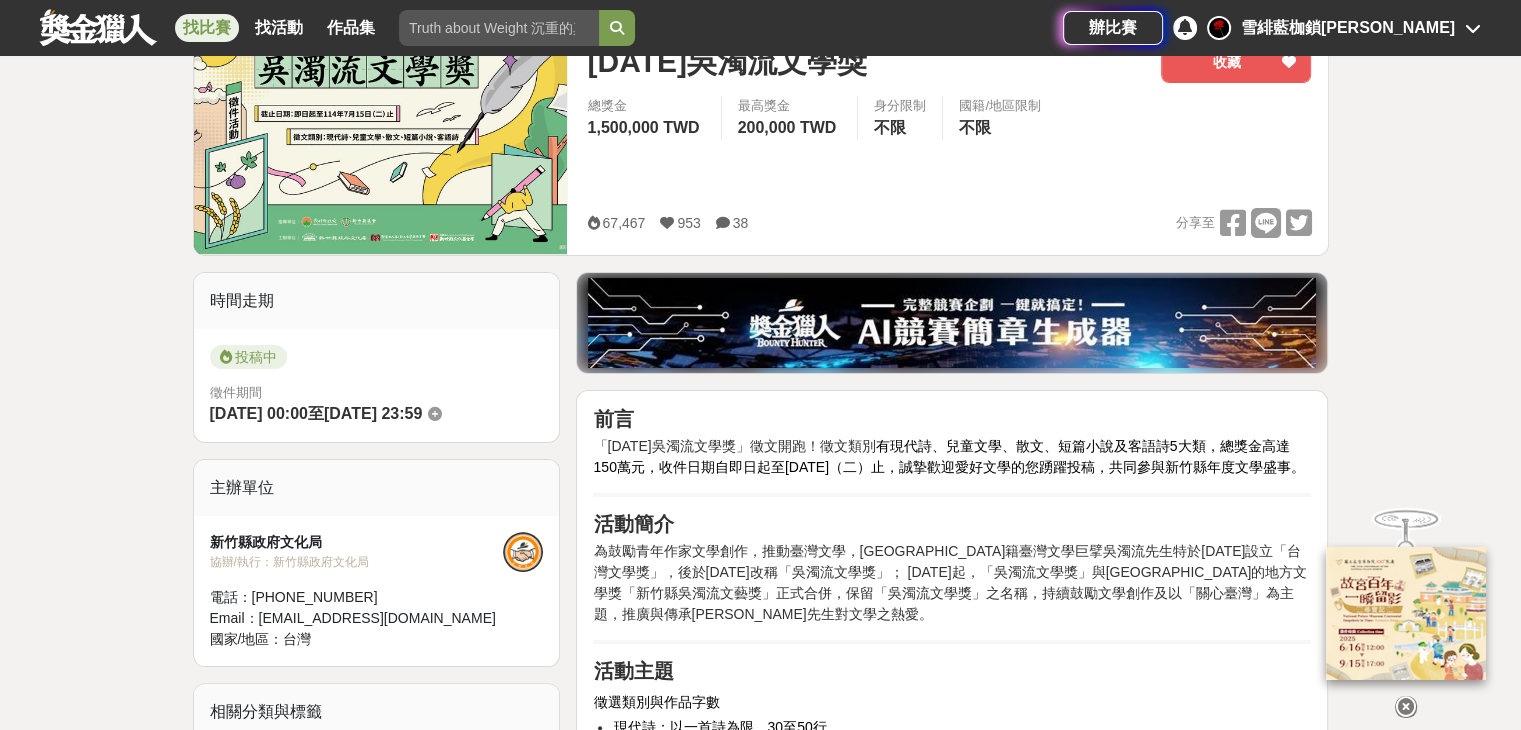 scroll, scrollTop: 0, scrollLeft: 0, axis: both 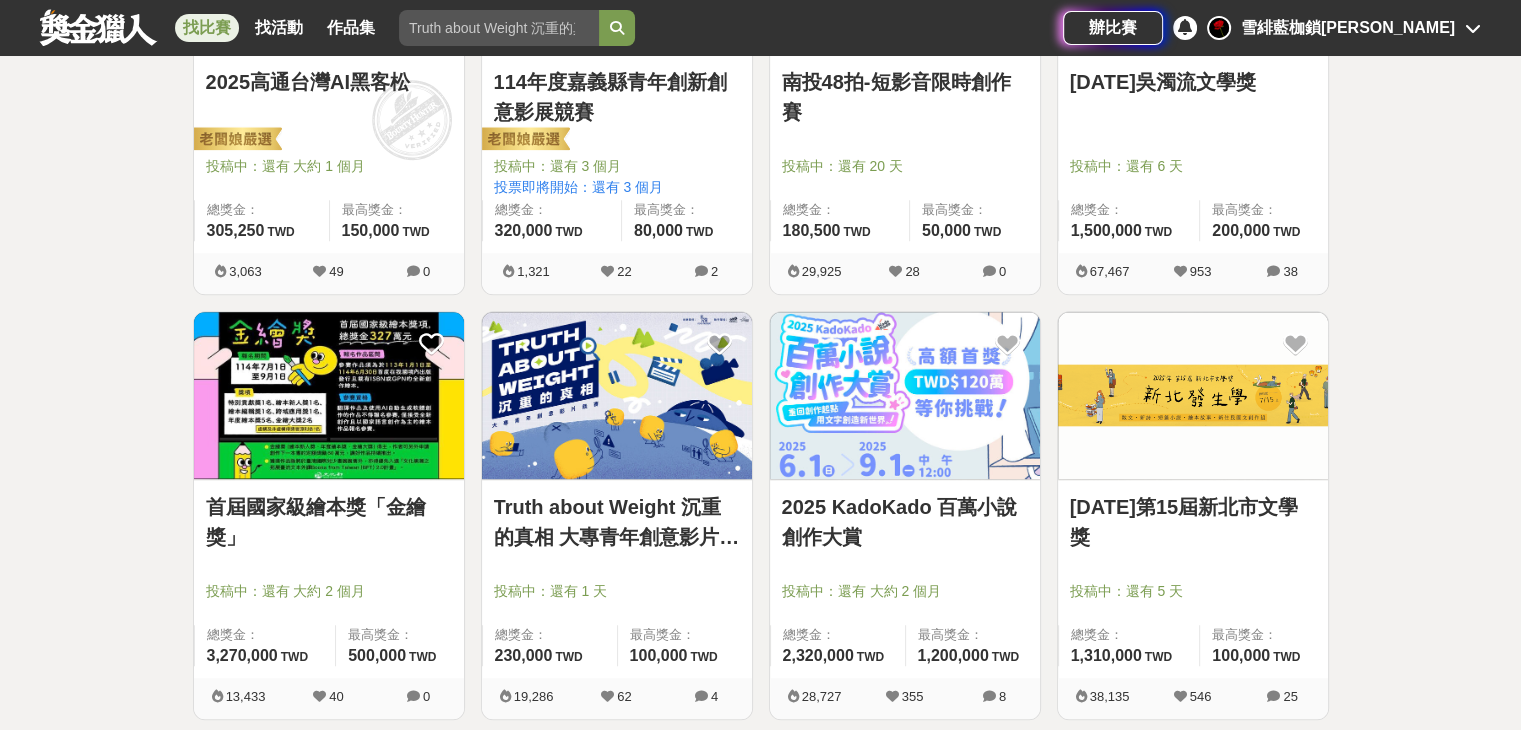 click at bounding box center (329, 395) 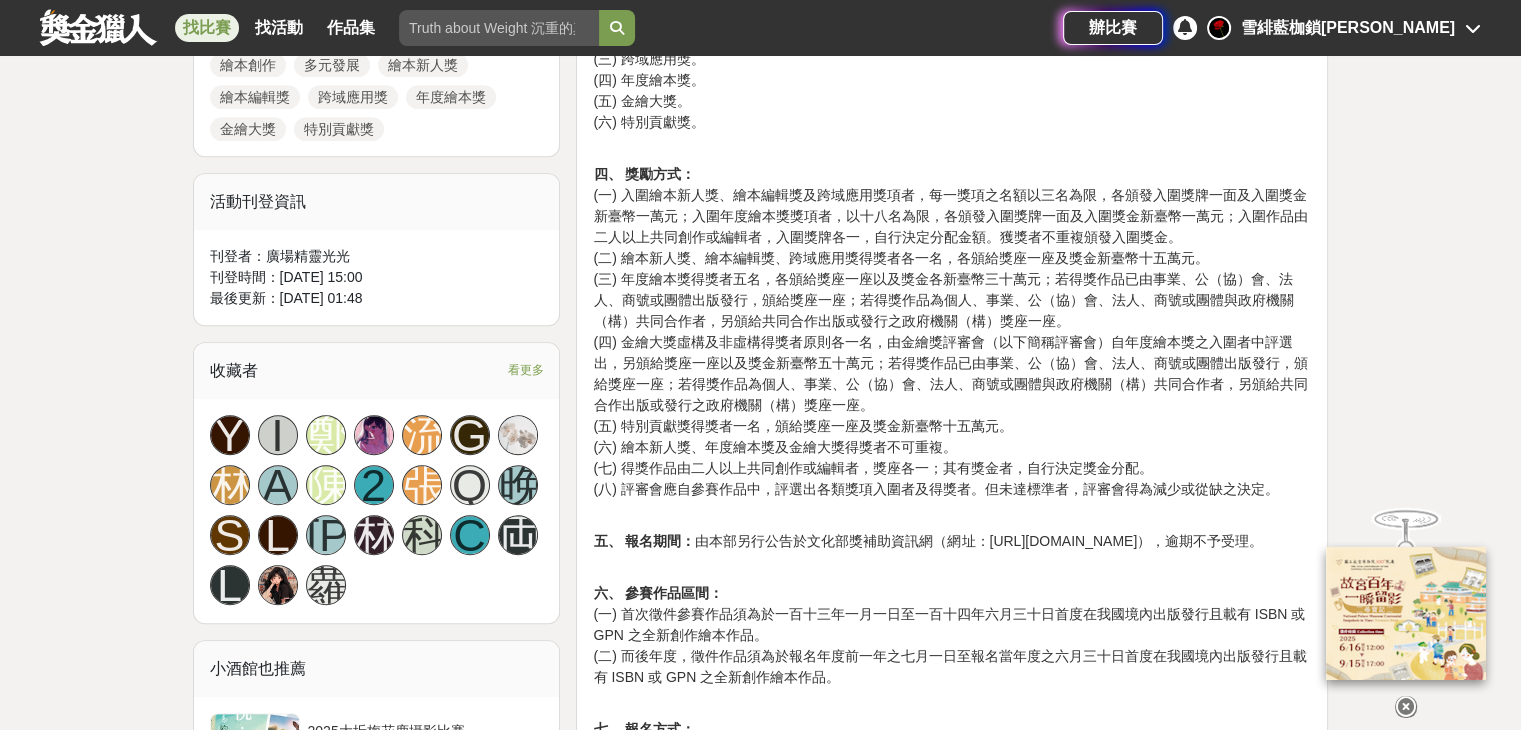 scroll, scrollTop: 1100, scrollLeft: 0, axis: vertical 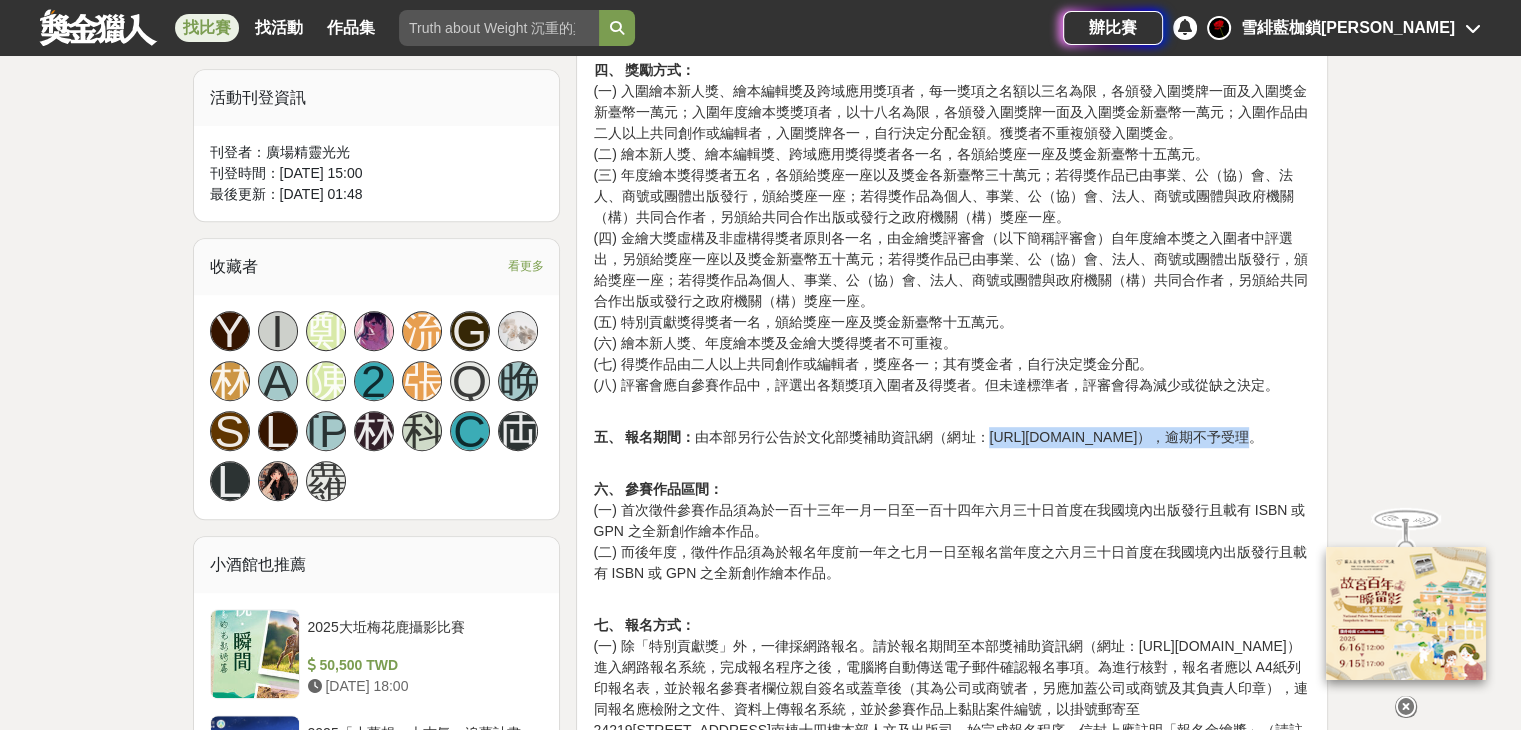 drag, startPoint x: 985, startPoint y: 439, endPoint x: 1161, endPoint y: 436, distance: 176.02557 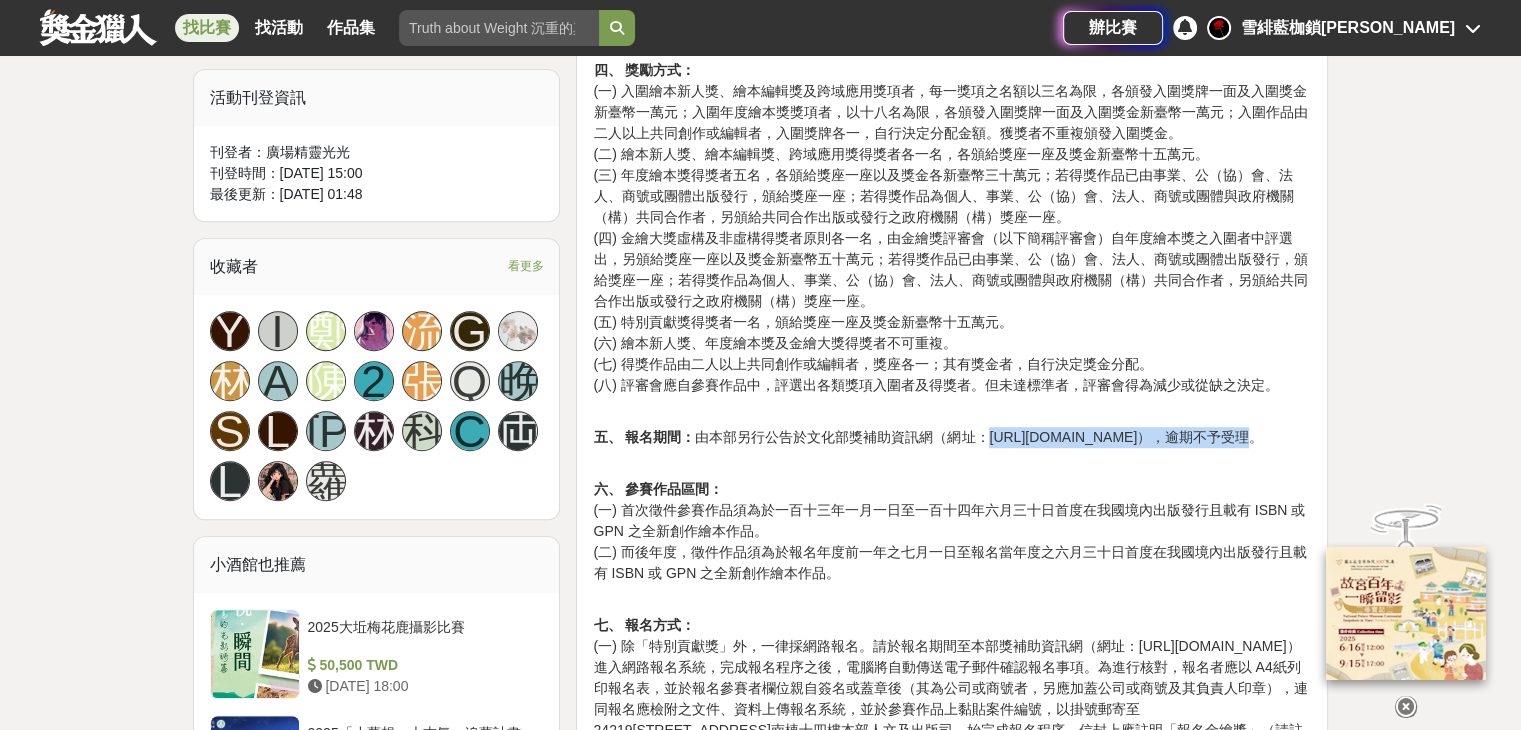 click on "五、 報名期間： 由本部另行公告於文化部獎補助資訊網（網址：https://grants.moc.gov.tw/），逾期不予受理。" at bounding box center (952, 427) 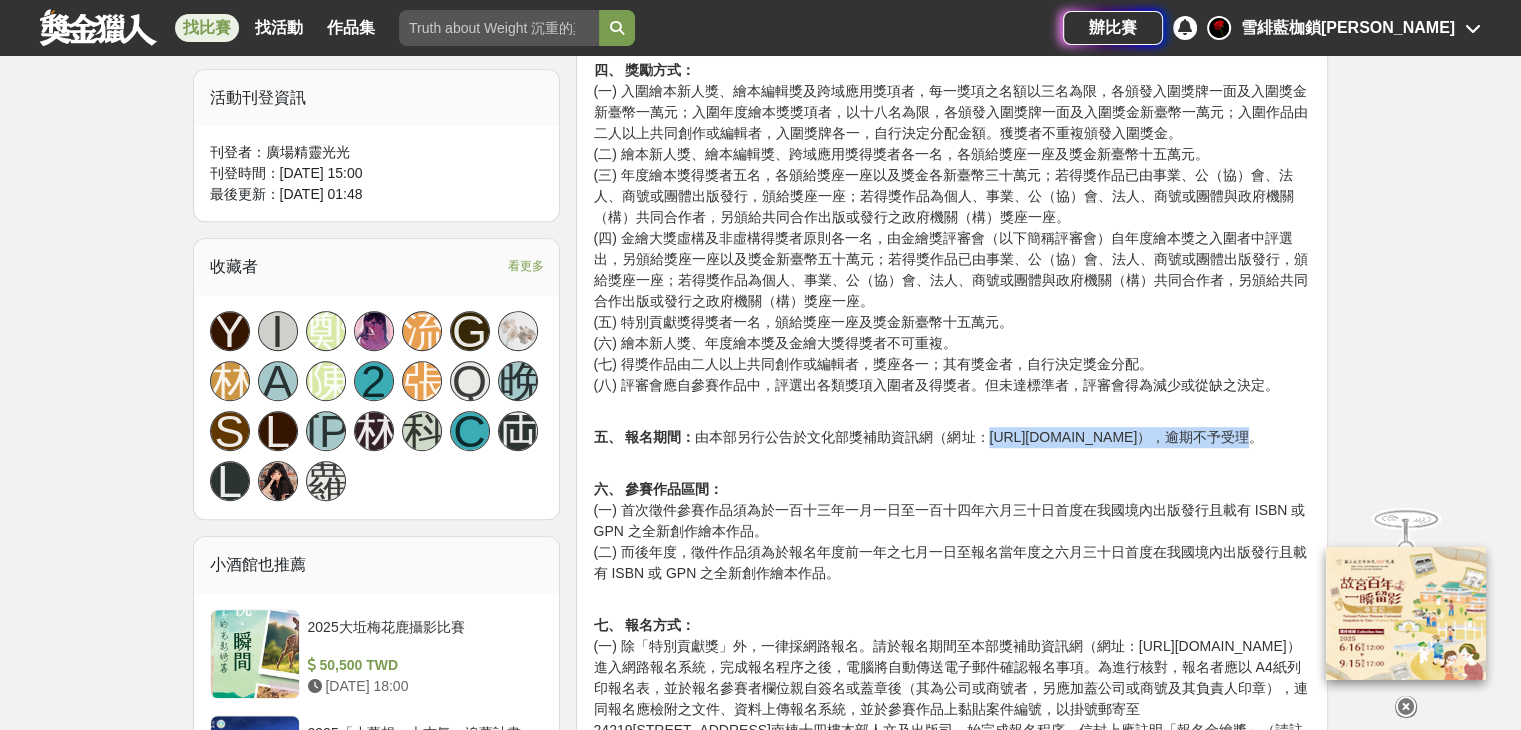 copy on "https://grants.moc.gov.tw/" 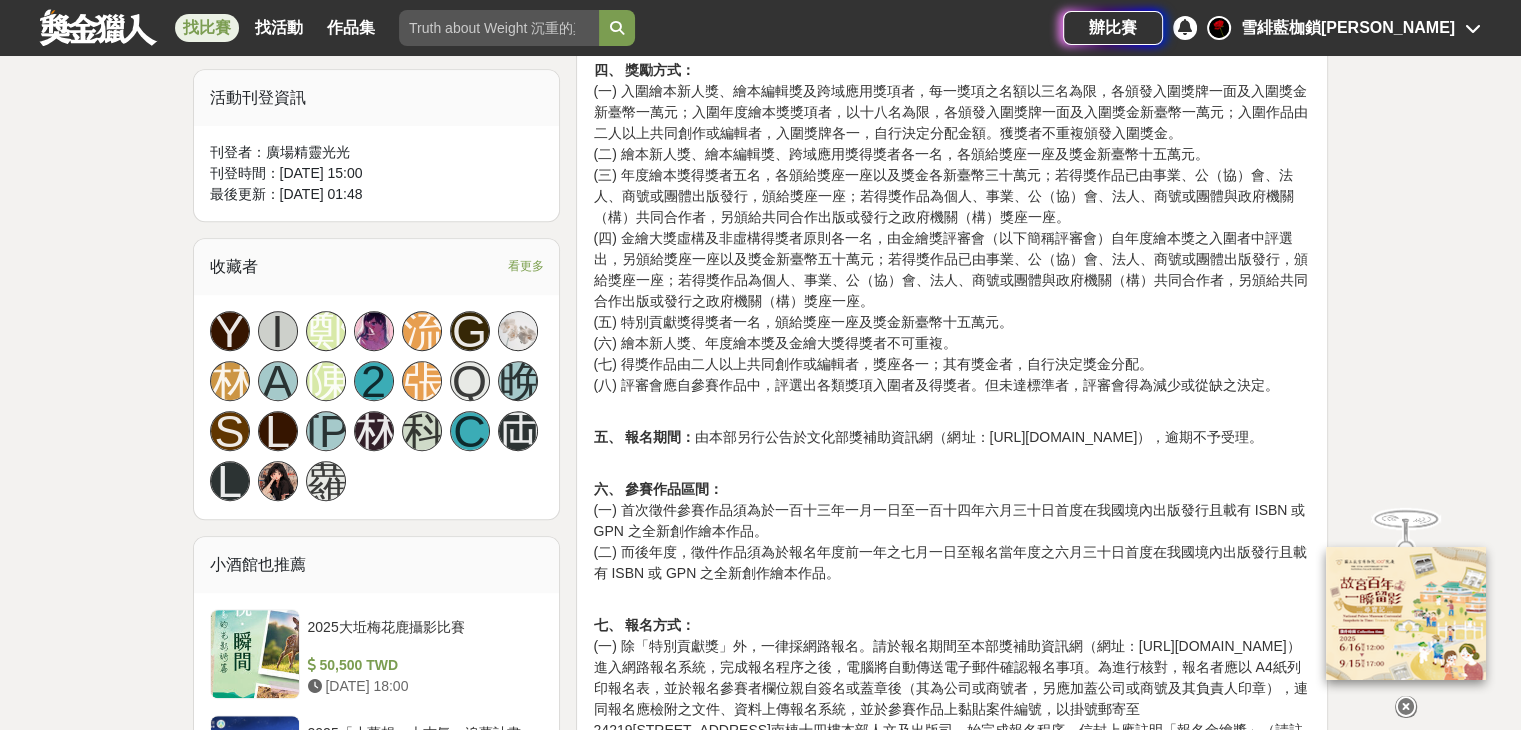 click on "四、 獎勵方式： (一) 入圍繪本新人獎、繪本編輯獎及跨域應用獎項者，每一獎項之名額以三名為限，各頒發入圍獎牌一面及入圍獎金新臺幣一萬元；入圍年度繪本獎獎項者，以十八名為限，各頒發入圍獎牌一面及入圍獎金新臺幣一萬元；入圍作品由二人以上共同創作或編輯者，入圍獎牌各一，自行決定分配金額。獲獎者不重複頒發入圍獎金。 (二) 繪本新人獎、繪本編輯獎、跨域應用獎得獎者各一名，各頒給獎座一座及獎金新臺幣十五萬元。 (三) 年度繪本獎得獎者五名，各頒給獎座一座以及獎金各新臺幣三十萬元；若得獎作品已由事業、公（協）會、法人、商號或團體出版發行，頒給獎座一座；若得獎作品為個人、事業、公（協）會、法人、商號或團體與政府機關（構）共同合作者，另頒給共同合作出版或發行之政府機關（構）獎座一座。" at bounding box center (952, 217) 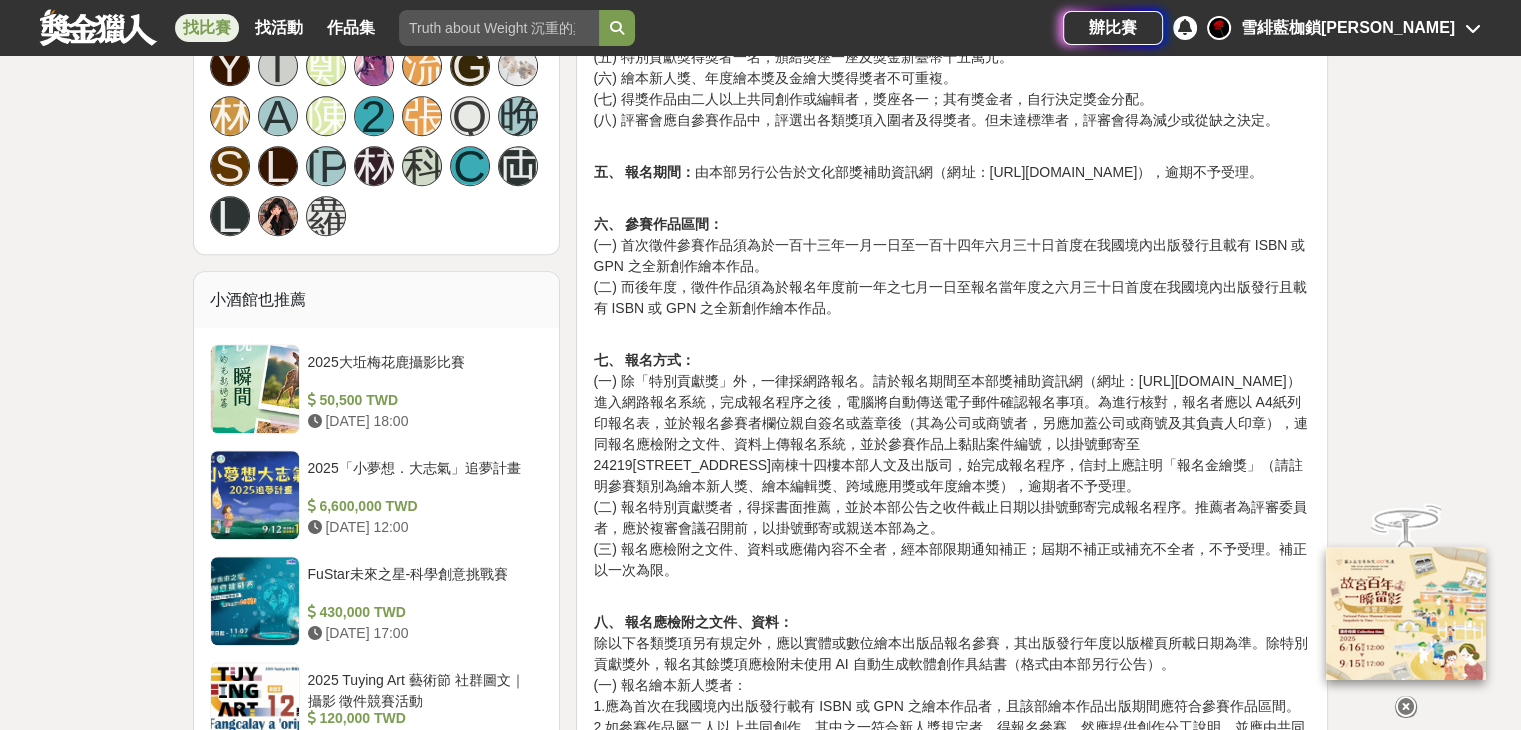 scroll, scrollTop: 1400, scrollLeft: 0, axis: vertical 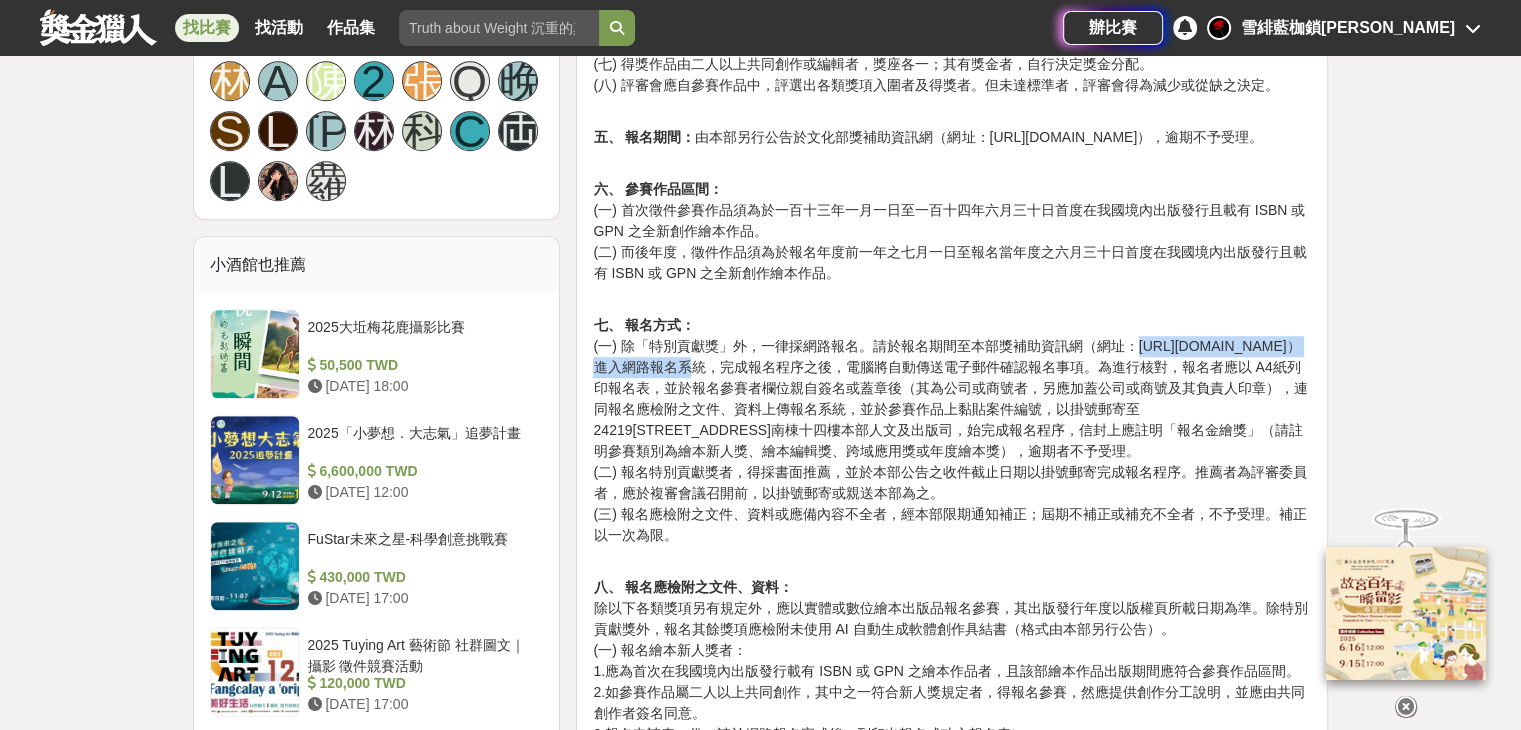 drag, startPoint x: 592, startPoint y: 367, endPoint x: 769, endPoint y: 365, distance: 177.01129 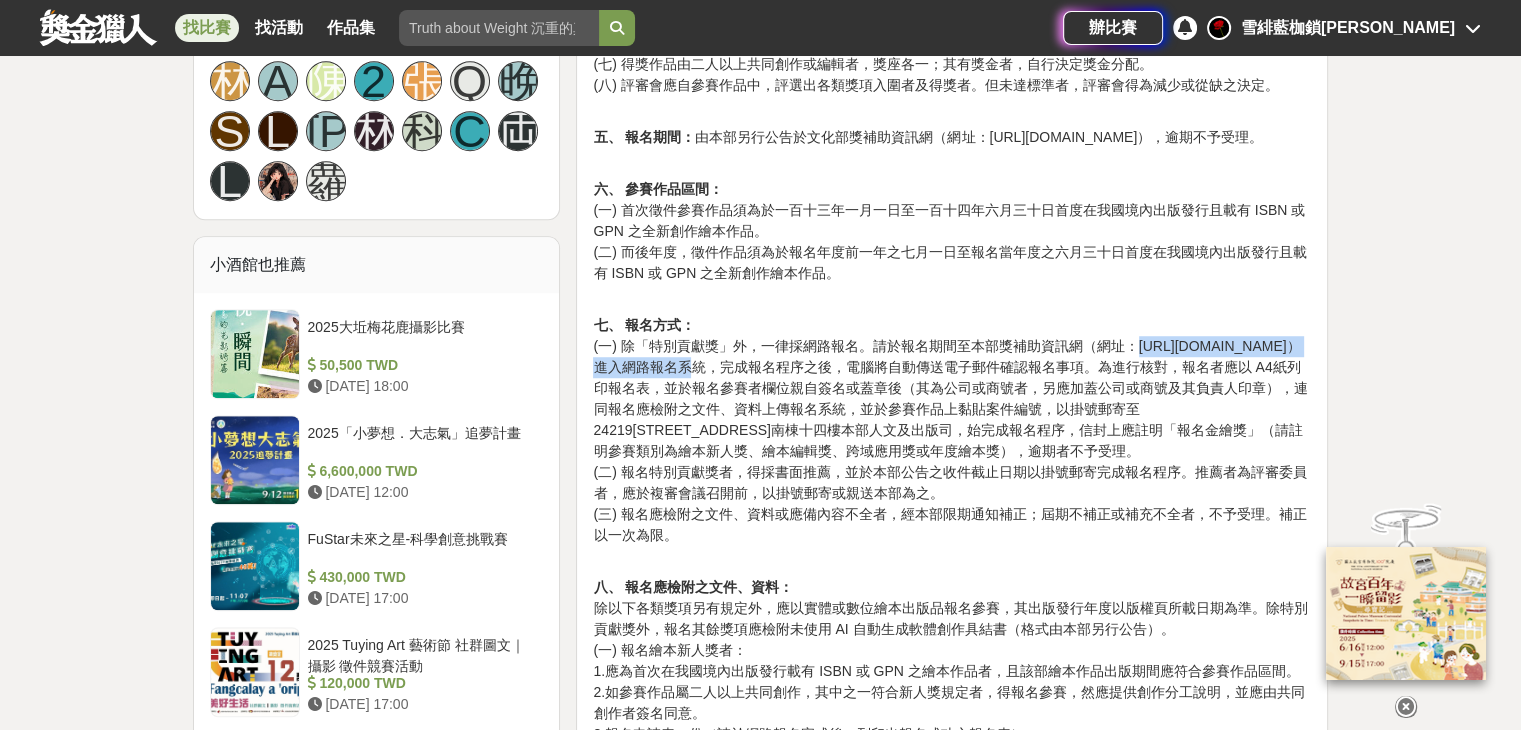 click on "七、 報名方式： (一) 除「特別貢獻獎」外，一律採網路報名。請於報名期間至本部獎補助資訊網（網址：https://grants.moc.gov.tw/）進入網路報名系統，完成報名程序之後，電腦將自動傳送電子郵件確認報名事項。為進行核對，報名者應以 A4紙列印報名表，並於報名參賽者欄位親自簽名或蓋章後（其為公司或商號者，另應加蓋公司或商號及其負責人印章），連同報名應檢附之文件、資料上傳報名系統，並於參賽作品上黏貼案件編號，以掛號郵寄至24219新北市新莊區中平路四三九號南棟十四樓本部人文及出版司，始完成報名程序，信封上應註明「報名金繪獎」（請註明參賽類別為繪本新人獎、繪本編輯獎、跨域應用獎或年度繪本獎），逾期者不予受理。" at bounding box center [952, 420] 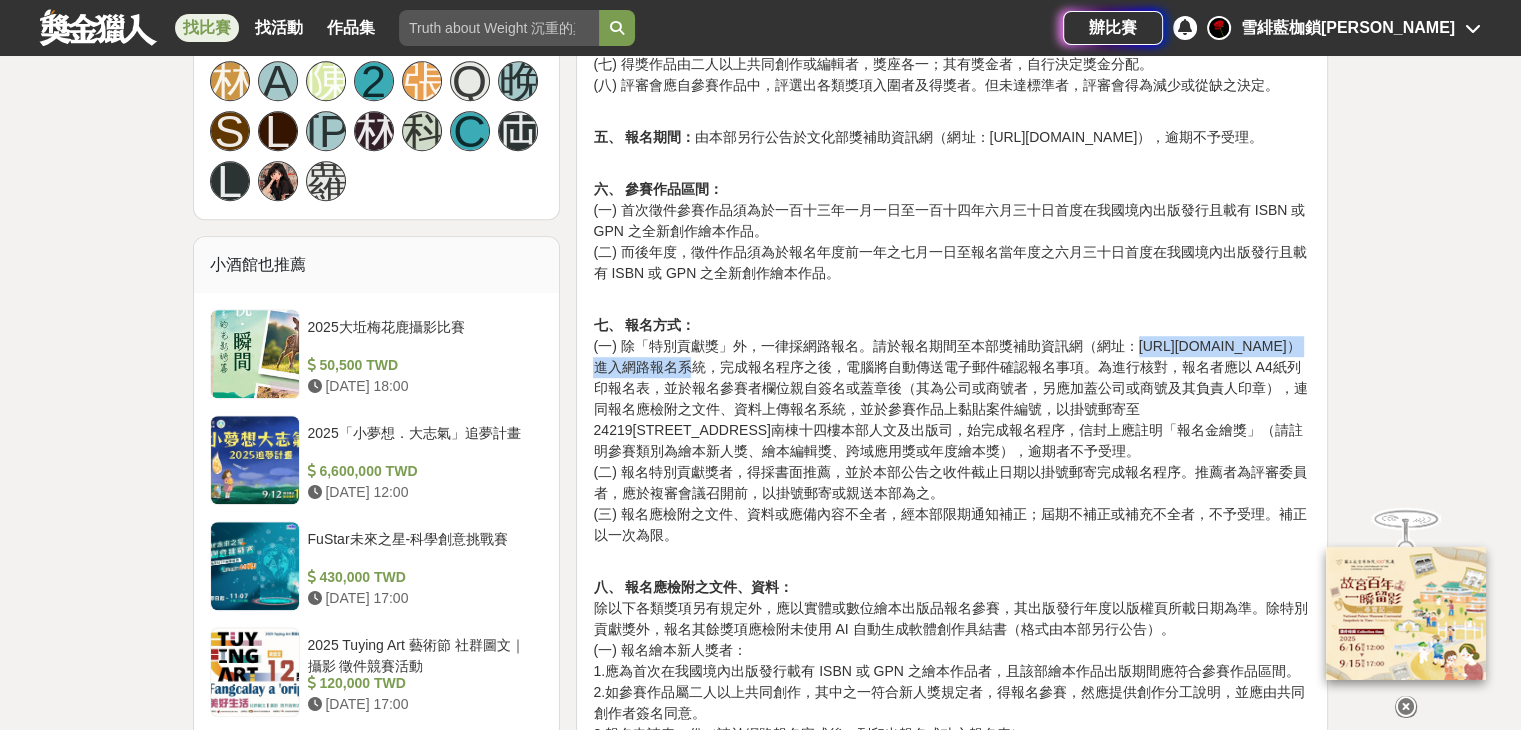 copy on "https://grants.moc.gov.tw/" 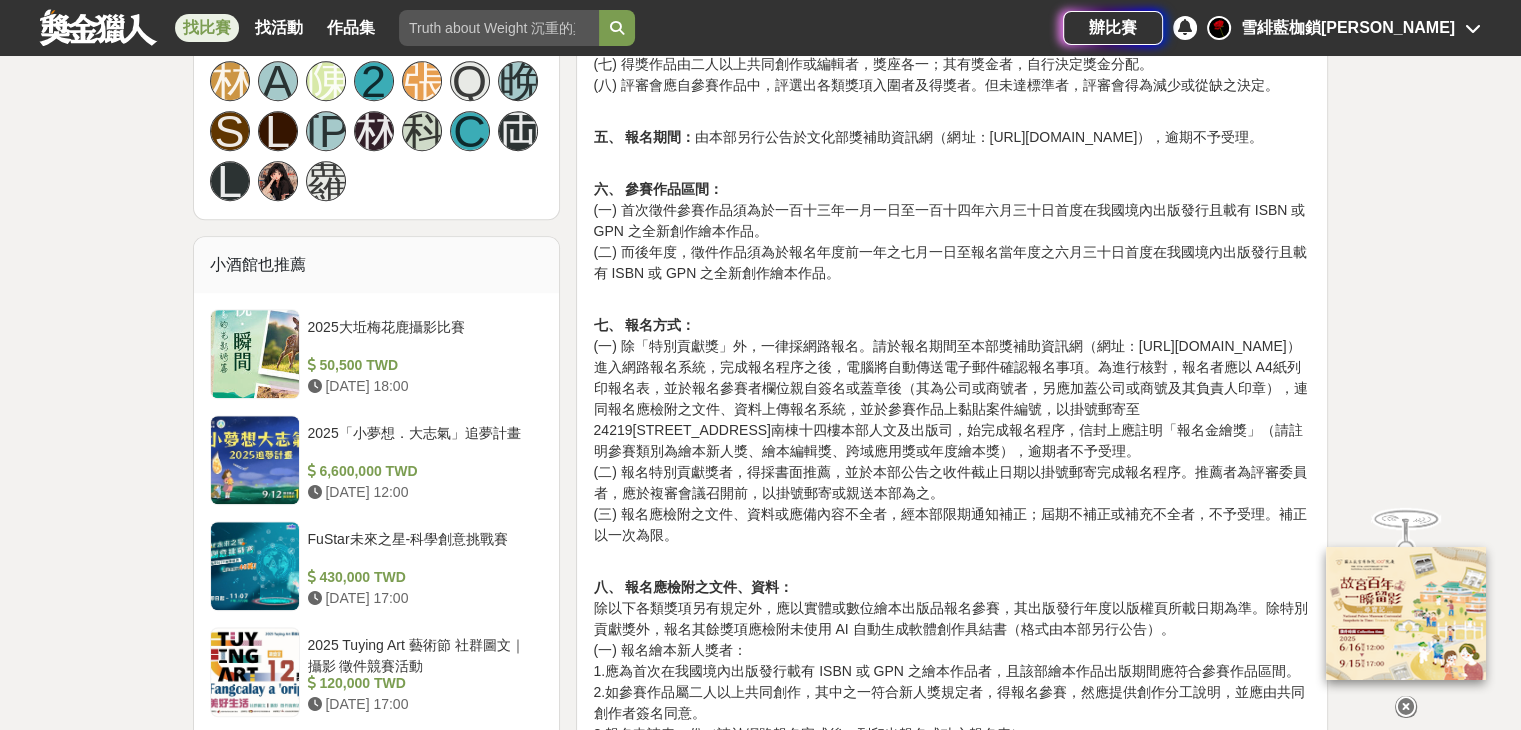 click on "七、 報名方式： (一) 除「特別貢獻獎」外，一律採網路報名。請於報名期間至本部獎補助資訊網（網址：https://grants.moc.gov.tw/）進入網路報名系統，完成報名程序之後，電腦將自動傳送電子郵件確認報名事項。為進行核對，報名者應以 A4紙列印報名表，並於報名參賽者欄位親自簽名或蓋章後（其為公司或商號者，另應加蓋公司或商號及其負責人印章），連同報名應檢附之文件、資料上傳報名系統，並於參賽作品上黏貼案件編號，以掛號郵寄至24219新北市新莊區中平路四三九號南棟十四樓本部人文及出版司，始完成報名程序，信封上應註明「報名金繪獎」（請註明參賽類別為繪本新人獎、繪本編輯獎、跨域應用獎或年度繪本獎），逾期者不予受理。" at bounding box center [952, 420] 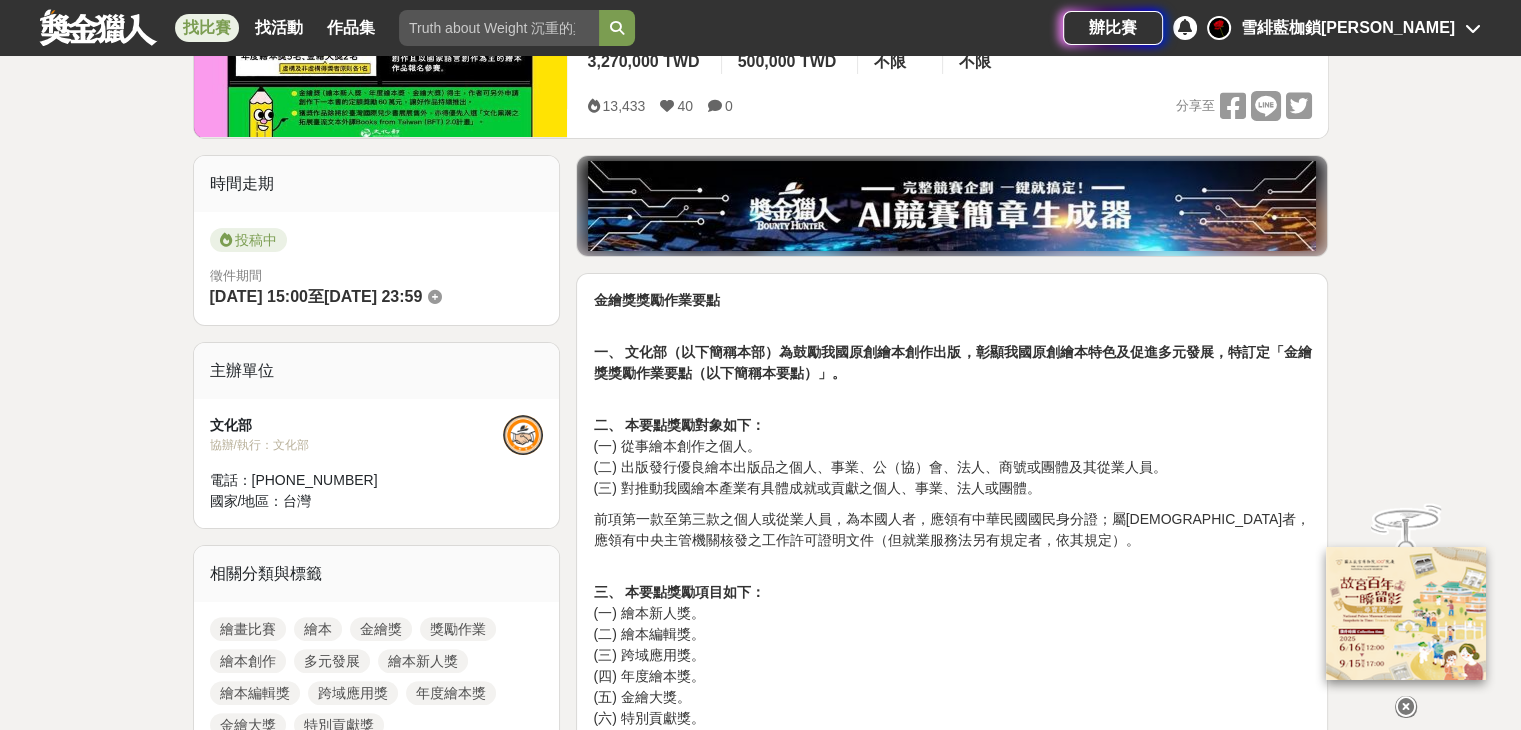 scroll, scrollTop: 200, scrollLeft: 0, axis: vertical 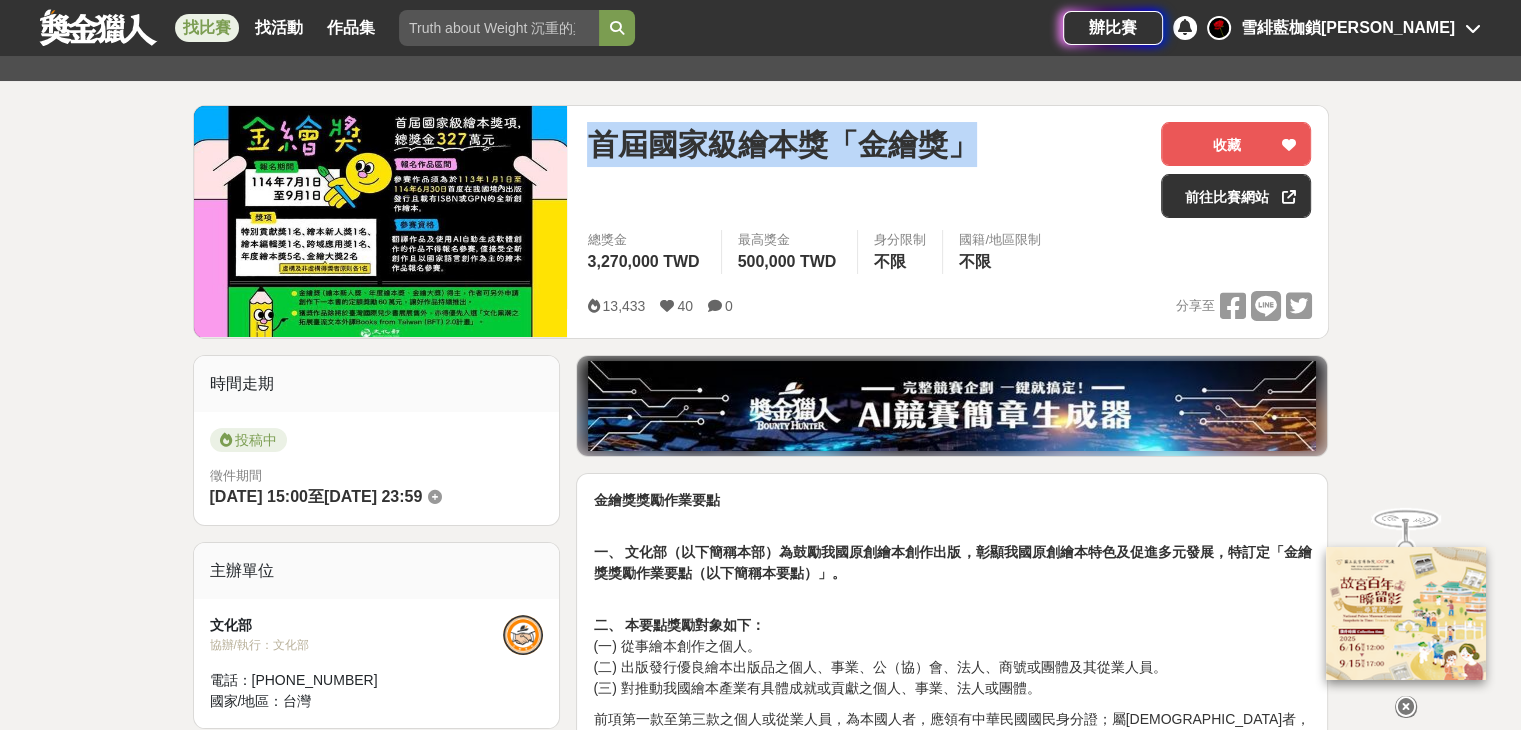 drag, startPoint x: 582, startPoint y: 152, endPoint x: 972, endPoint y: 149, distance: 390.01154 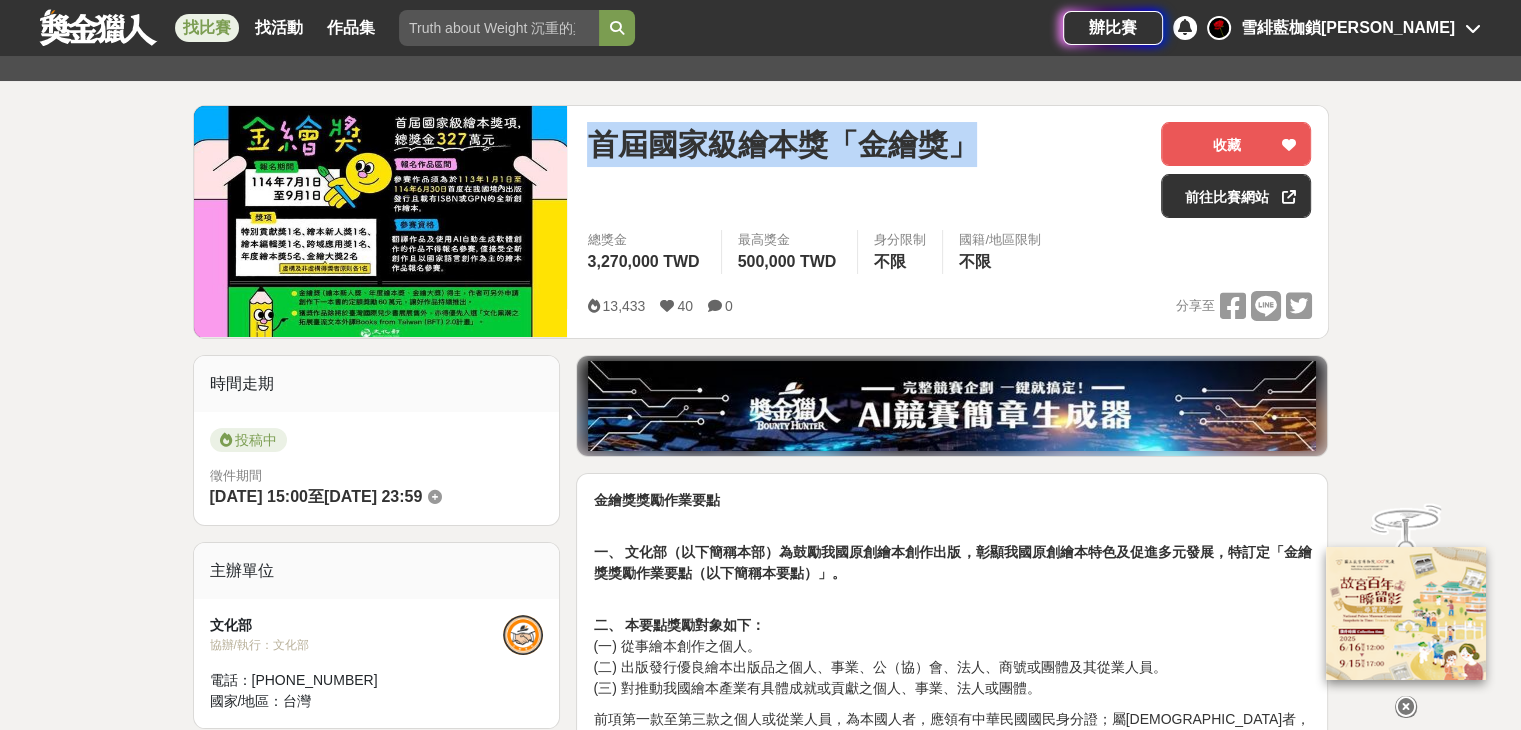 copy on "首屆國家級繪本獎「金繪獎」" 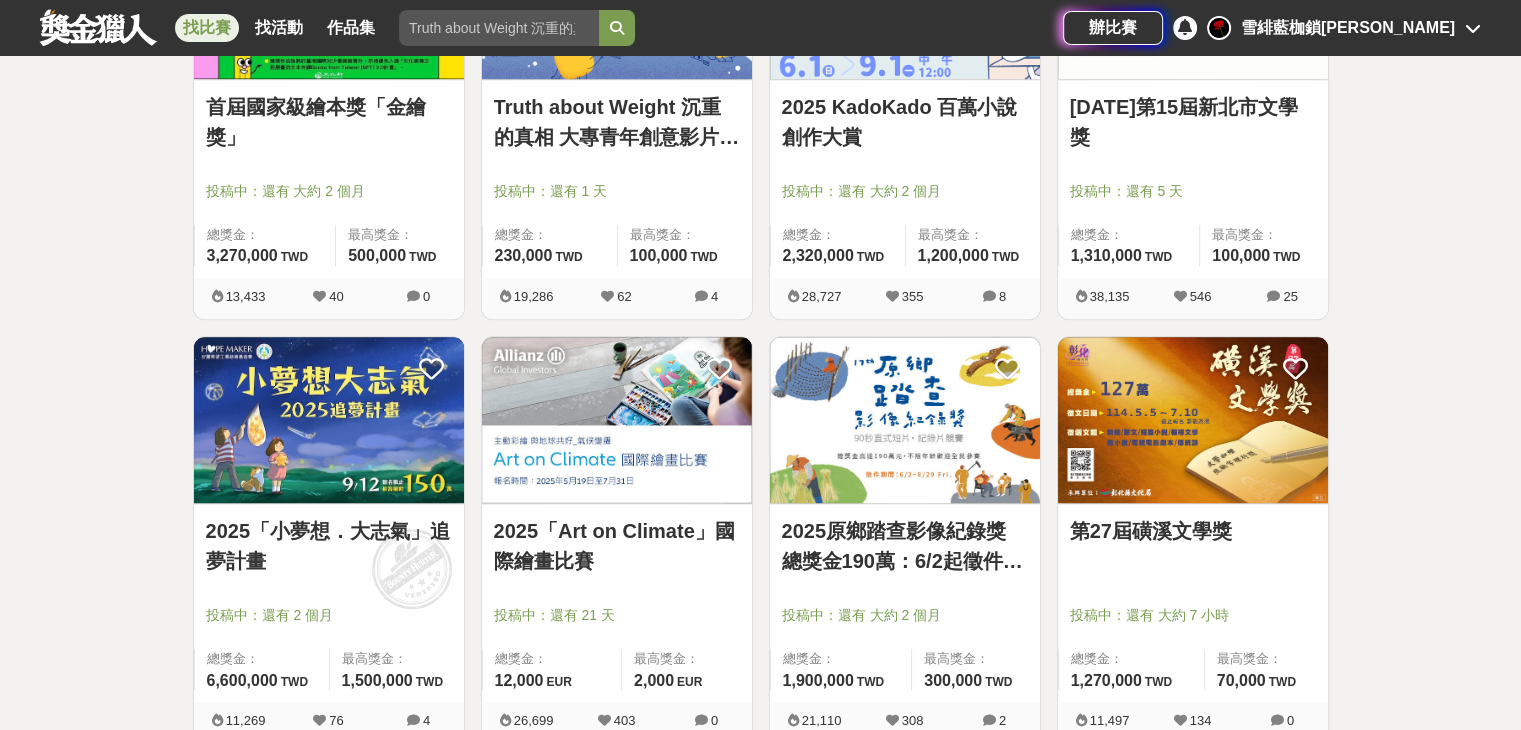 scroll, scrollTop: 1900, scrollLeft: 0, axis: vertical 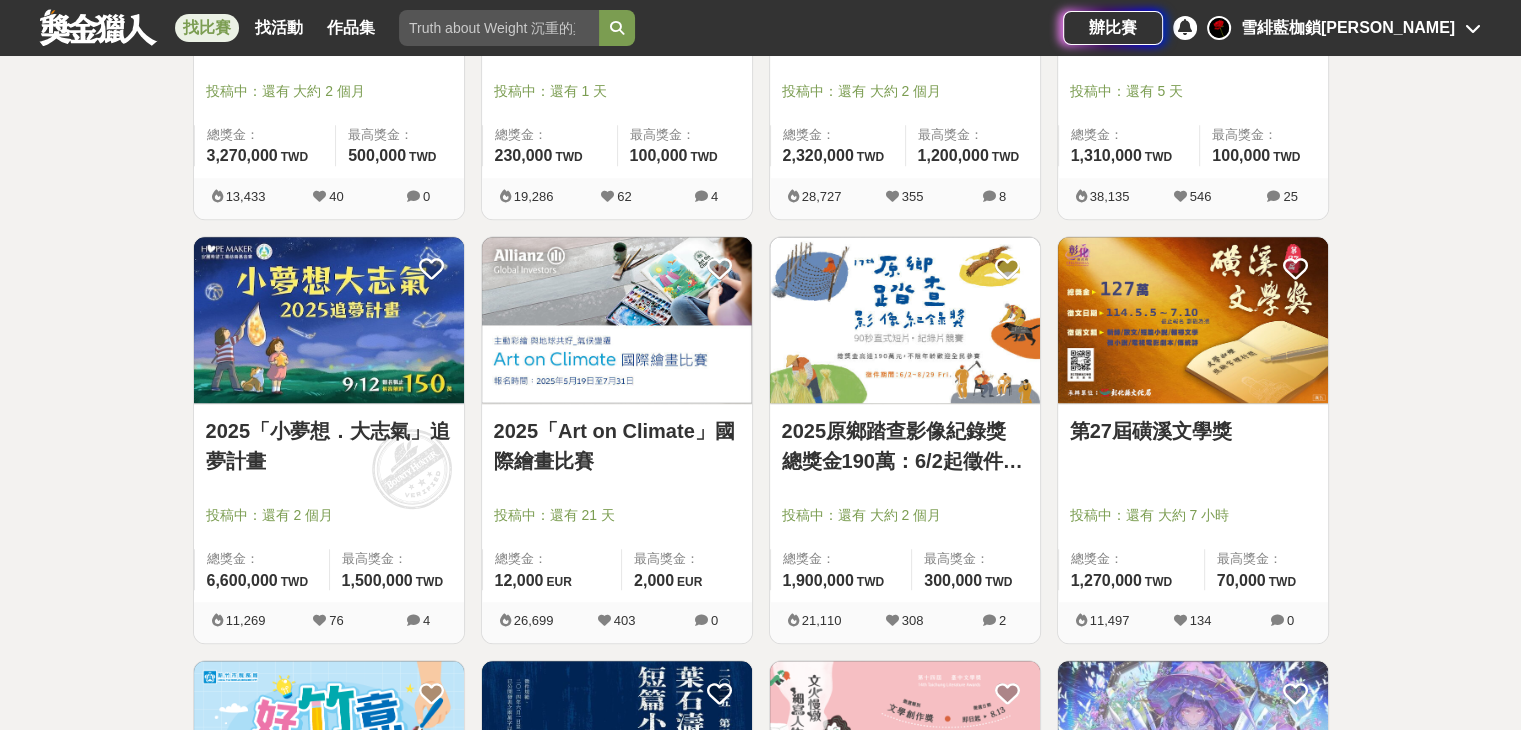 click at bounding box center (617, 320) 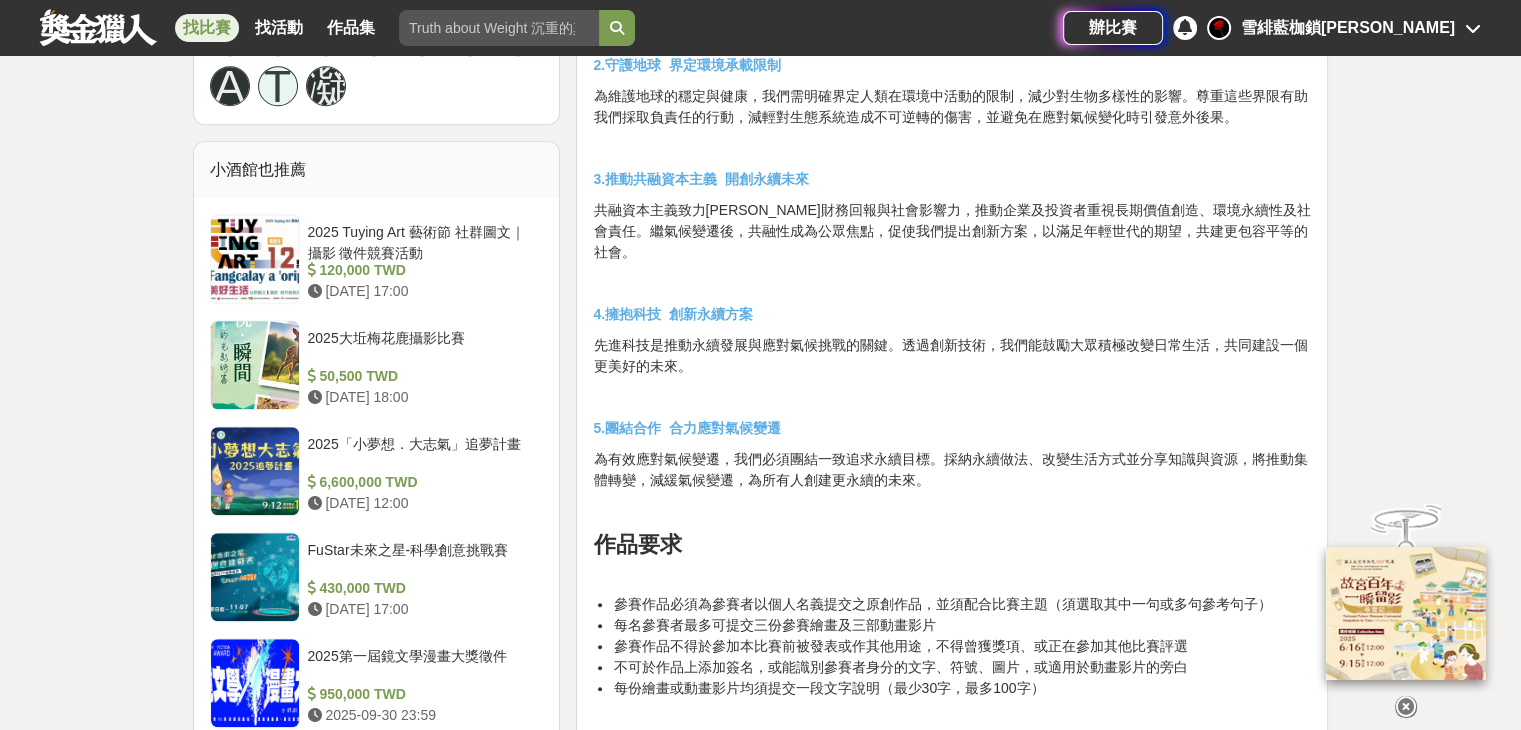 scroll, scrollTop: 1600, scrollLeft: 0, axis: vertical 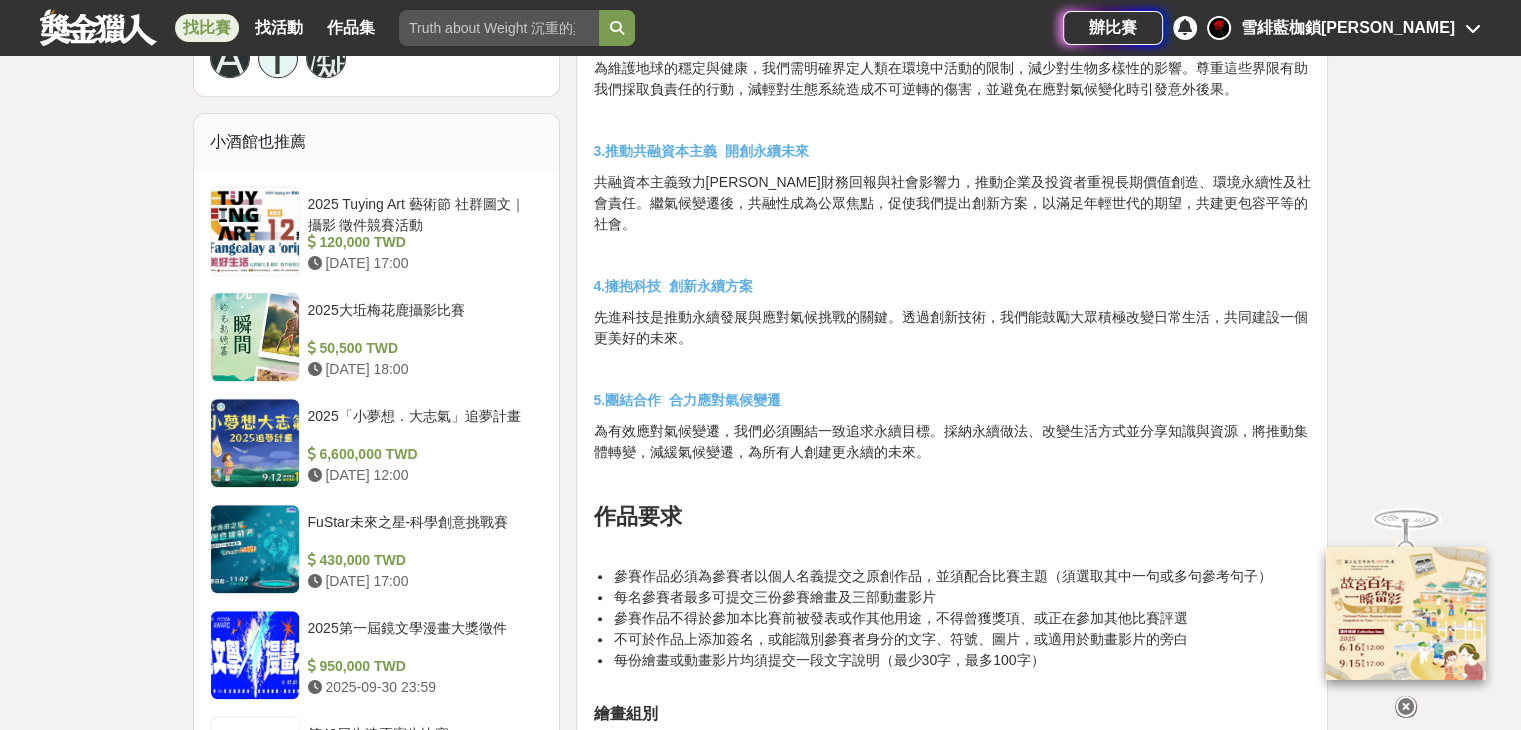 click at bounding box center [1406, 707] 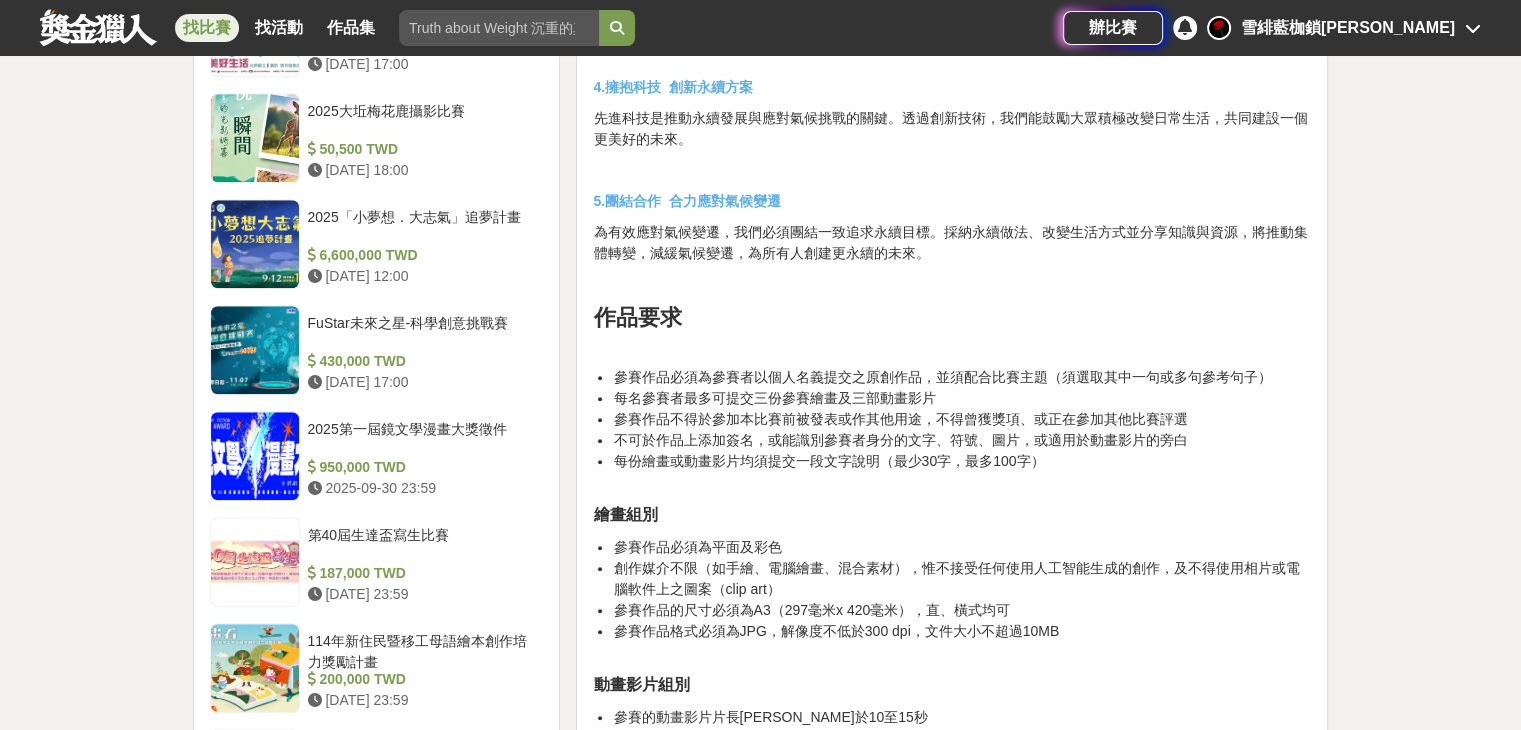 scroll, scrollTop: 1800, scrollLeft: 0, axis: vertical 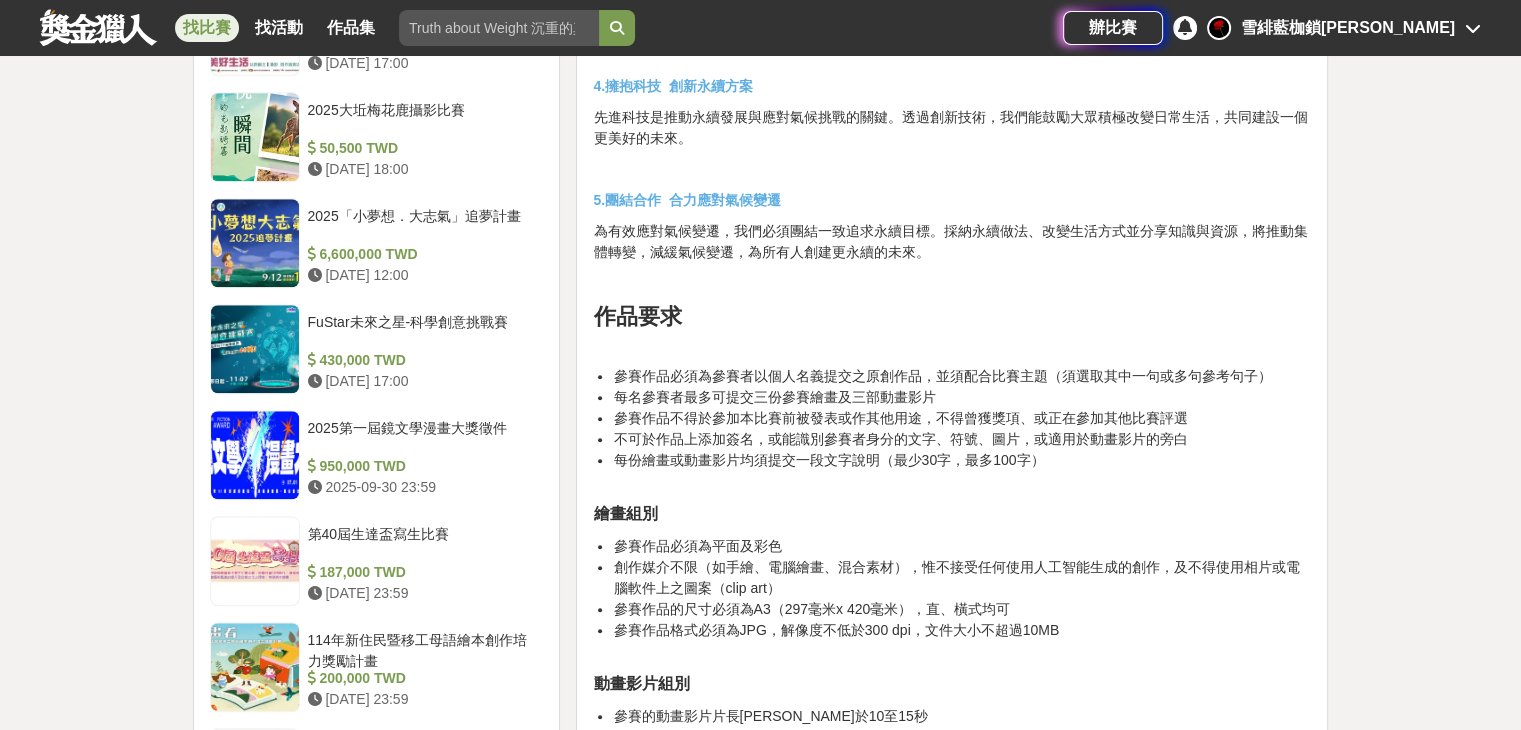 drag, startPoint x: 846, startPoint y: 350, endPoint x: 812, endPoint y: 357, distance: 34.713108 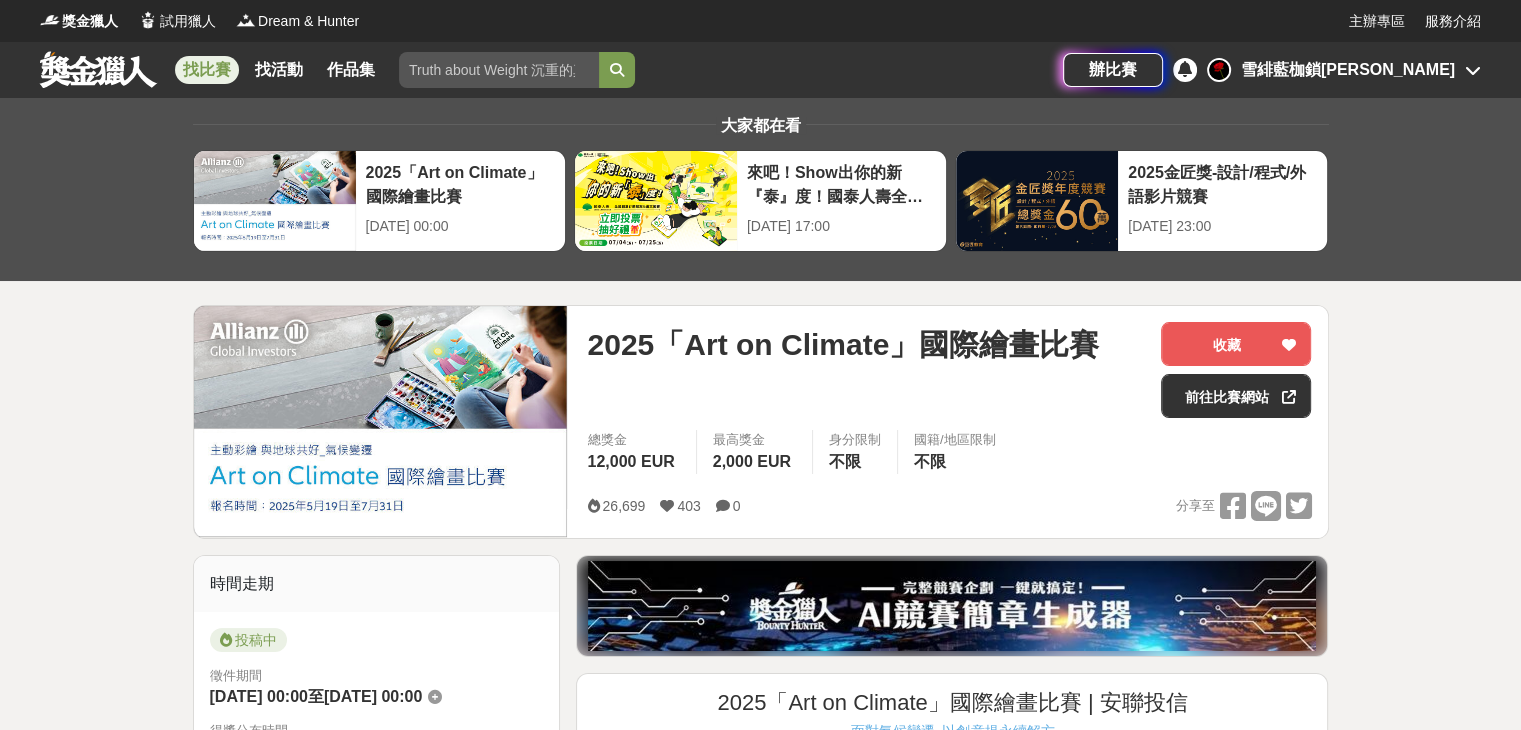 scroll, scrollTop: 100, scrollLeft: 0, axis: vertical 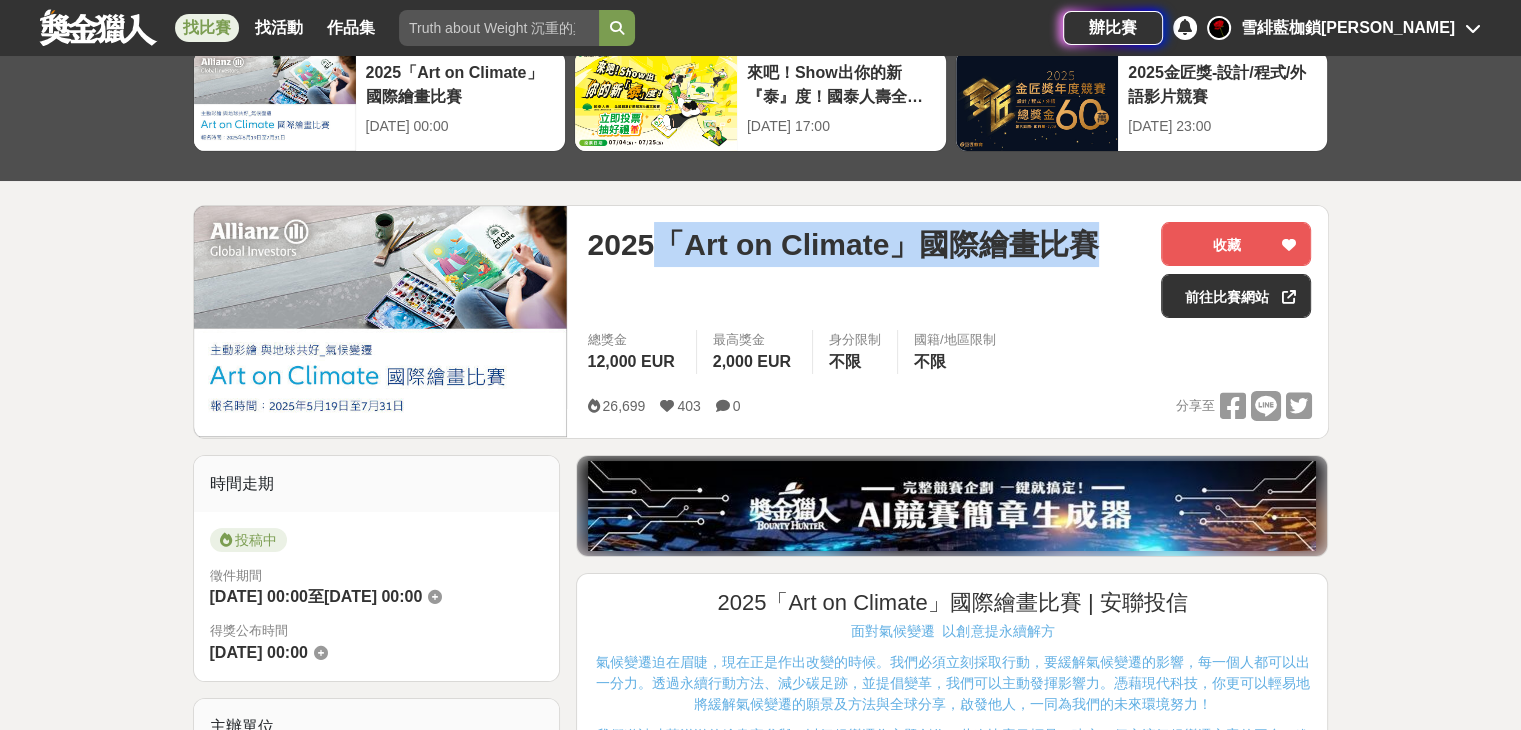 drag, startPoint x: 660, startPoint y: 249, endPoint x: 1112, endPoint y: 262, distance: 452.18692 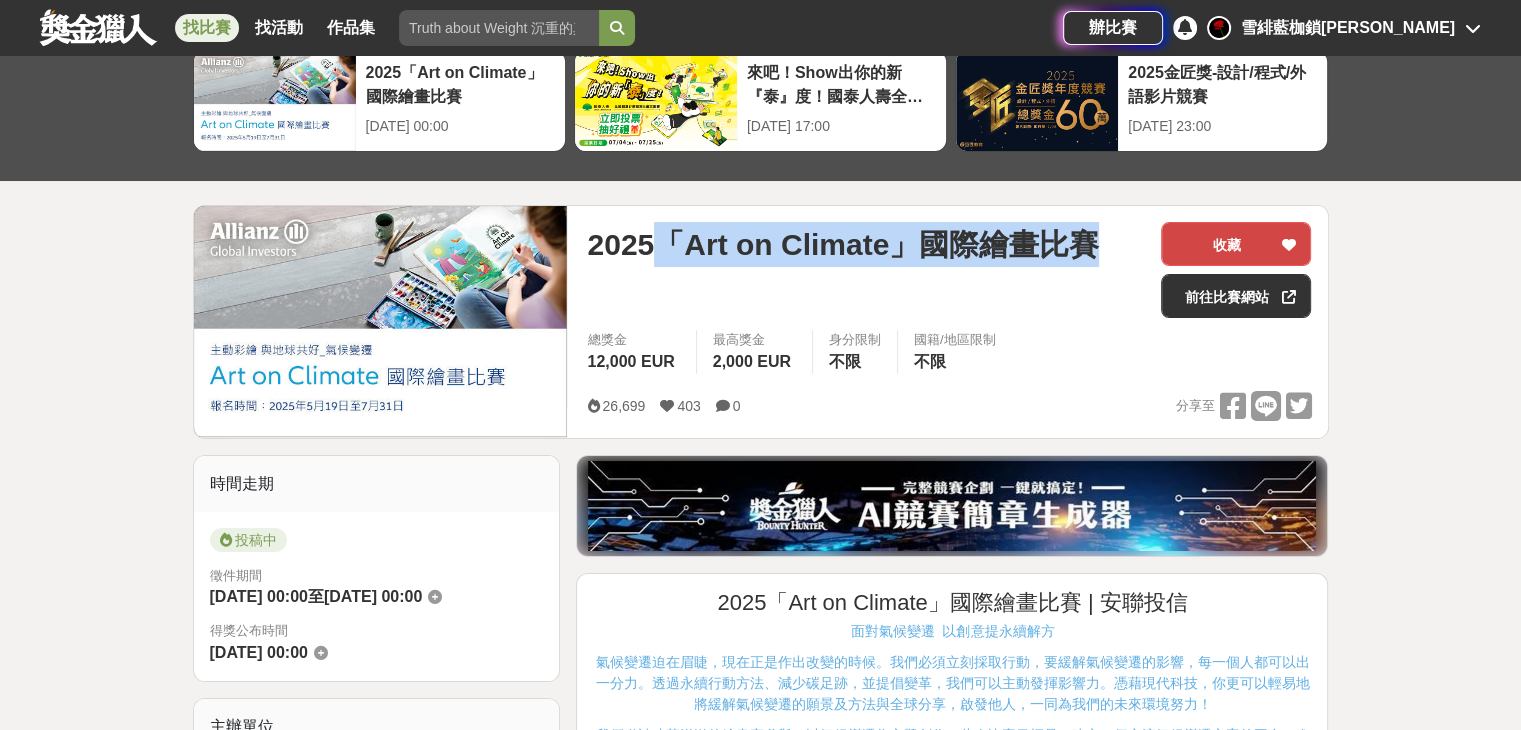 click on "收藏" at bounding box center (1236, 244) 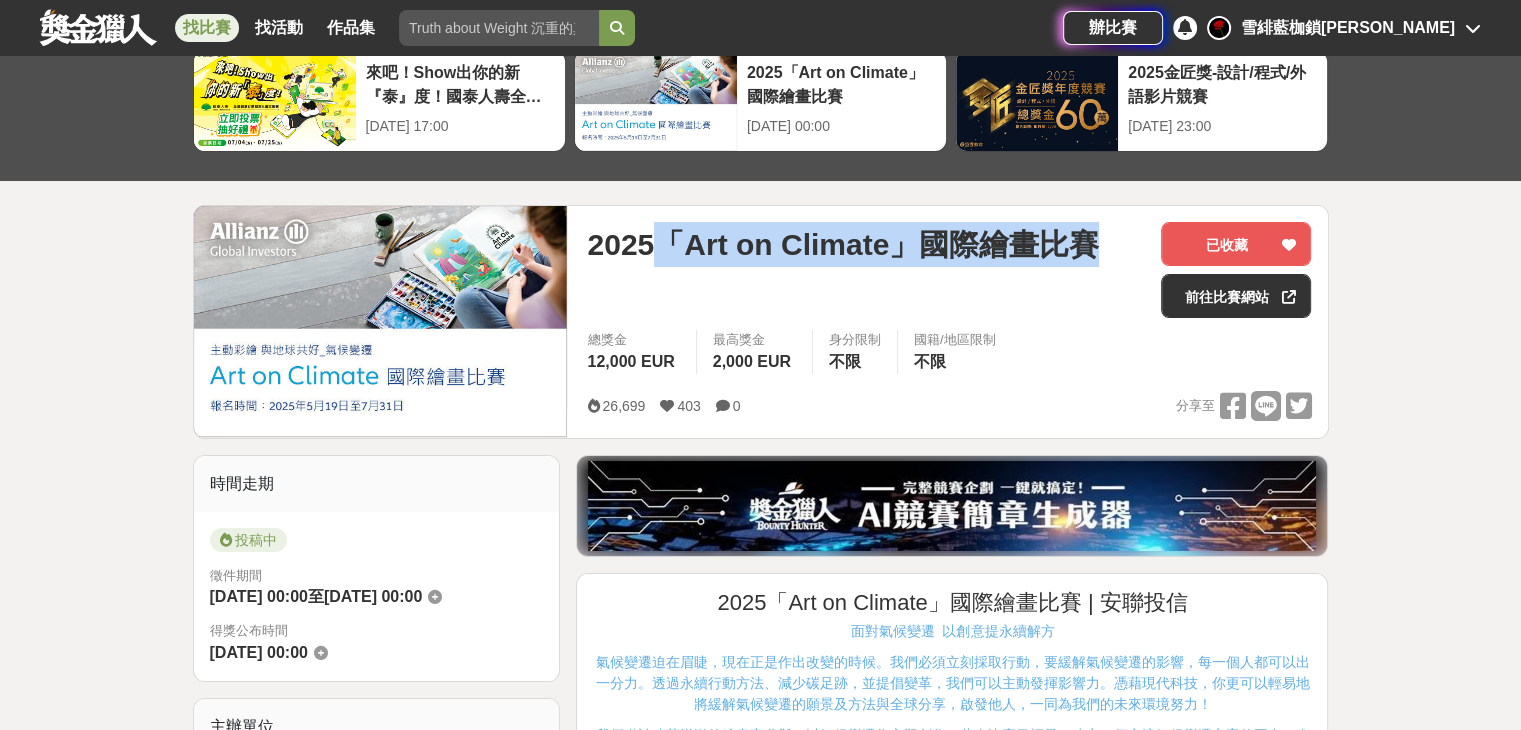 click on "2025「Art on Climate」國際繪畫比賽" at bounding box center [843, 244] 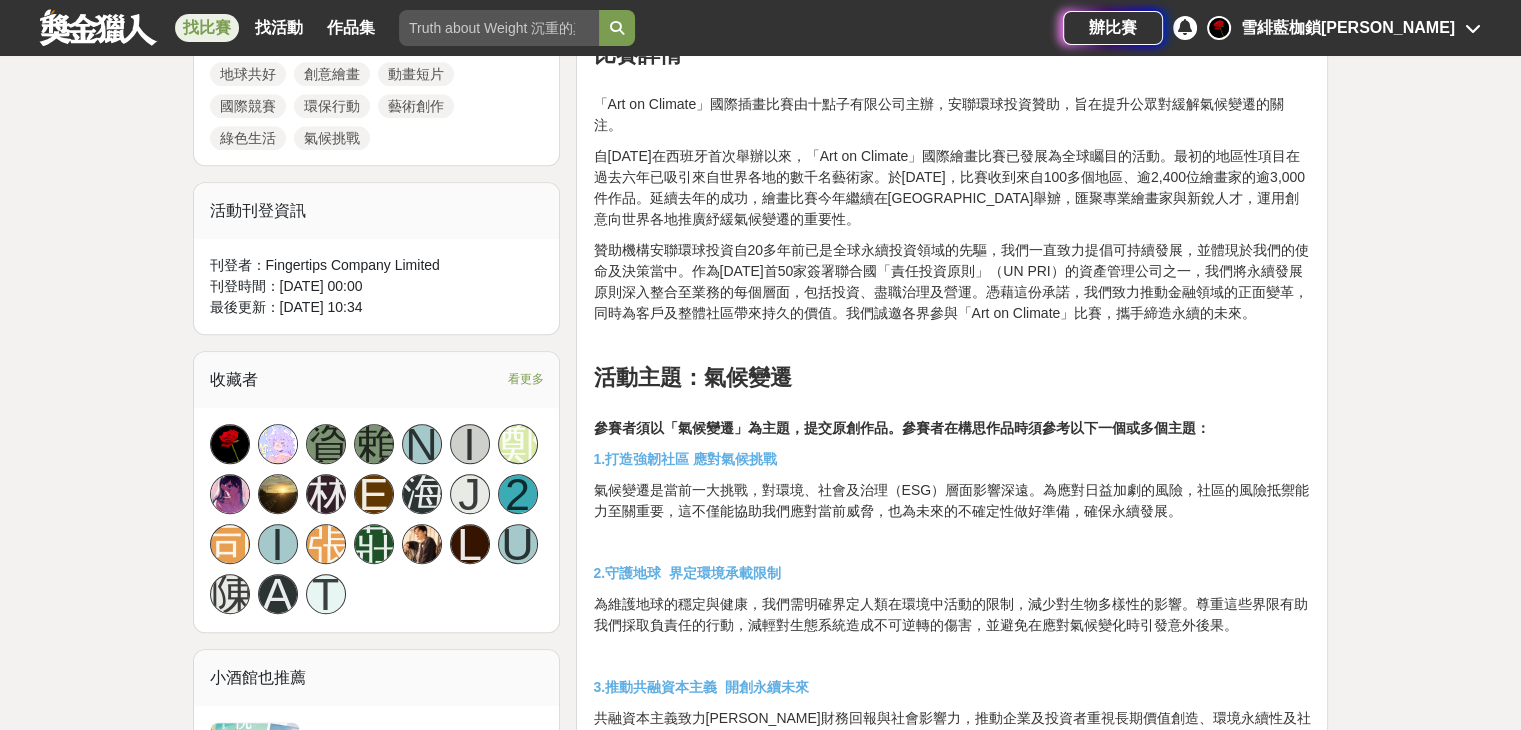 scroll, scrollTop: 1100, scrollLeft: 0, axis: vertical 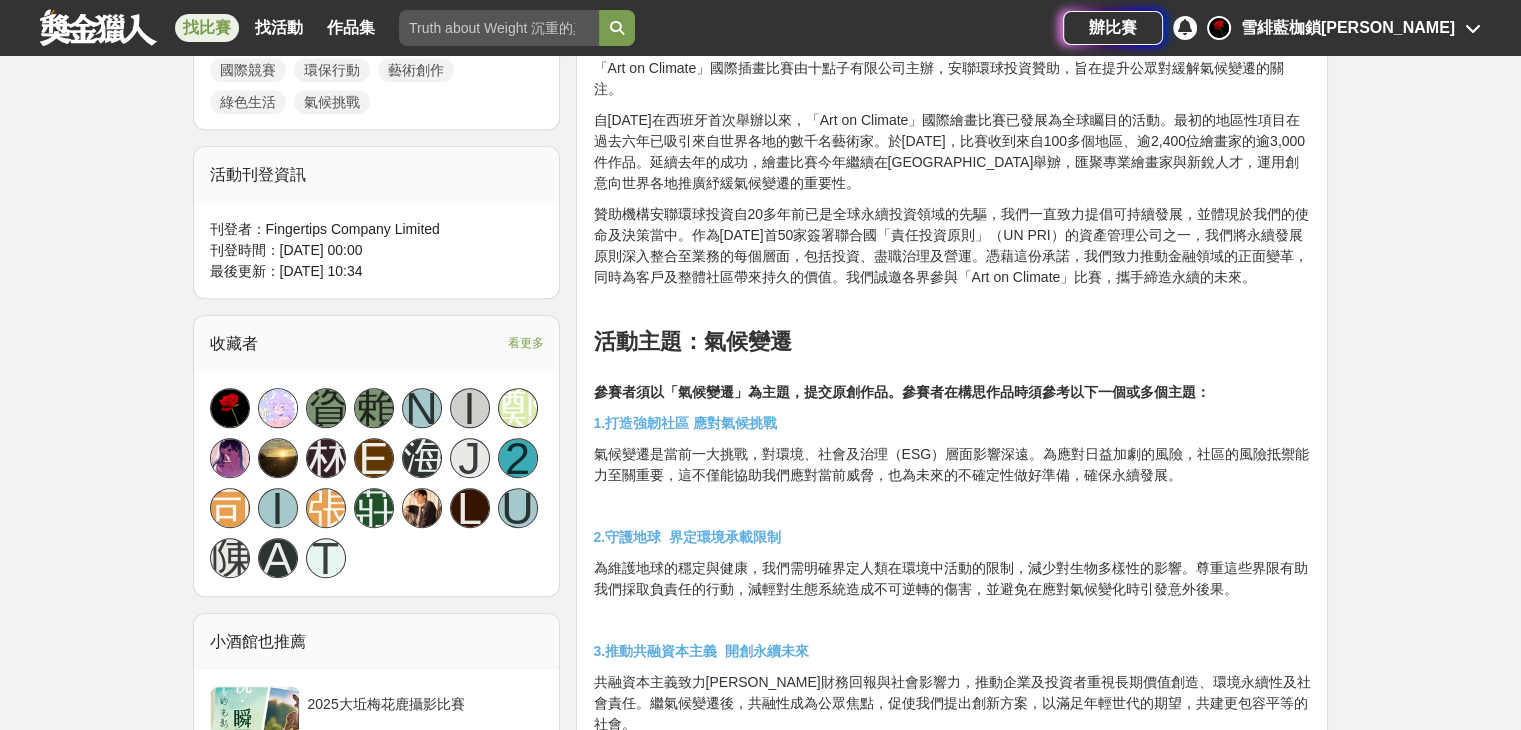 click on "1.打造強韌社區 應對氣候挑戰" at bounding box center [952, 423] 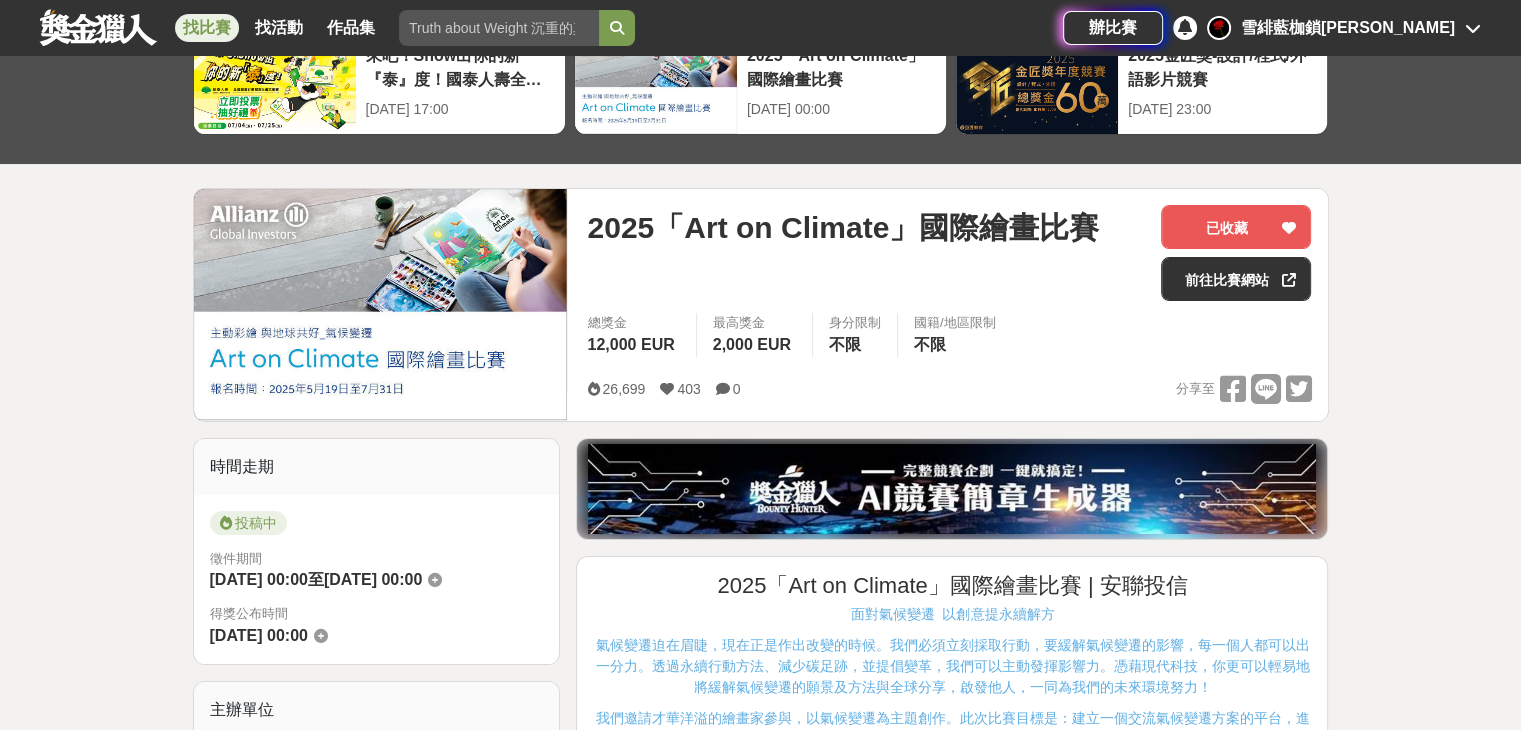 scroll, scrollTop: 0, scrollLeft: 0, axis: both 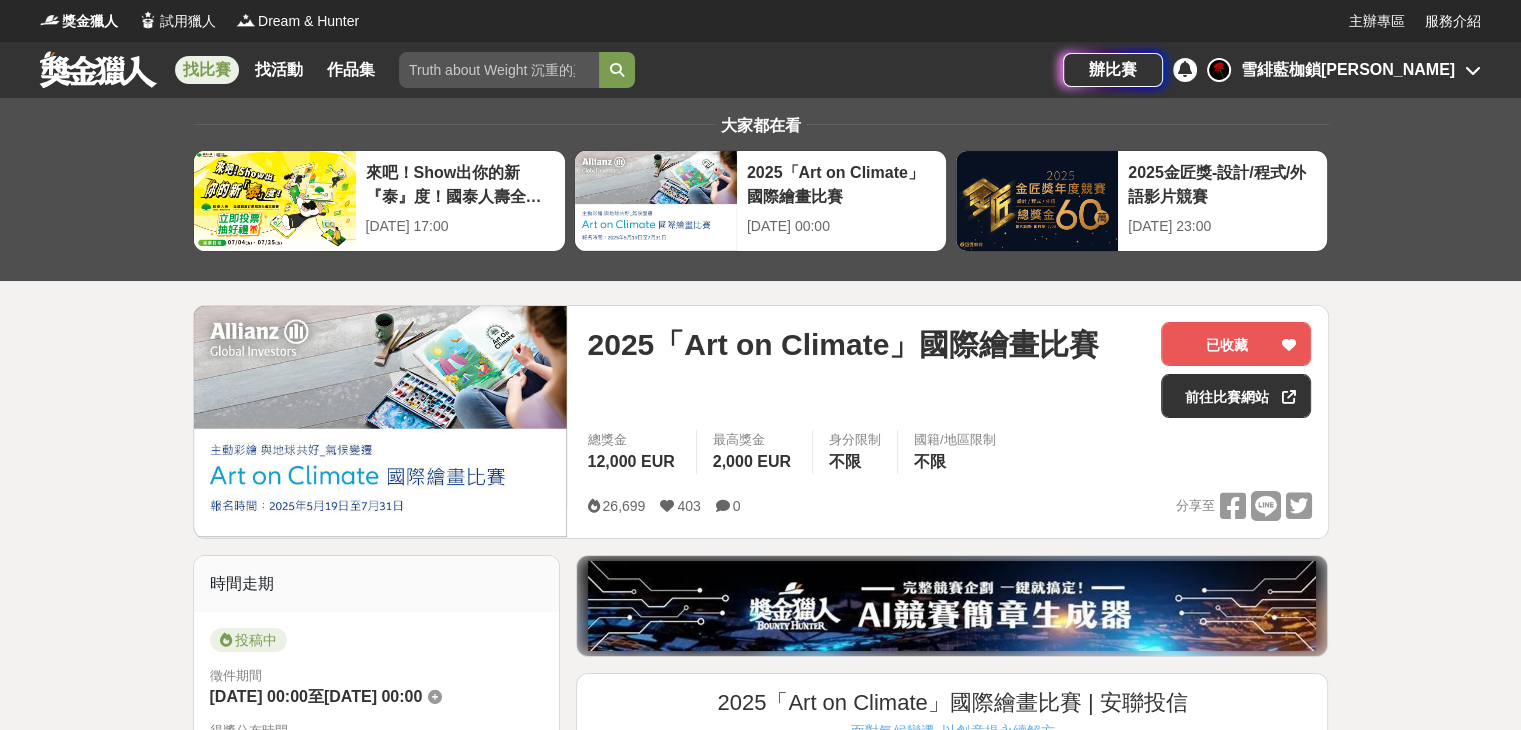 click on "找比賽" at bounding box center (207, 70) 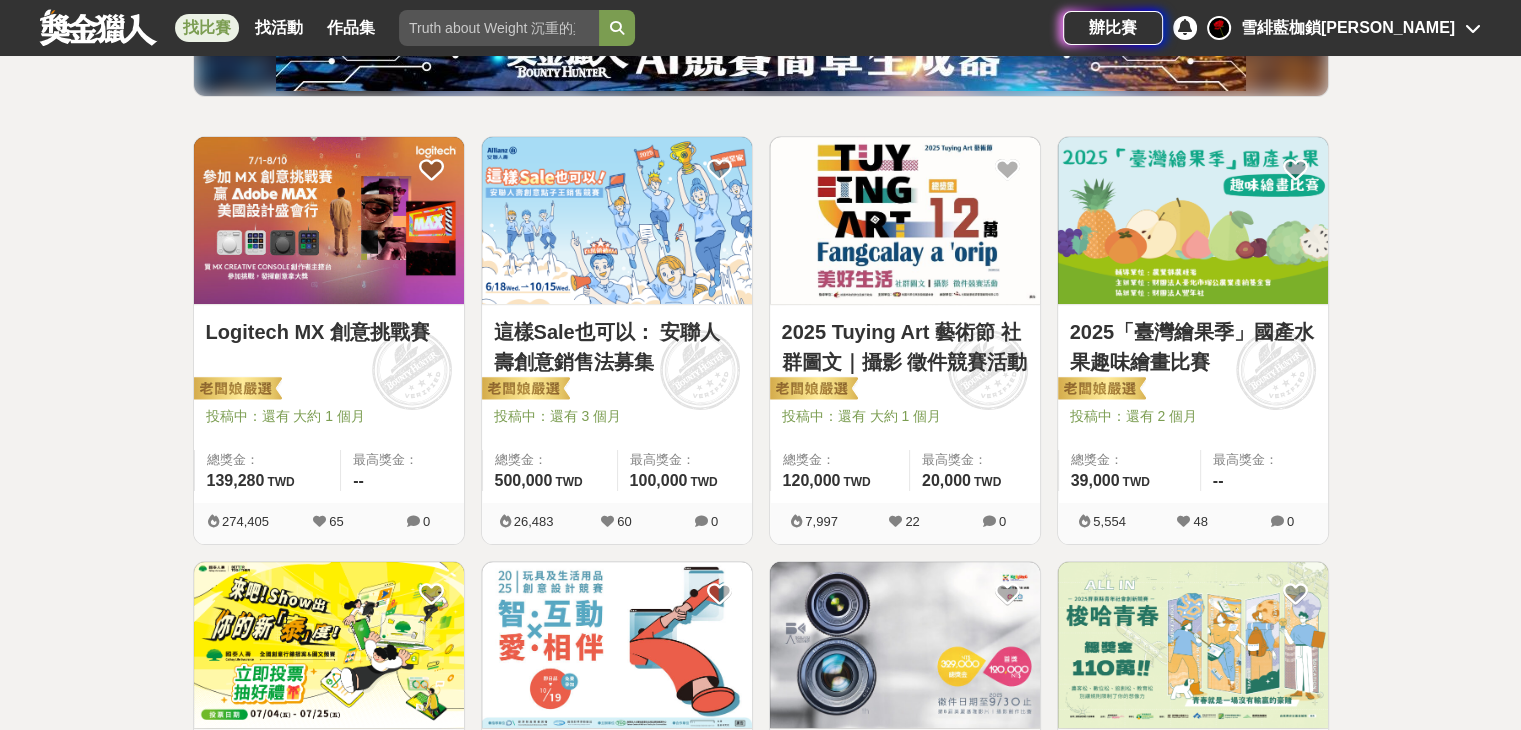 scroll, scrollTop: 800, scrollLeft: 0, axis: vertical 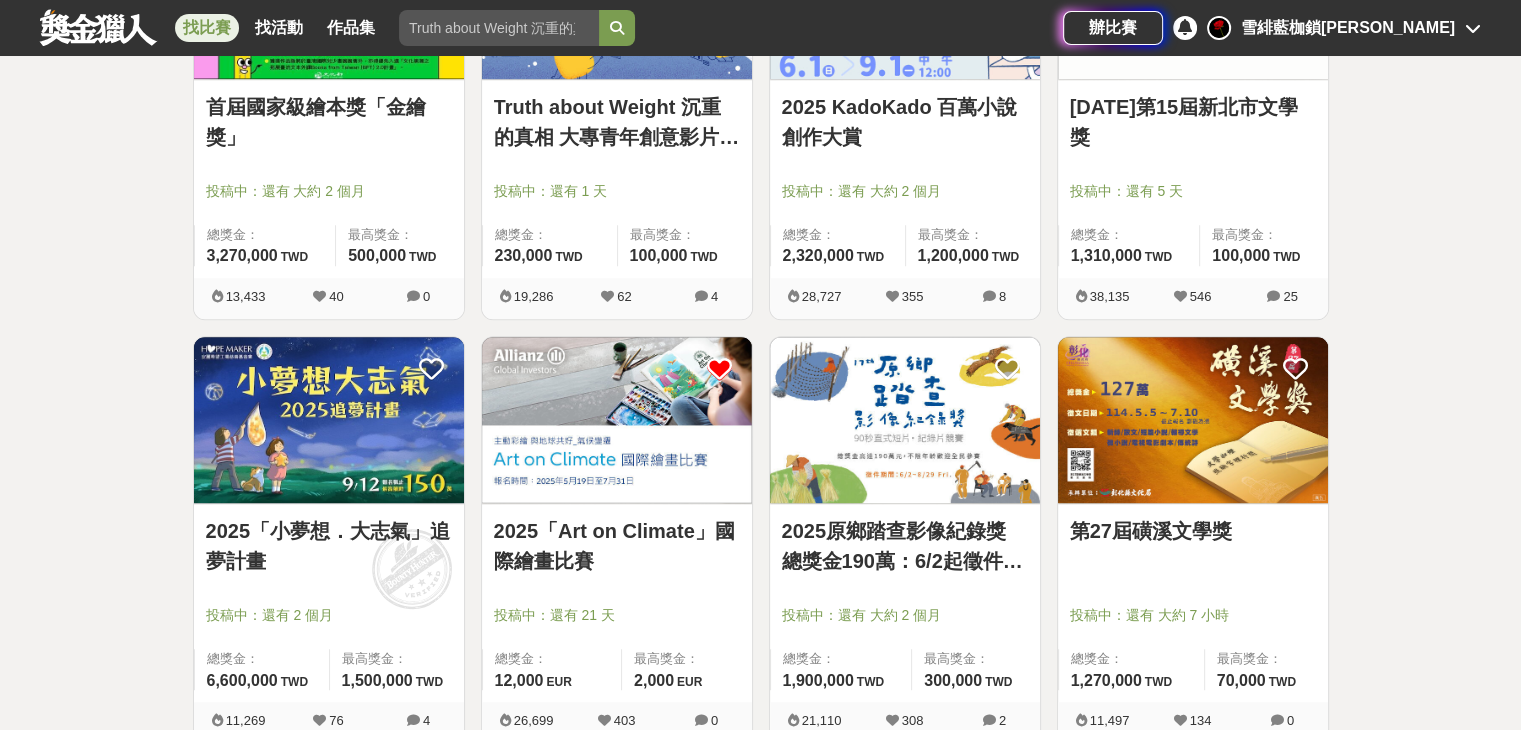 click at bounding box center [329, 420] 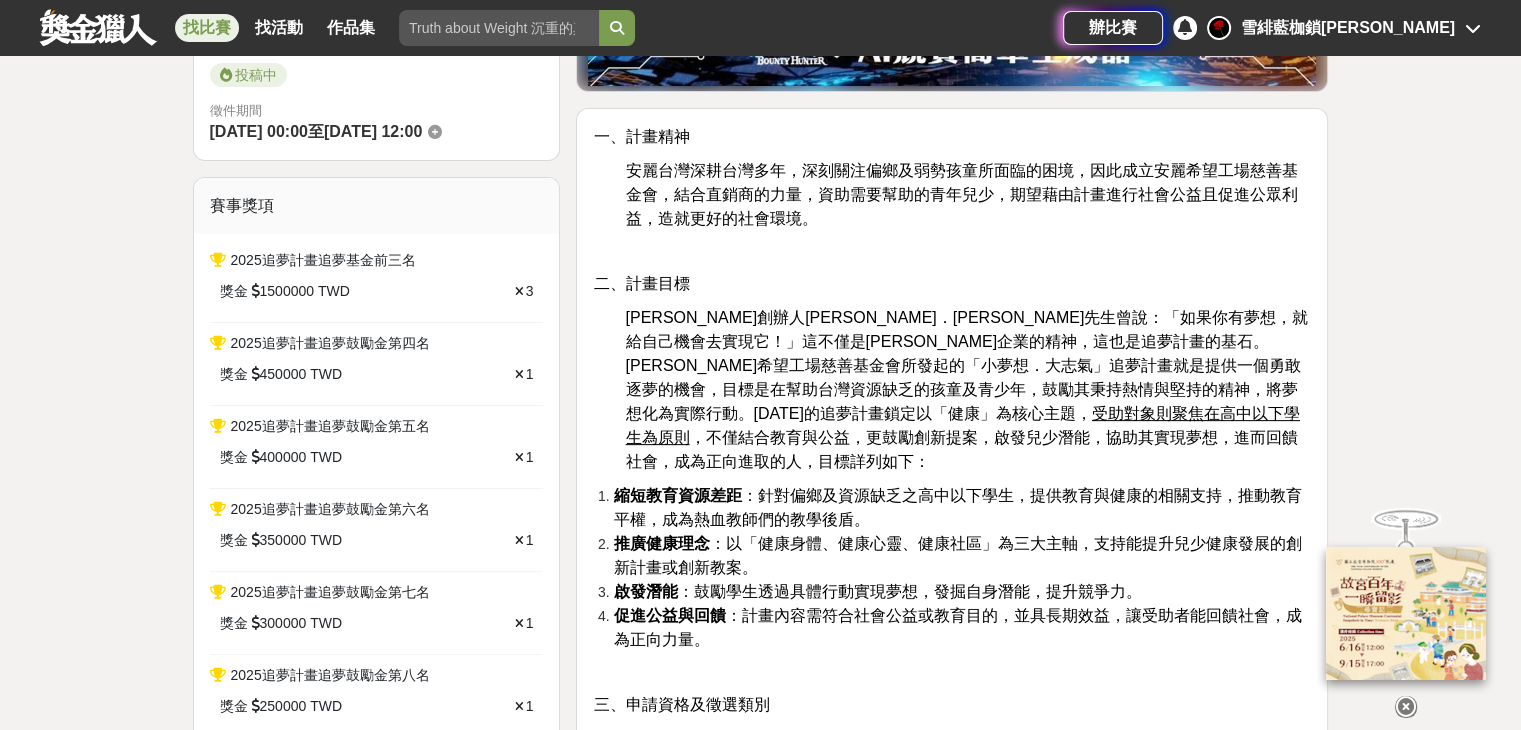 scroll, scrollTop: 600, scrollLeft: 0, axis: vertical 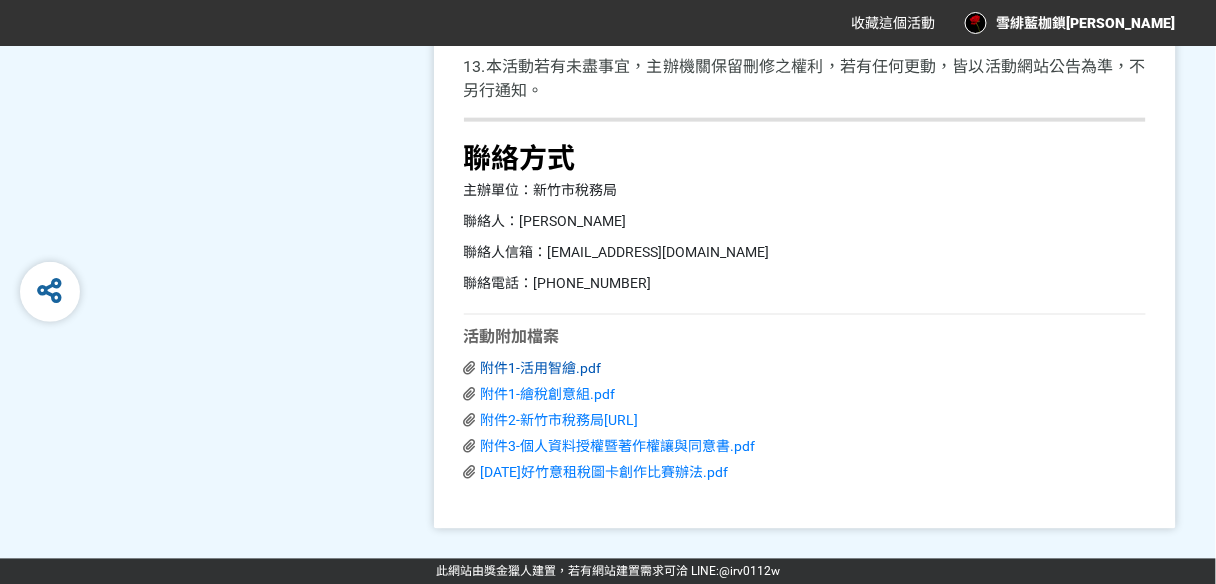 click on "附件1-活用智繪.pdf" at bounding box center [541, 369] 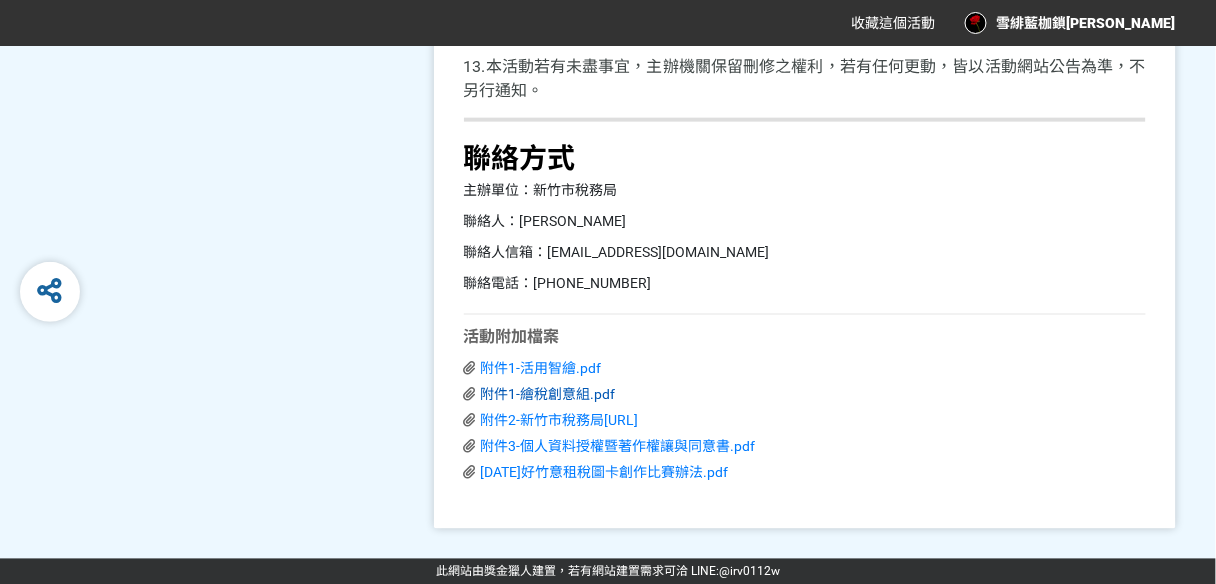 click on "附件1-繪稅創意組.pdf" at bounding box center (548, 395) 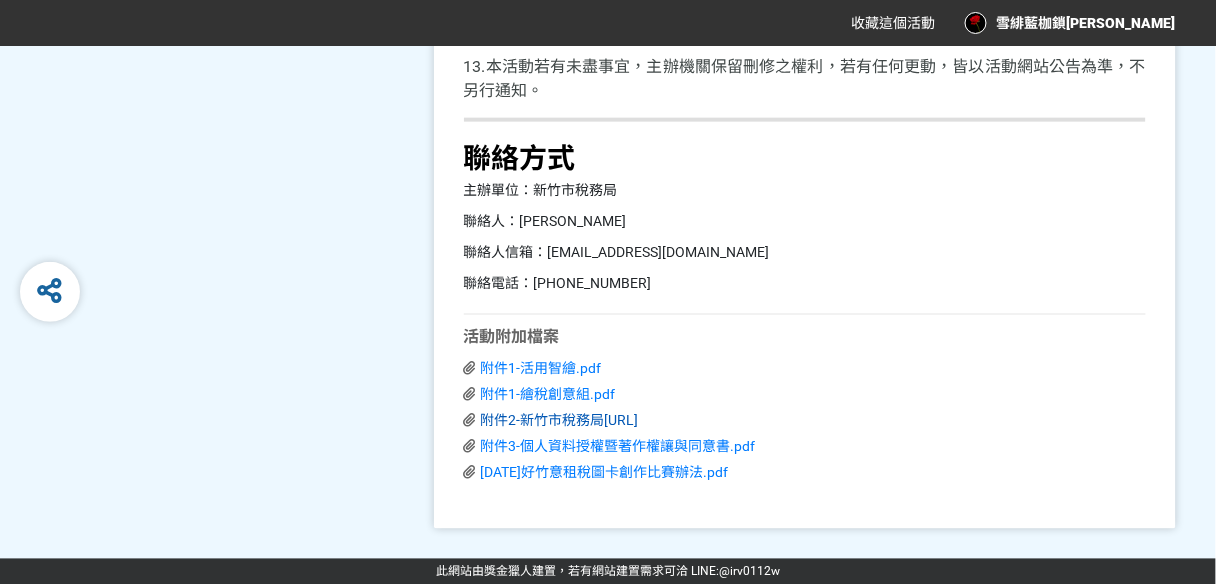 click on "附件2-新竹市稅務局[URL]" at bounding box center (560, 421) 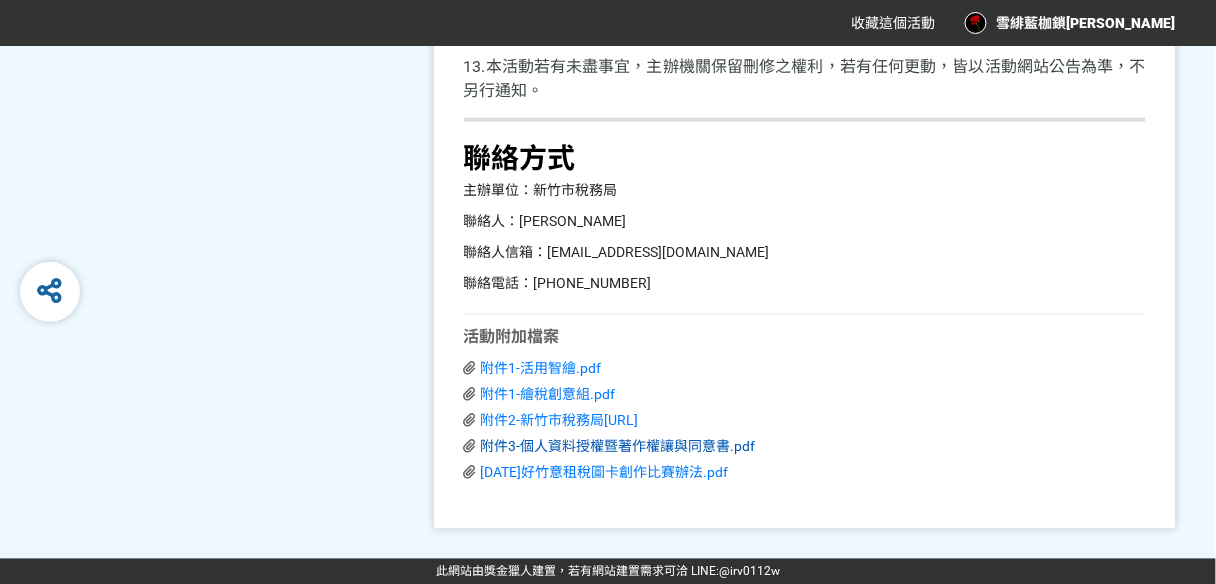 click on "附件3-個人資料授權暨著作權讓與同意書.pdf" at bounding box center (618, 447) 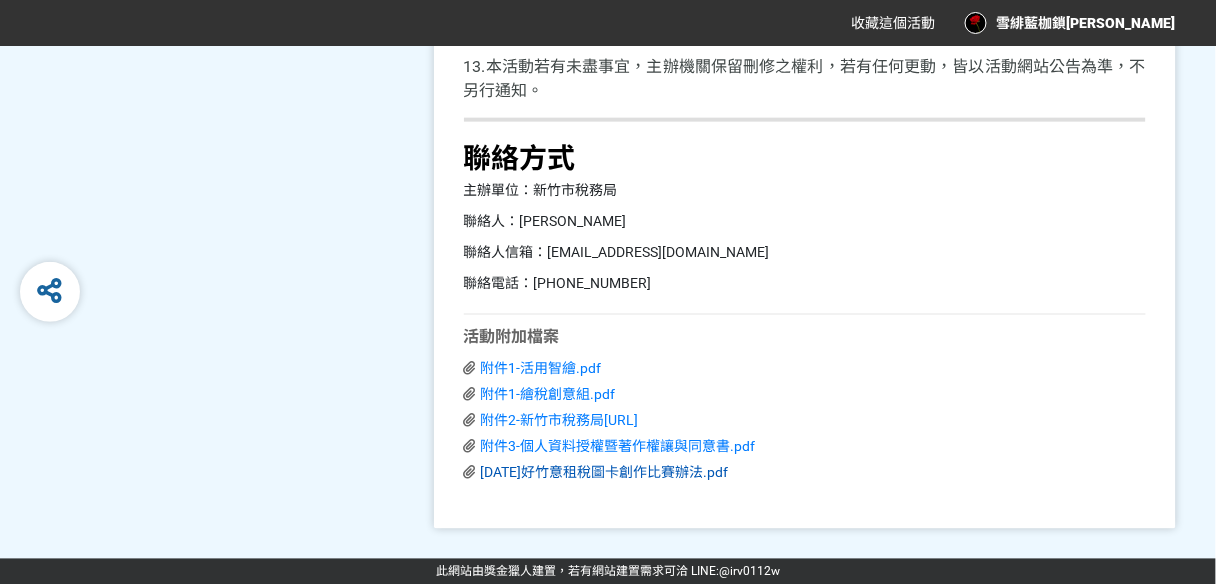 click on "[DATE]好竹意租稅圖卡創作比賽辦法.pdf" at bounding box center (605, 473) 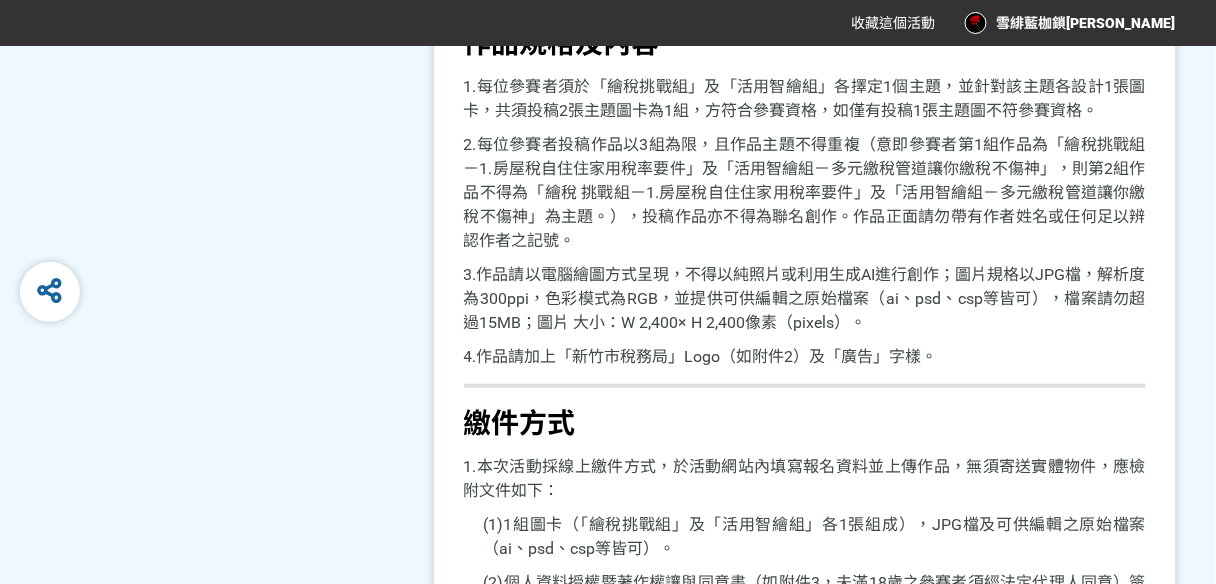 scroll, scrollTop: 1745, scrollLeft: 0, axis: vertical 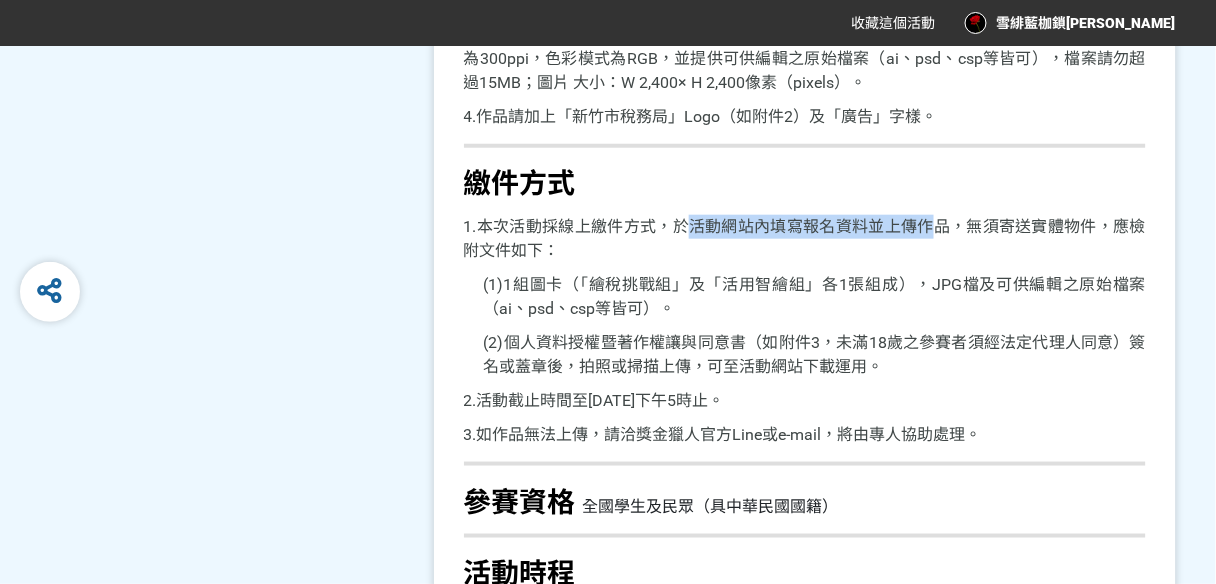 drag, startPoint x: 689, startPoint y: 229, endPoint x: 928, endPoint y: 232, distance: 239.01883 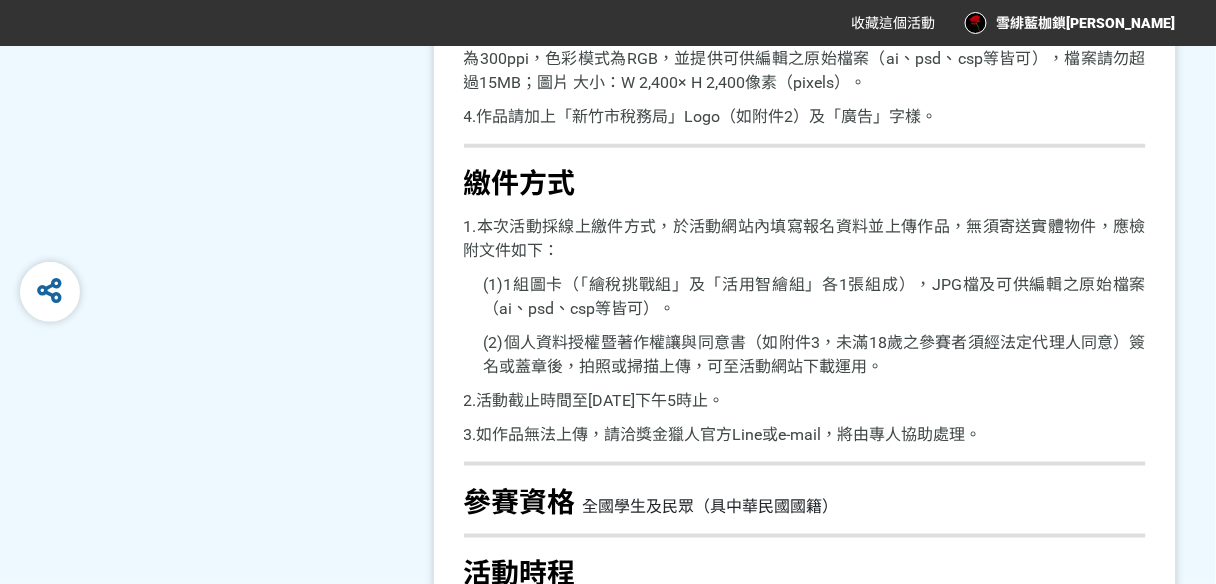 click on "1.本次活動採線上繳件方式，於活動網站內填寫報名資料並上傳作品，無須寄送實體物件，應檢附文件如下：" at bounding box center (805, 239) 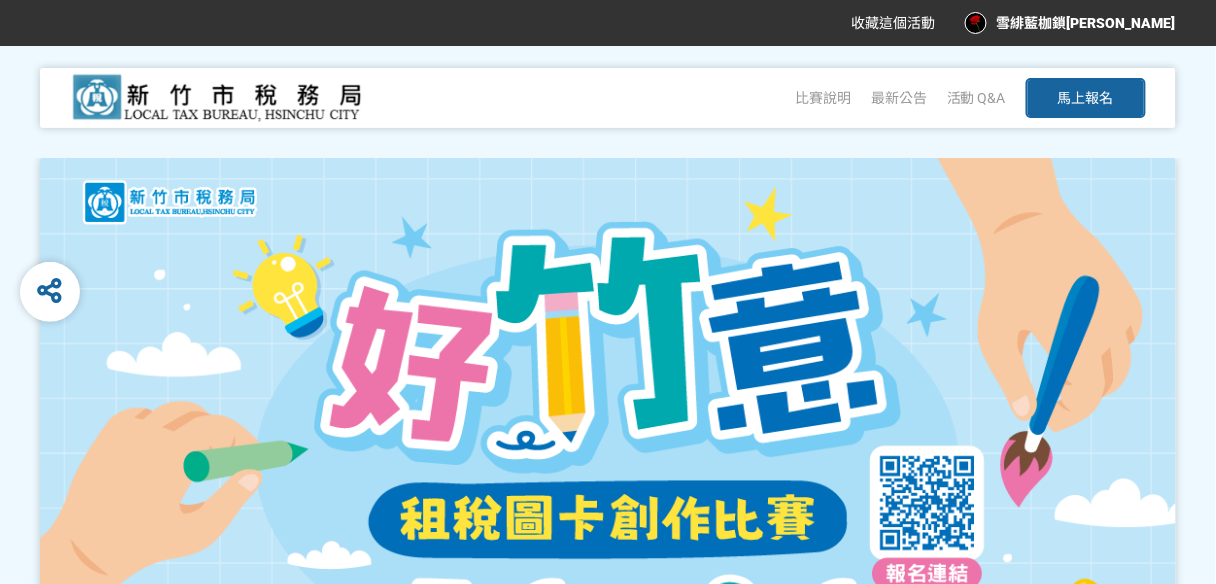 scroll, scrollTop: 0, scrollLeft: 0, axis: both 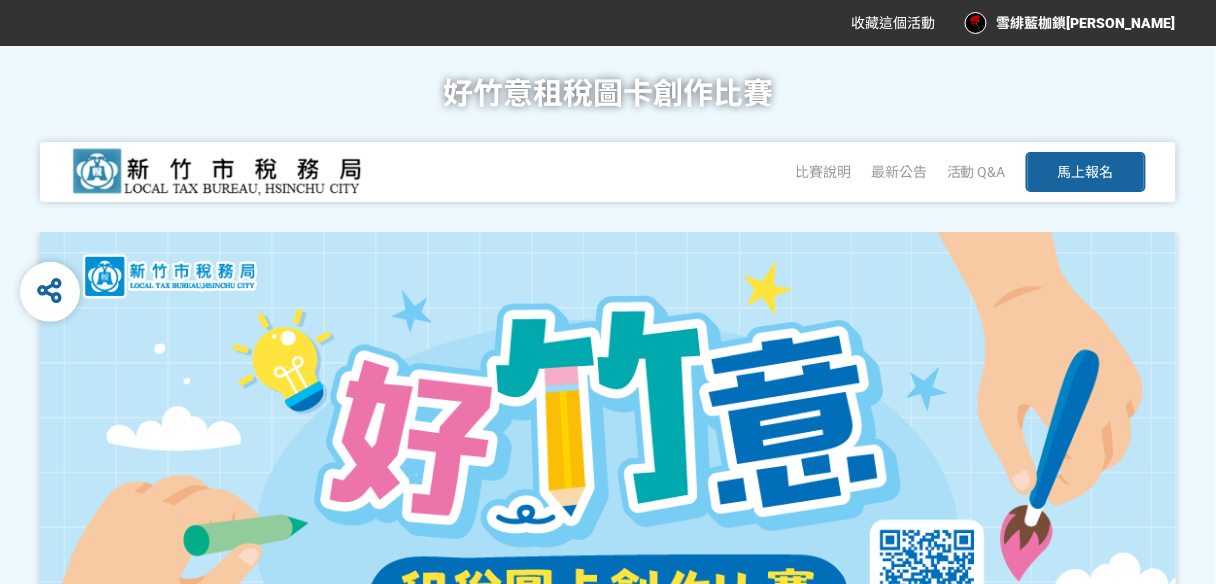 click on "馬上報名" at bounding box center [1086, 172] 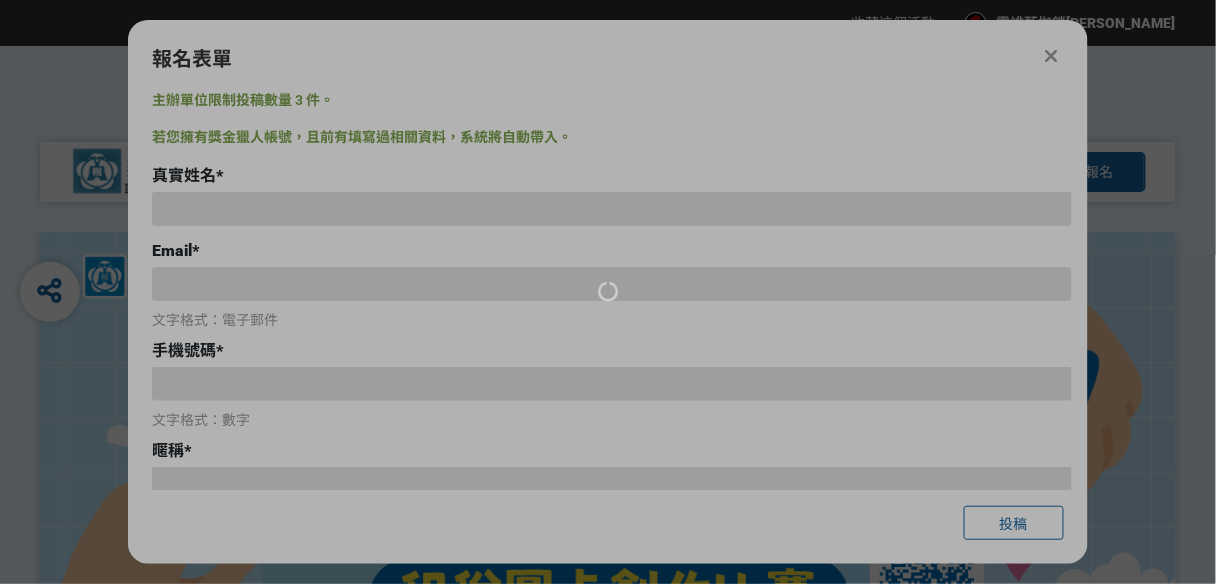 type on "[PERSON_NAME] [PERSON_NAME]" 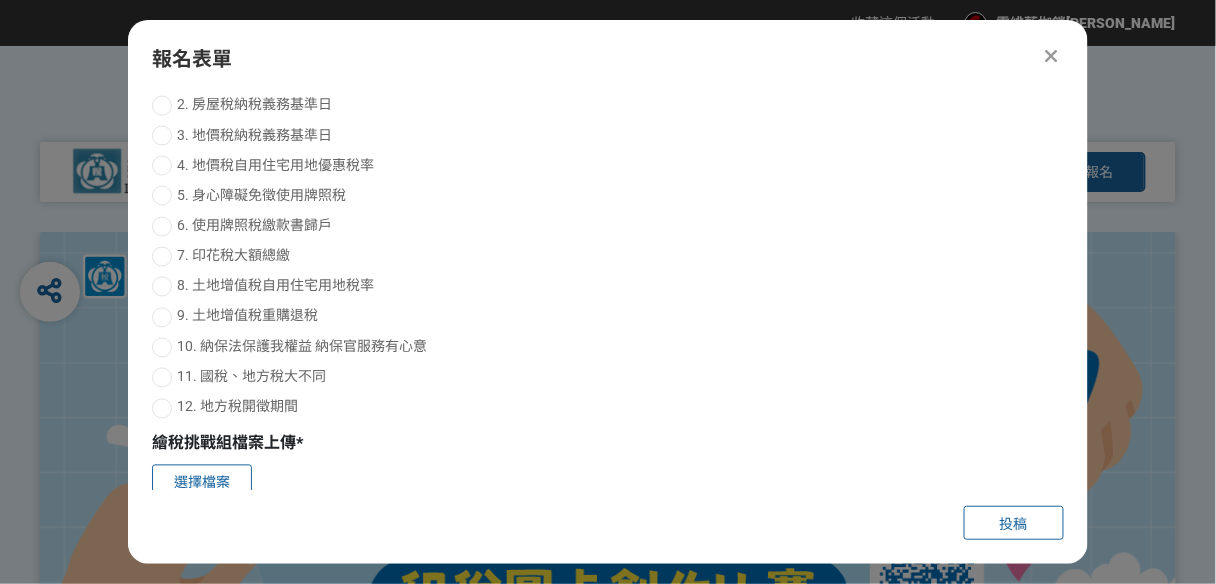 scroll, scrollTop: 720, scrollLeft: 0, axis: vertical 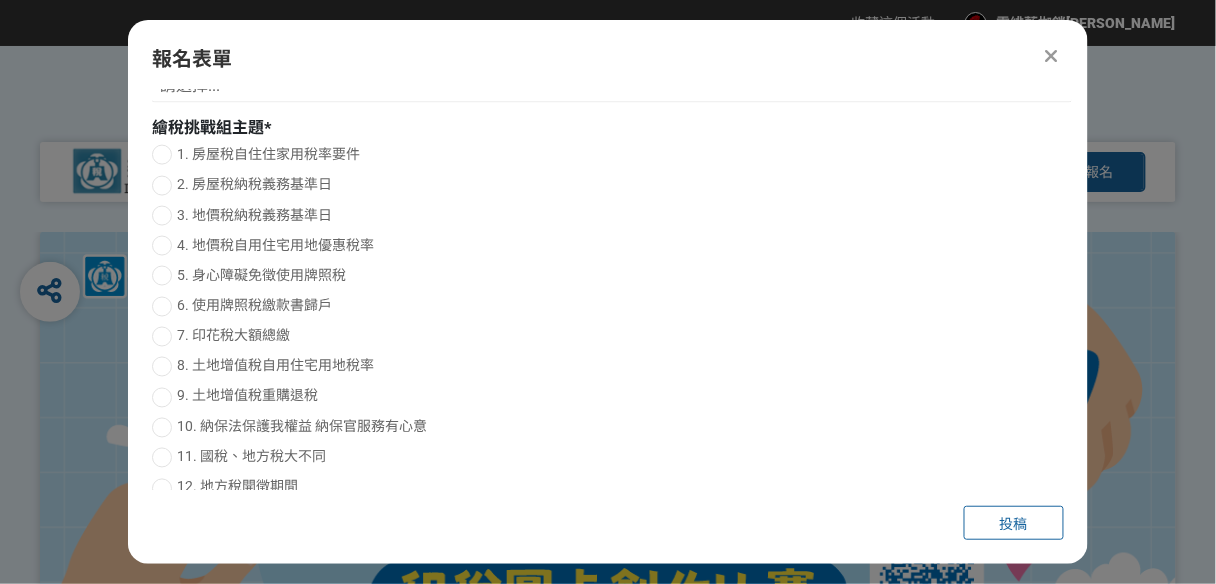 click at bounding box center (162, 155) 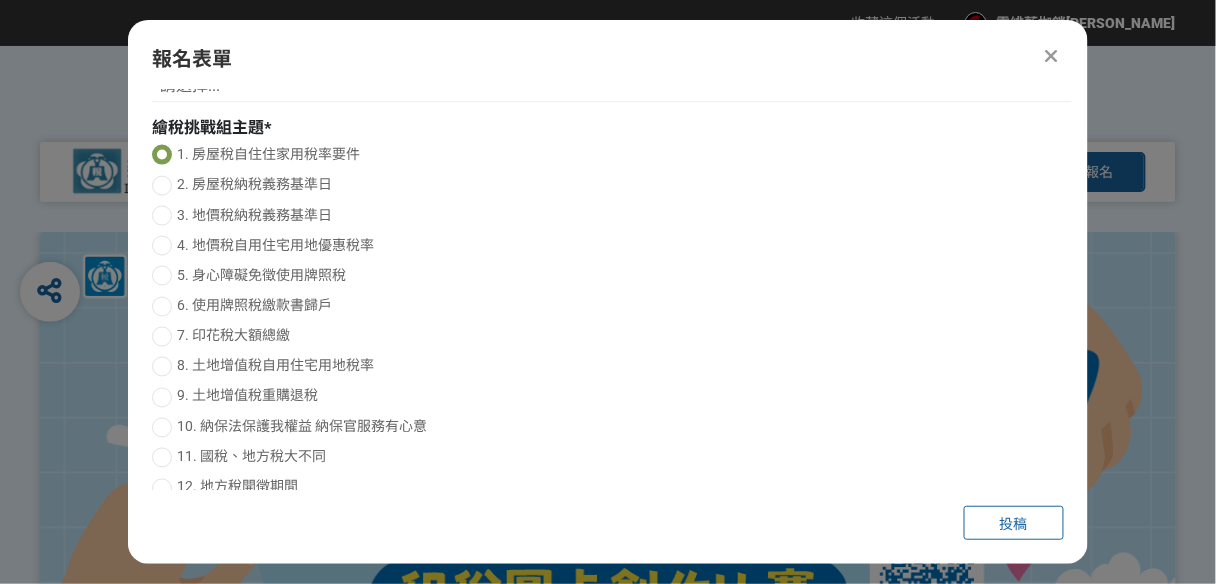 click at bounding box center [162, 155] 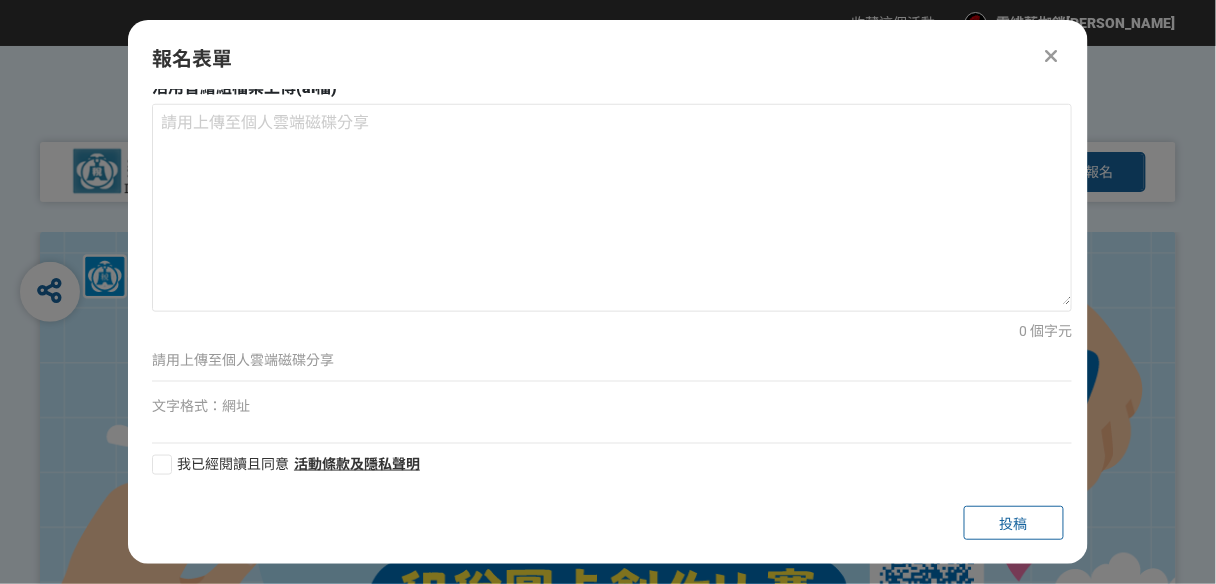 scroll, scrollTop: 2111, scrollLeft: 0, axis: vertical 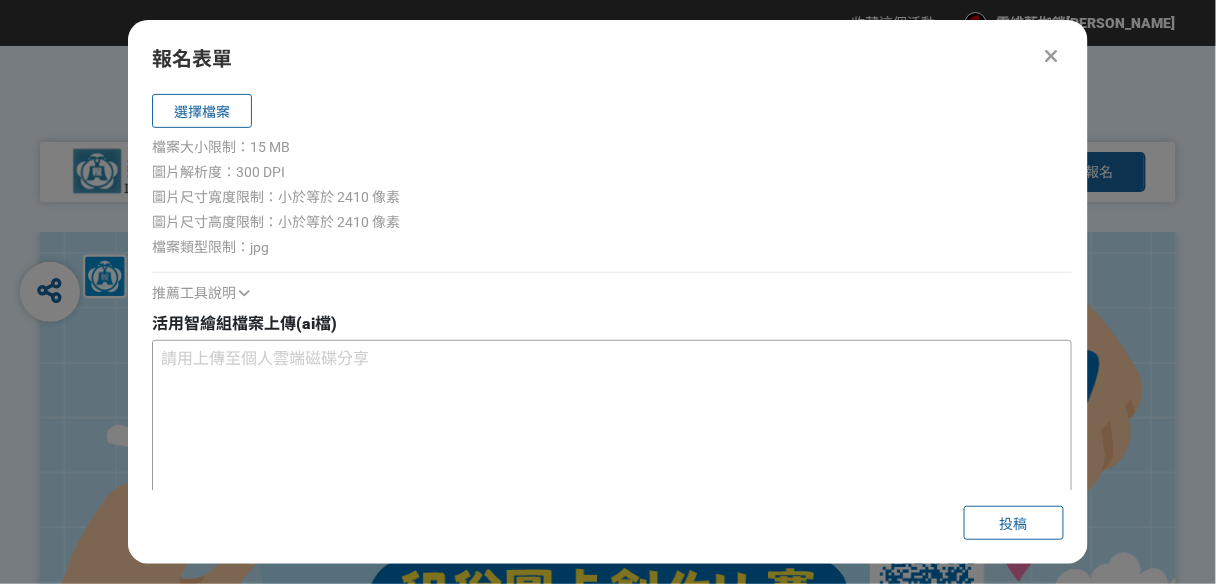 click at bounding box center (612, 441) 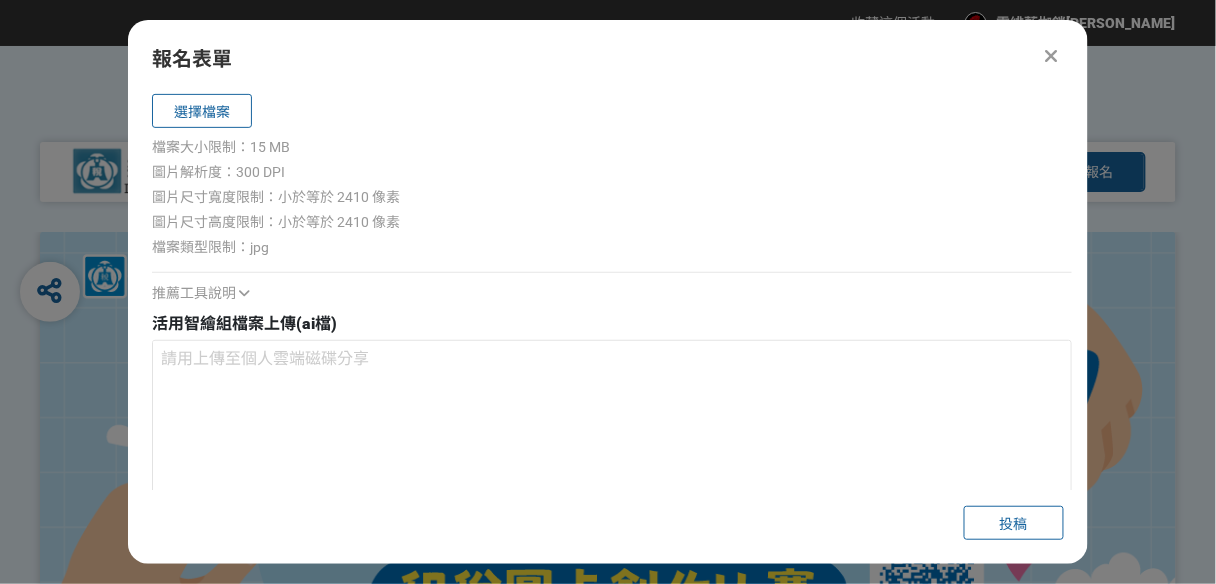 click on "活用智繪組檔案上傳(ai檔)" at bounding box center (612, 324) 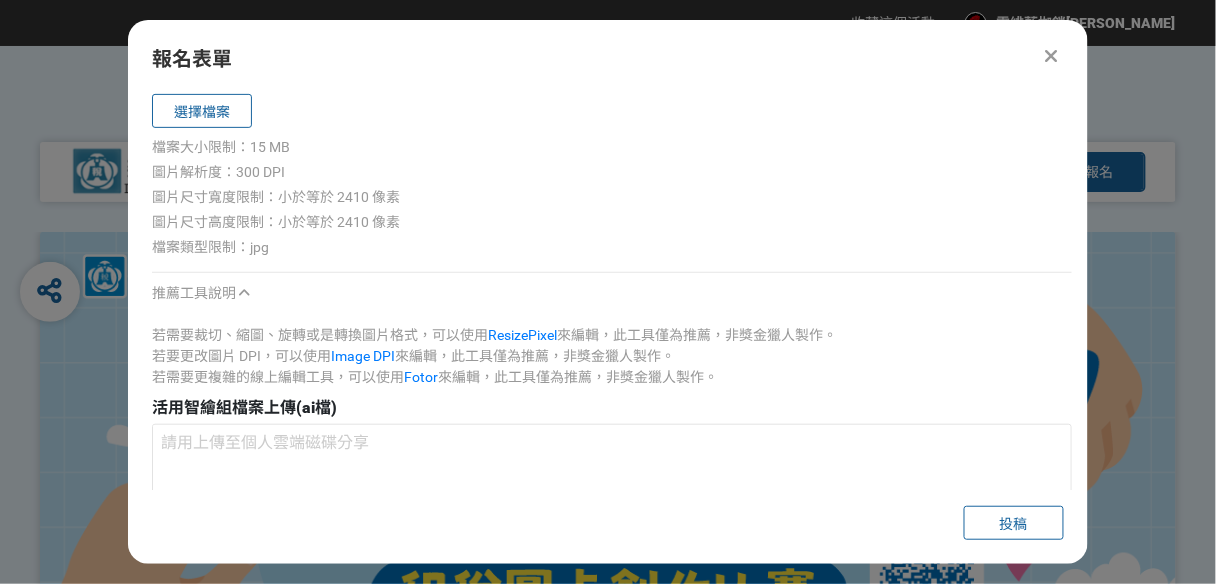 click at bounding box center (244, 293) 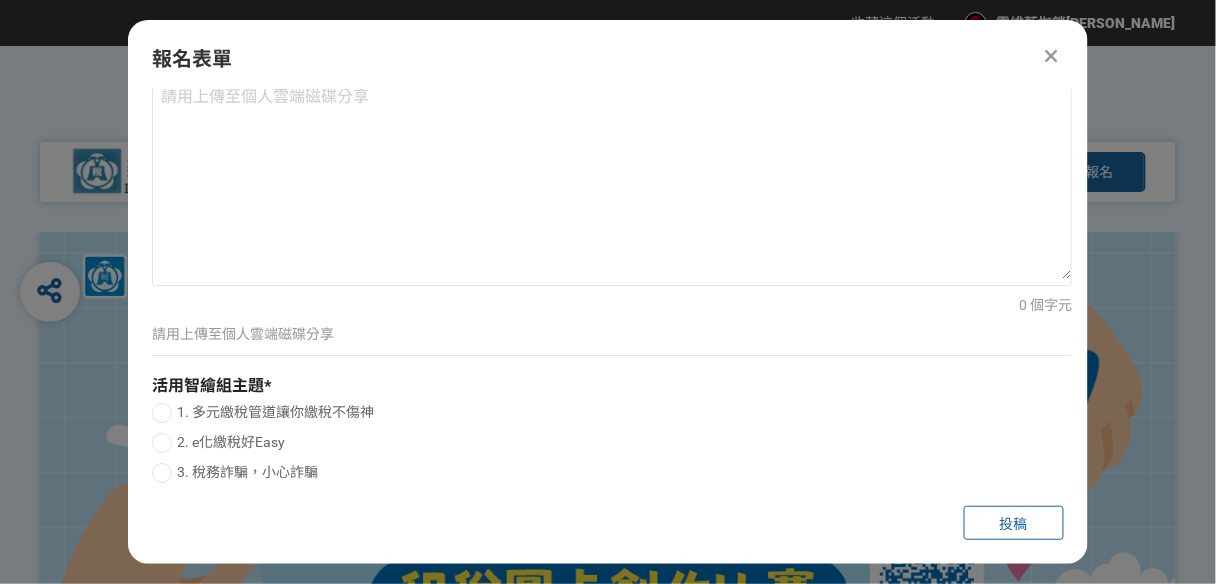 scroll, scrollTop: 1311, scrollLeft: 0, axis: vertical 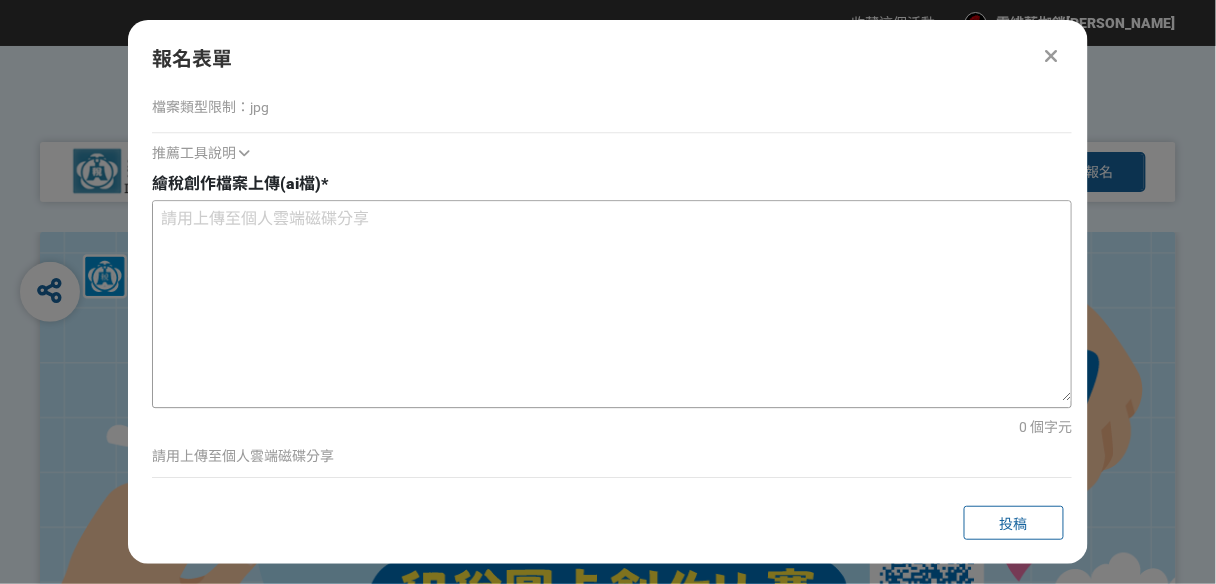 click at bounding box center [612, 301] 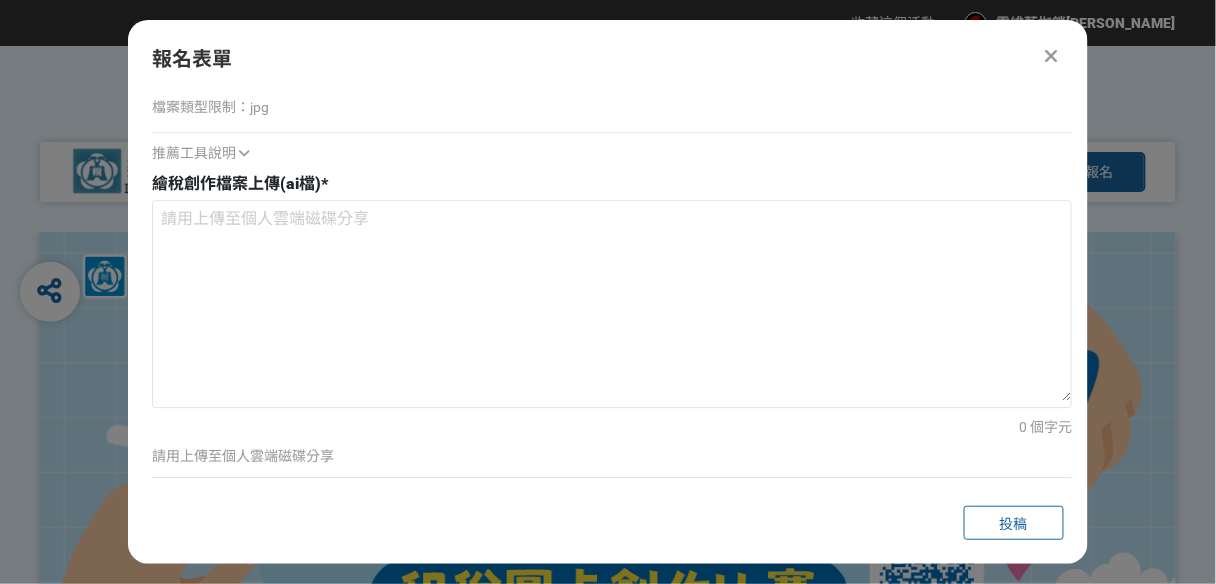 click on "繪稅創作檔案上傳(ai檔) *" at bounding box center (612, 184) 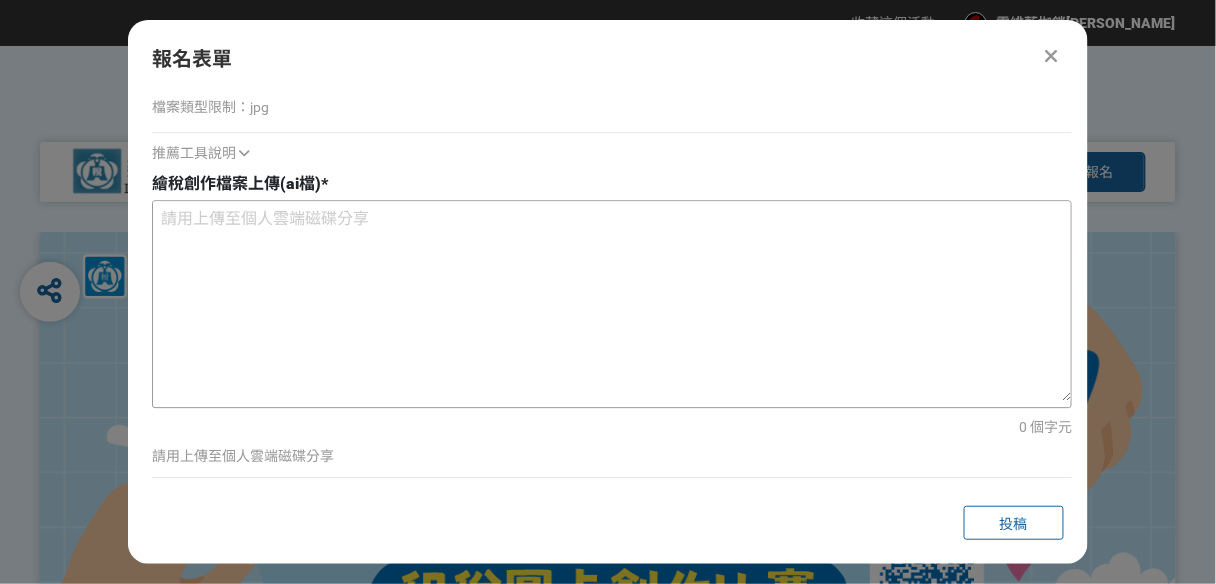 click at bounding box center (612, 301) 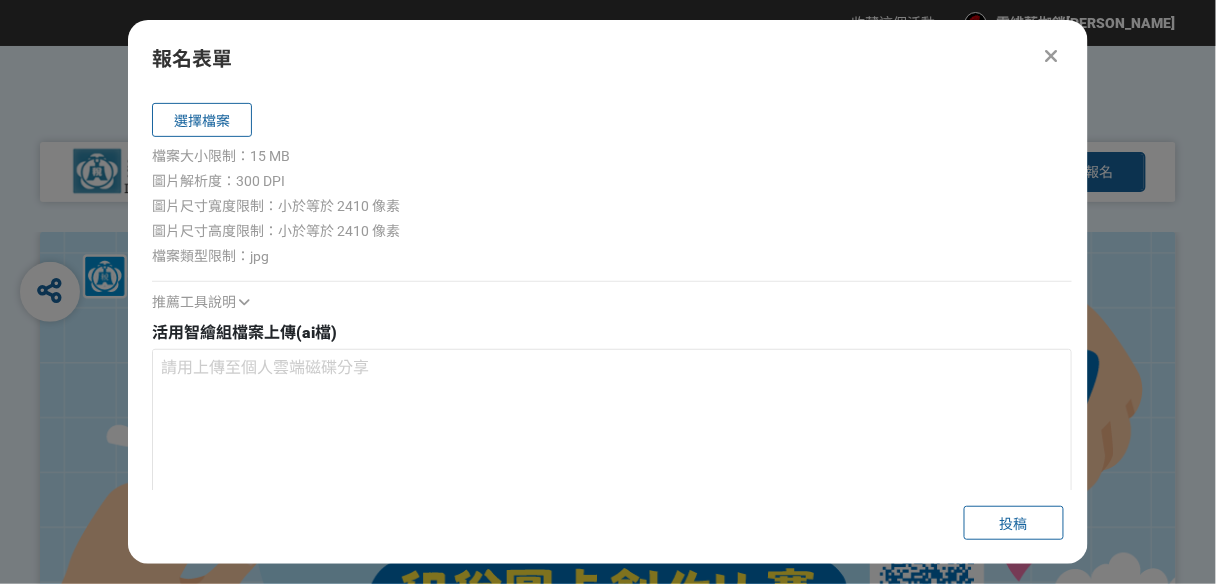 scroll, scrollTop: 2191, scrollLeft: 0, axis: vertical 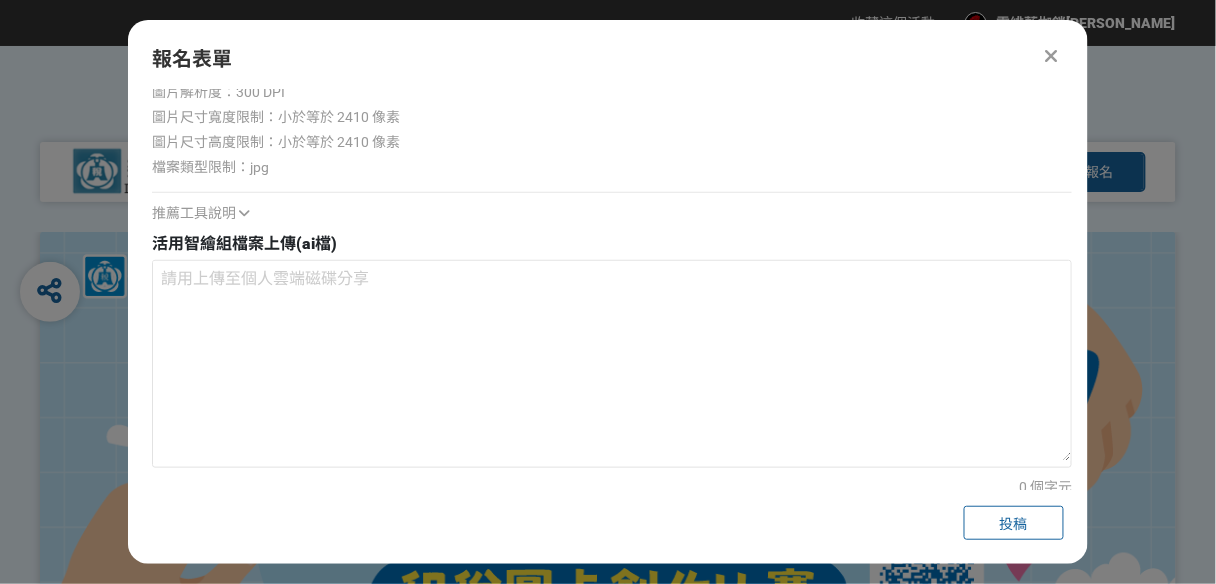 click on "推薦工具說明" at bounding box center [612, 203] 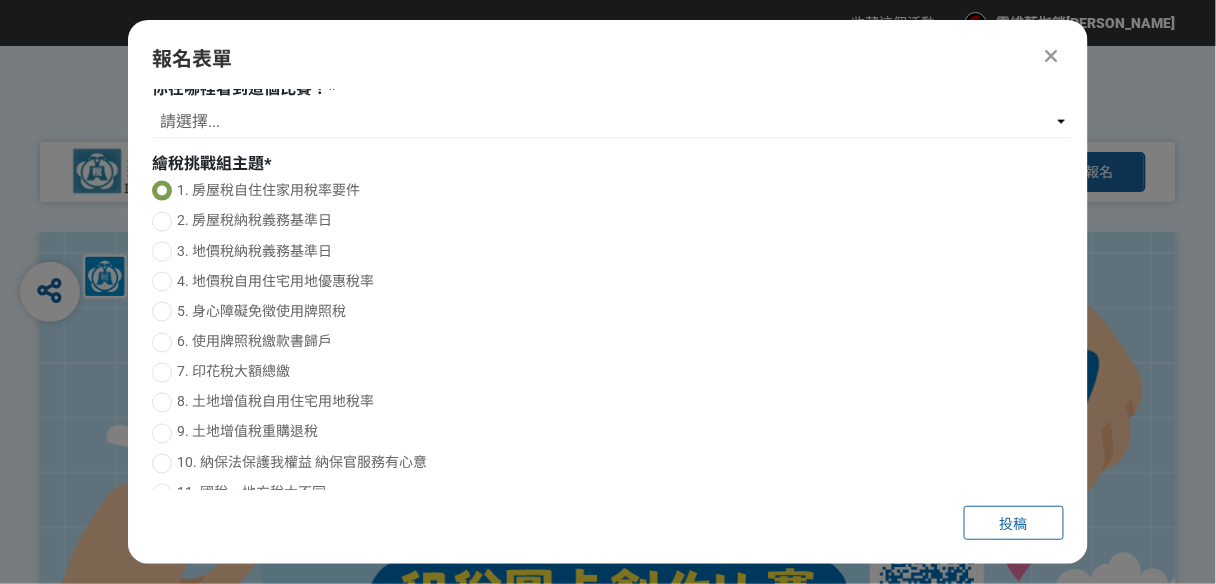 scroll, scrollTop: 511, scrollLeft: 0, axis: vertical 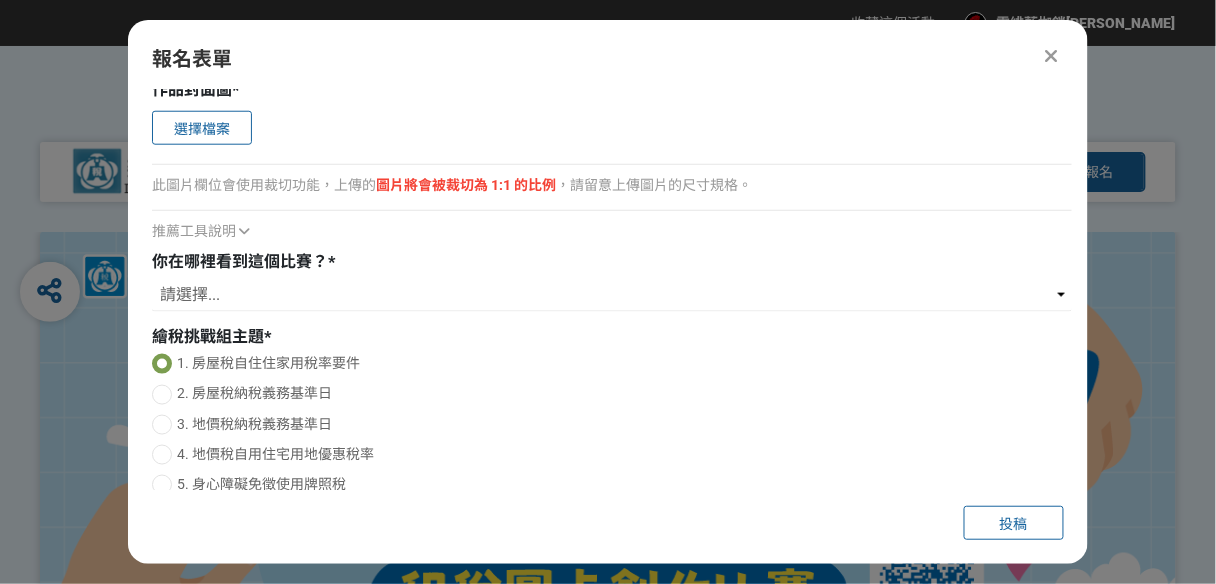 click at bounding box center (1052, 56) 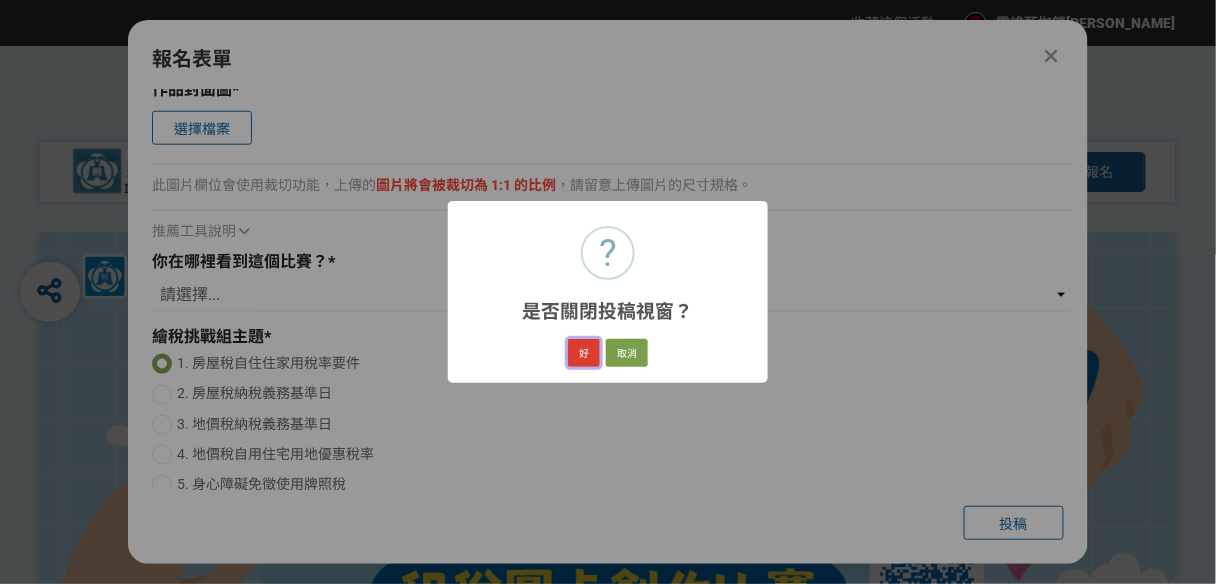 click on "好" at bounding box center [584, 353] 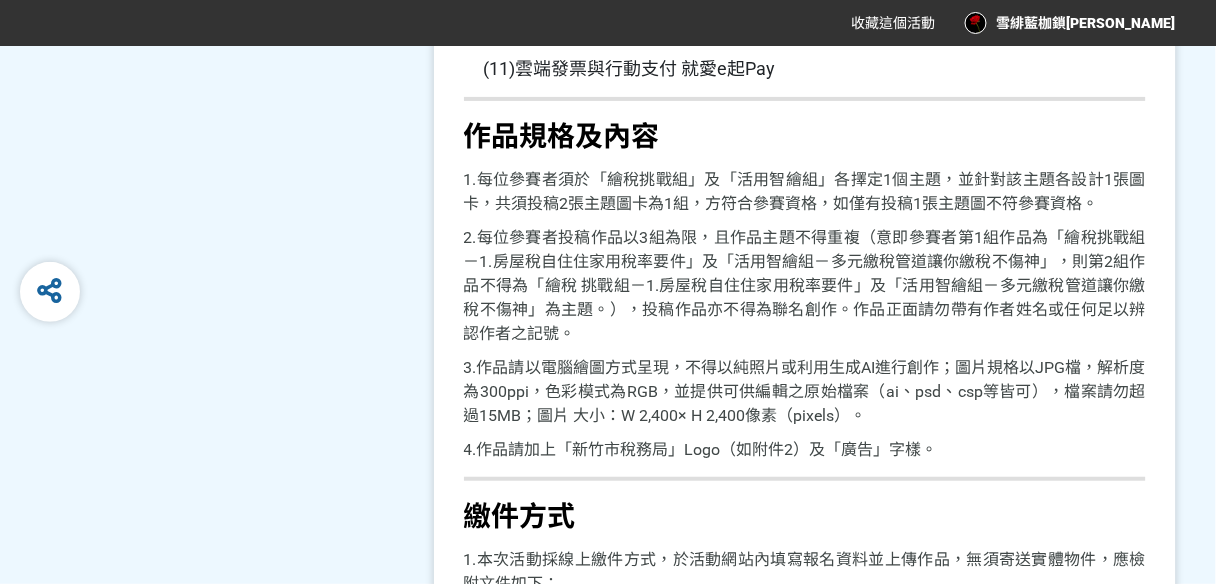 scroll, scrollTop: 2000, scrollLeft: 0, axis: vertical 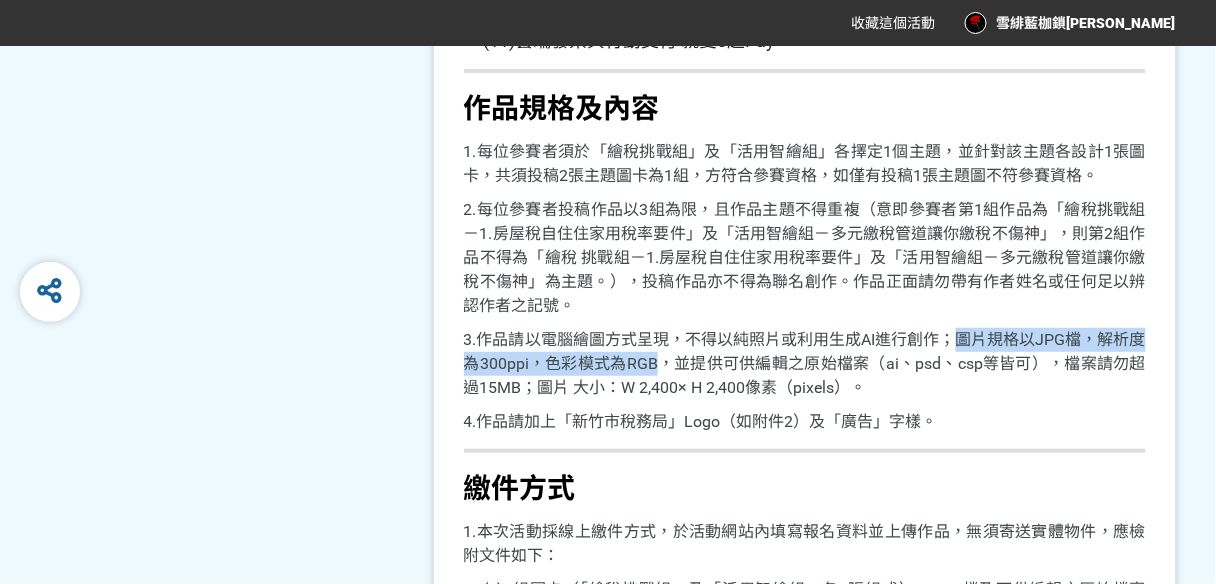 drag, startPoint x: 955, startPoint y: 336, endPoint x: 663, endPoint y: 362, distance: 293.15524 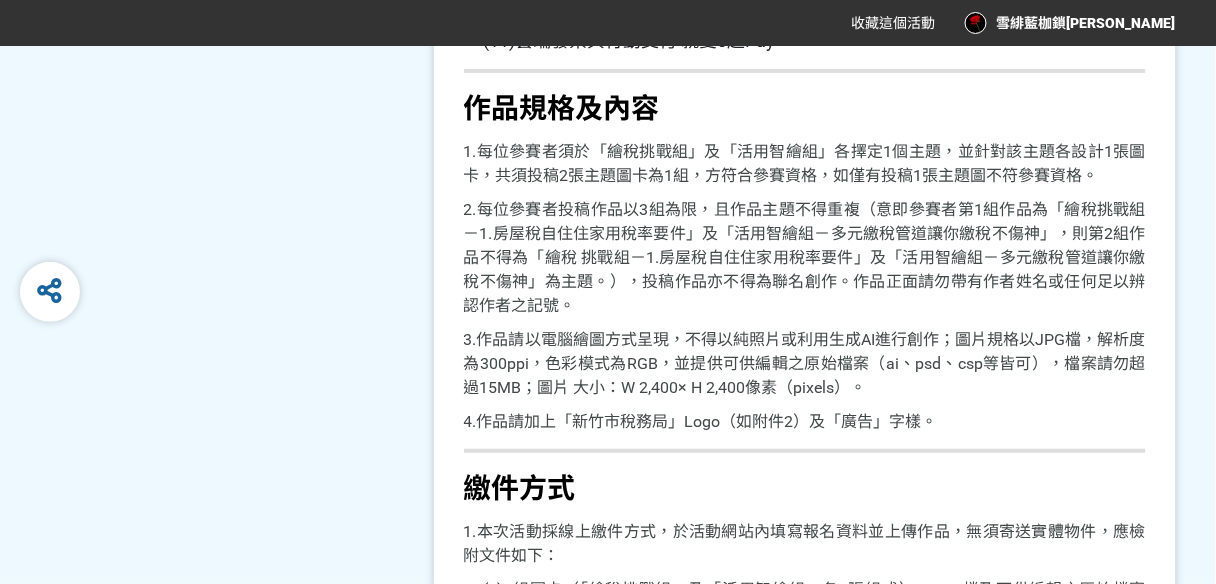 click on "3.作品請以電腦繪圖方式呈現，不得以純照片或利用生成AI進行創作；圖片規格以JPG檔，解析度為300ppi，色彩模式為RGB，並提供可供編輯之原始檔案（ai、psd、csp等皆可），檔案請勿超過15MB；圖片 大小：W 2,400× H 2,400像素（pixels）。" at bounding box center (805, 364) 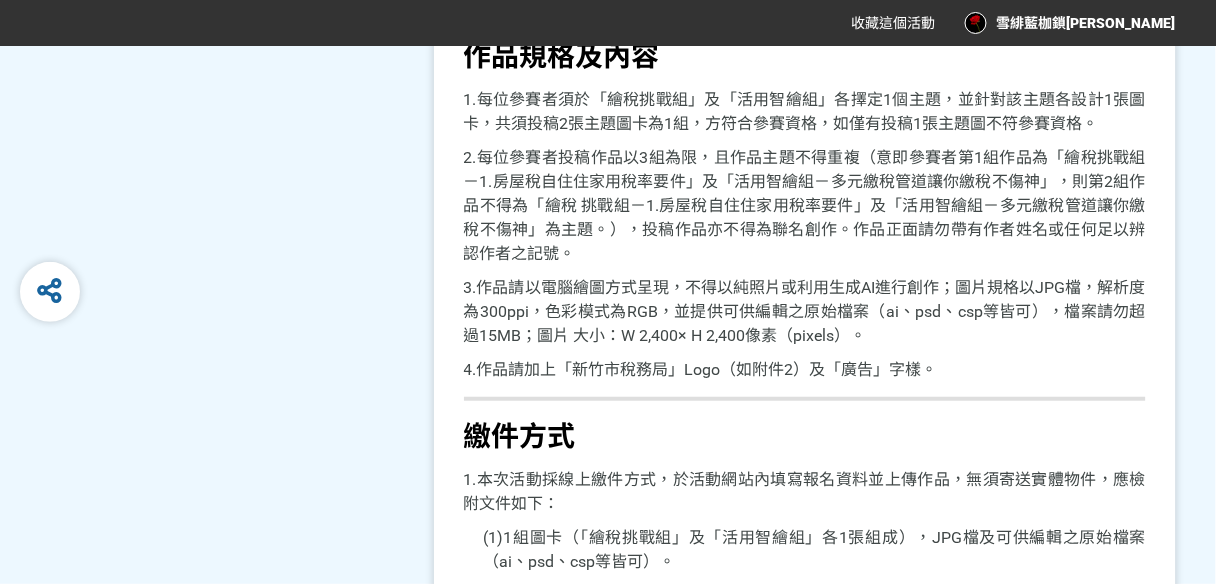 scroll, scrollTop: 2080, scrollLeft: 0, axis: vertical 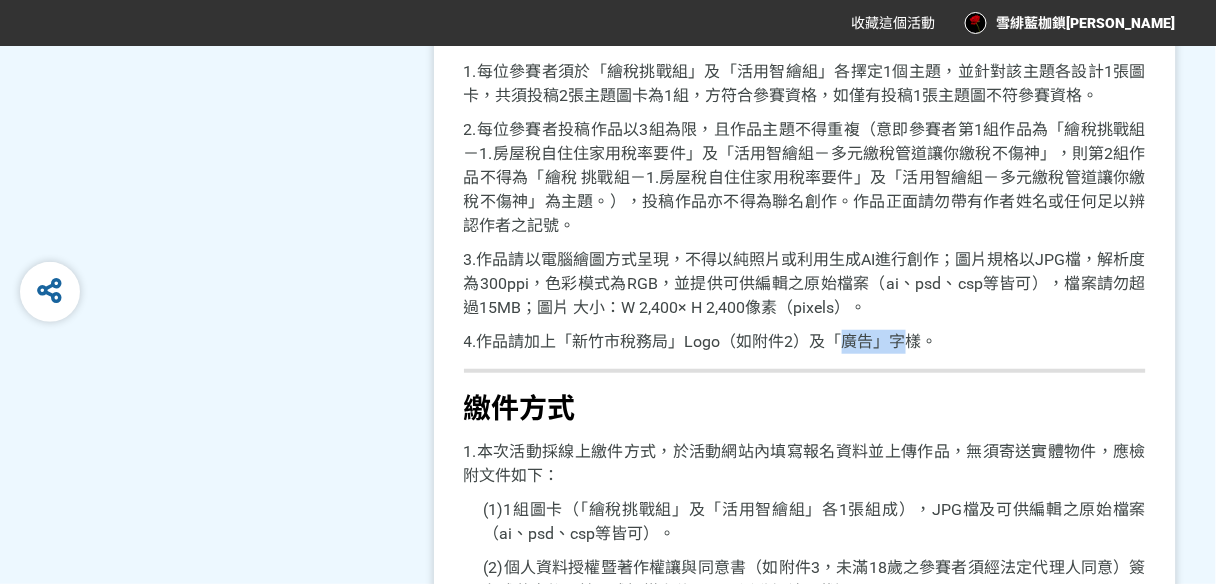 drag, startPoint x: 845, startPoint y: 346, endPoint x: 904, endPoint y: 352, distance: 59.3043 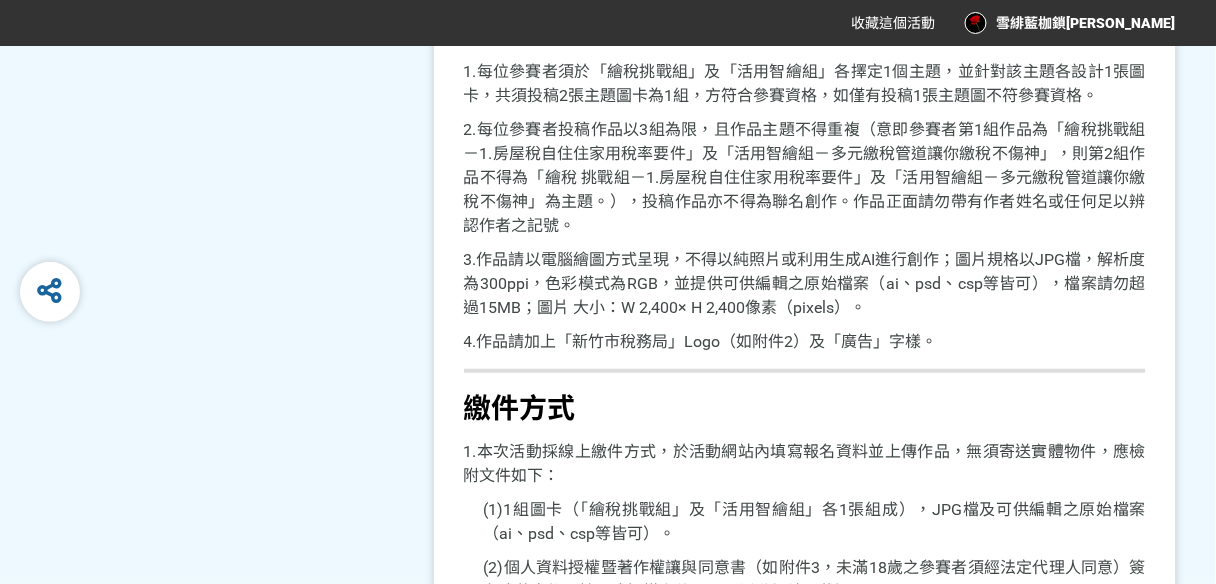 click on "繳件方式" at bounding box center (805, 409) 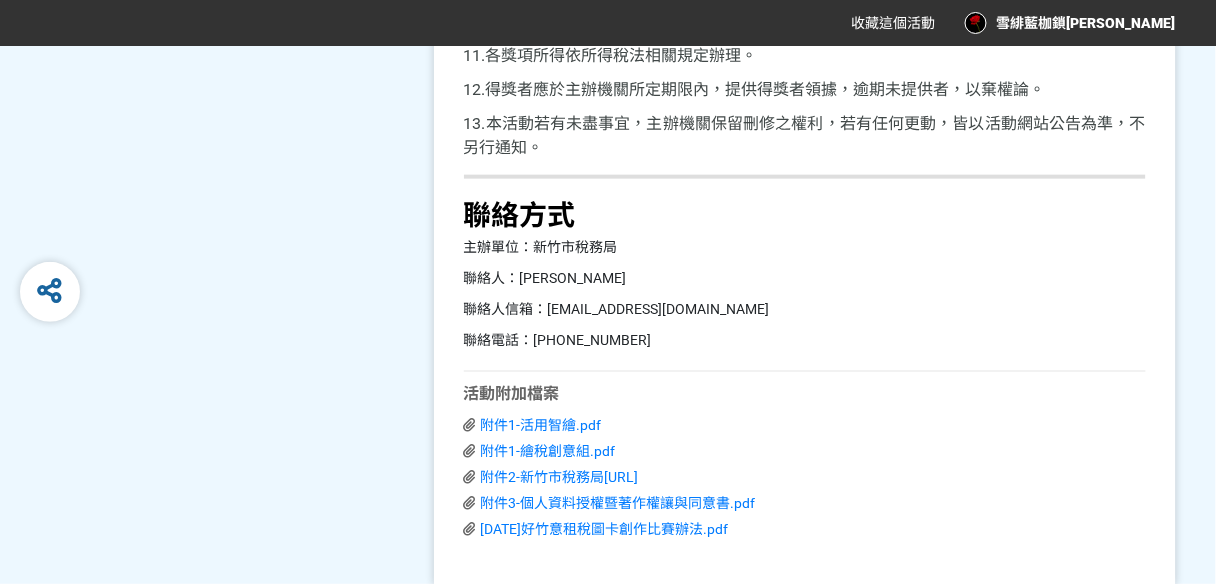 scroll, scrollTop: 4385, scrollLeft: 0, axis: vertical 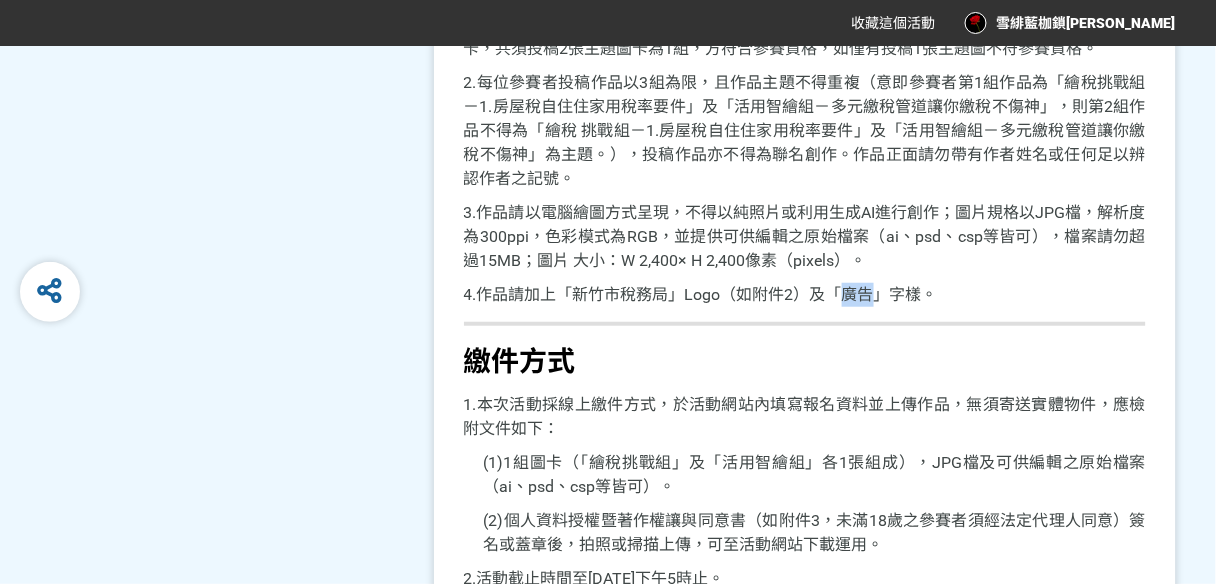 drag, startPoint x: 838, startPoint y: 298, endPoint x: 869, endPoint y: 298, distance: 31 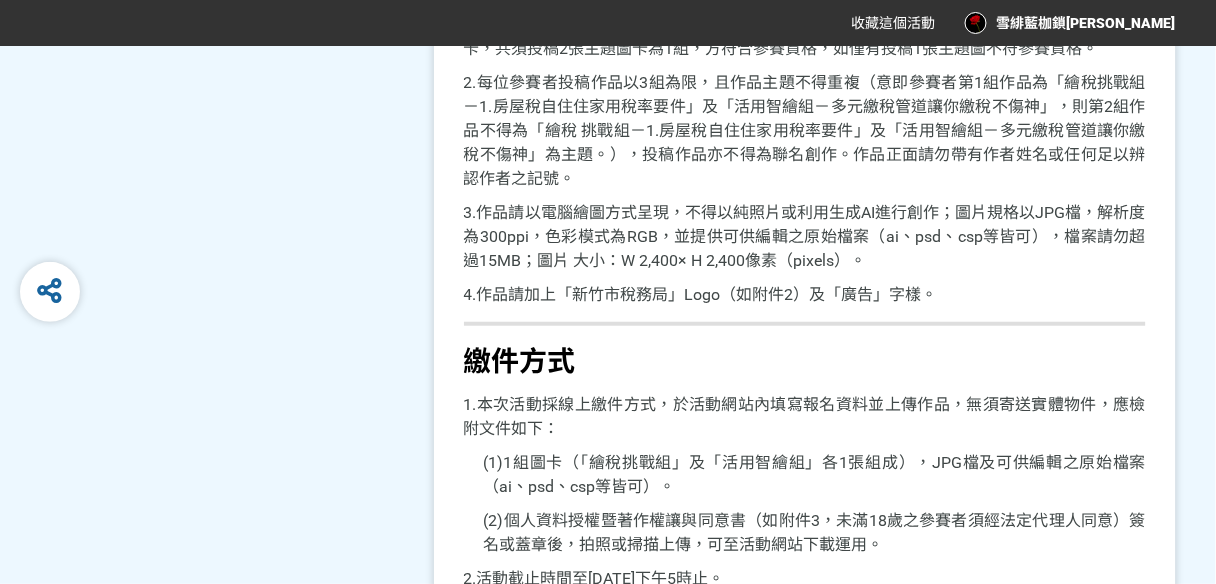 drag, startPoint x: 864, startPoint y: 335, endPoint x: 851, endPoint y: 334, distance: 13.038404 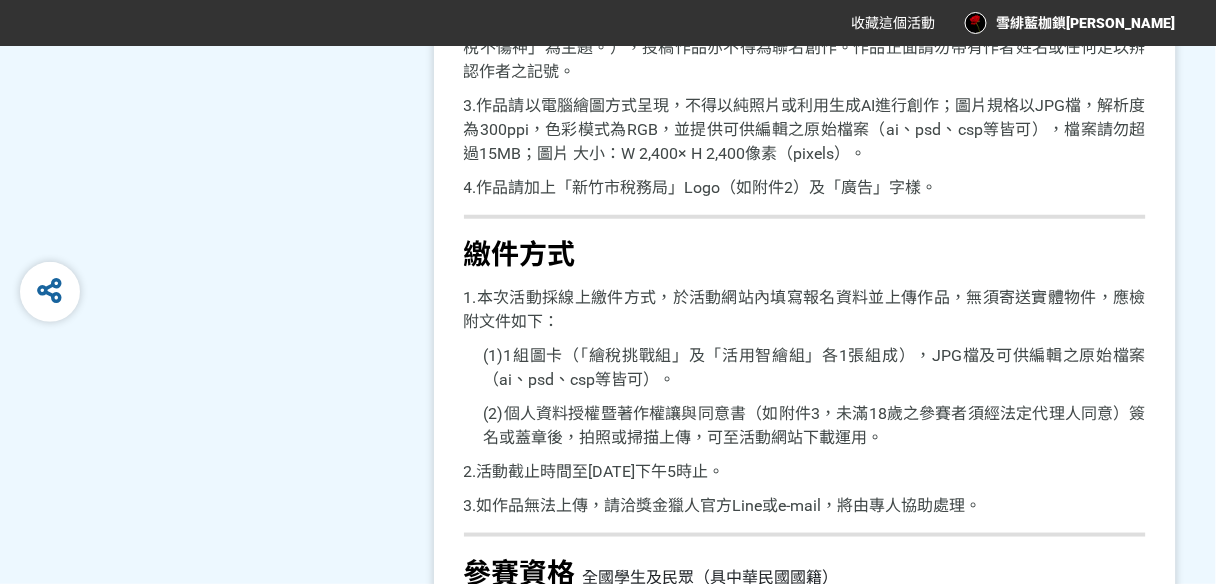scroll, scrollTop: 2207, scrollLeft: 0, axis: vertical 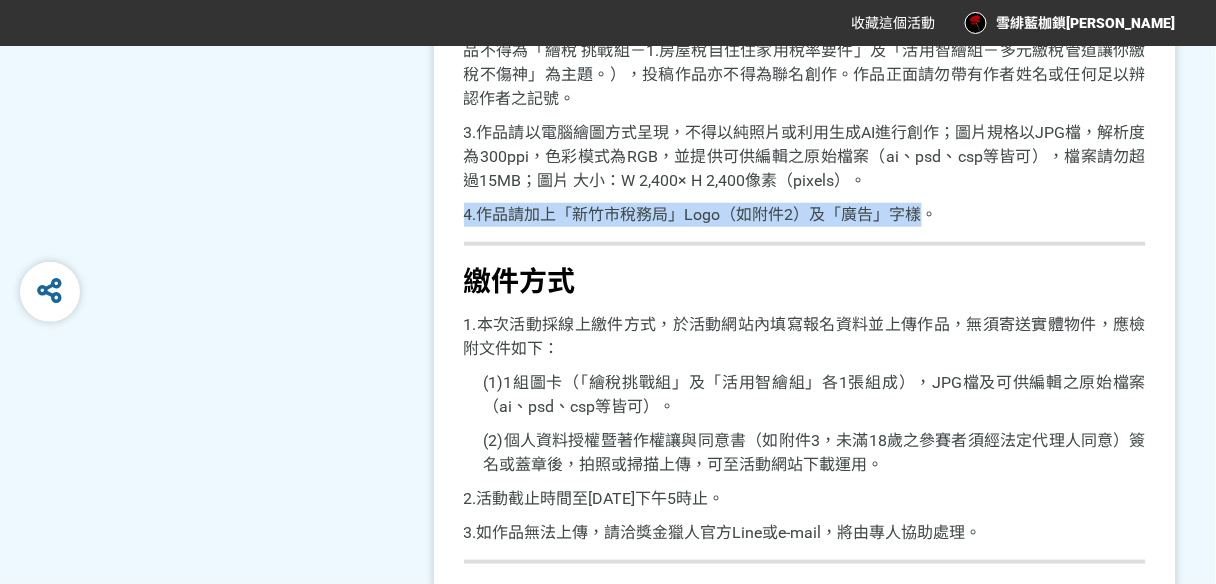 drag, startPoint x: 458, startPoint y: 209, endPoint x: 929, endPoint y: 213, distance: 471.017 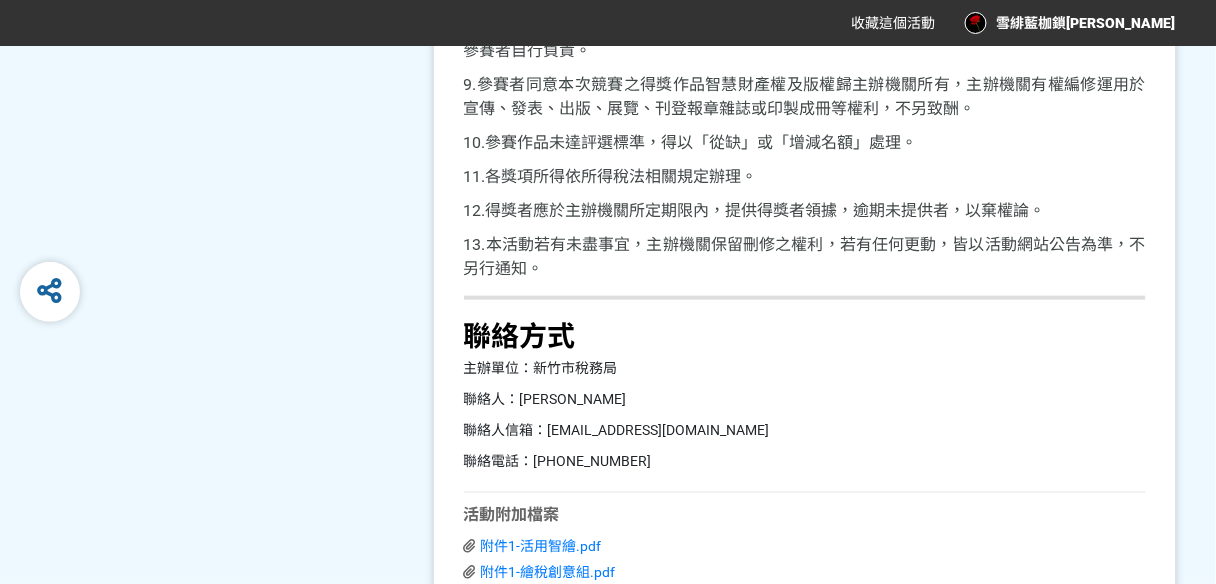 scroll, scrollTop: 4385, scrollLeft: 0, axis: vertical 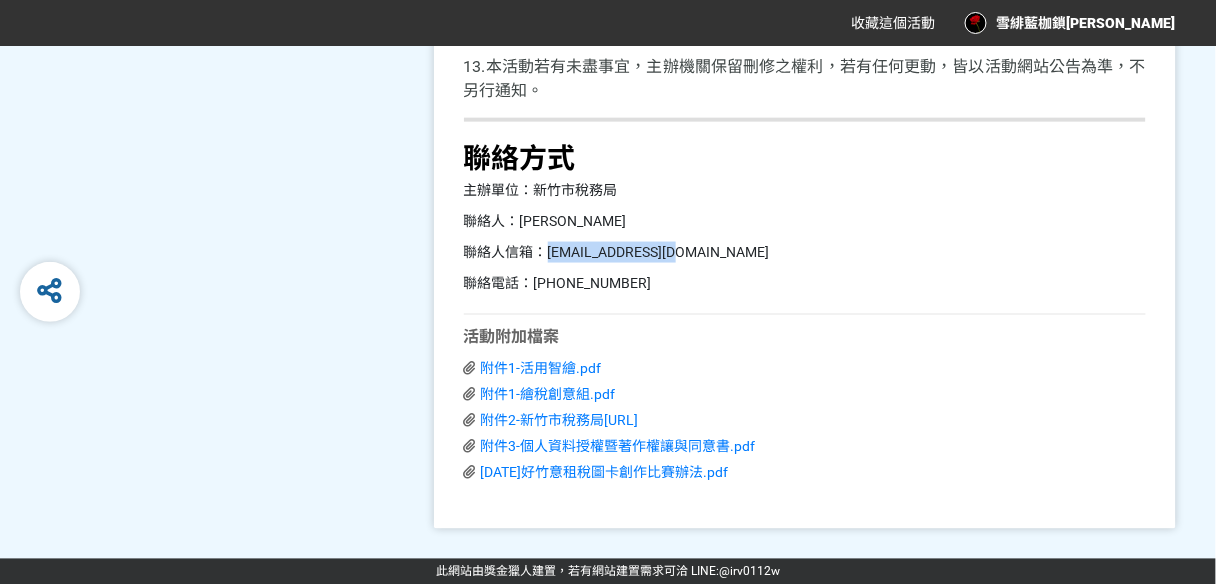 drag, startPoint x: 548, startPoint y: 251, endPoint x: 680, endPoint y: 252, distance: 132.00378 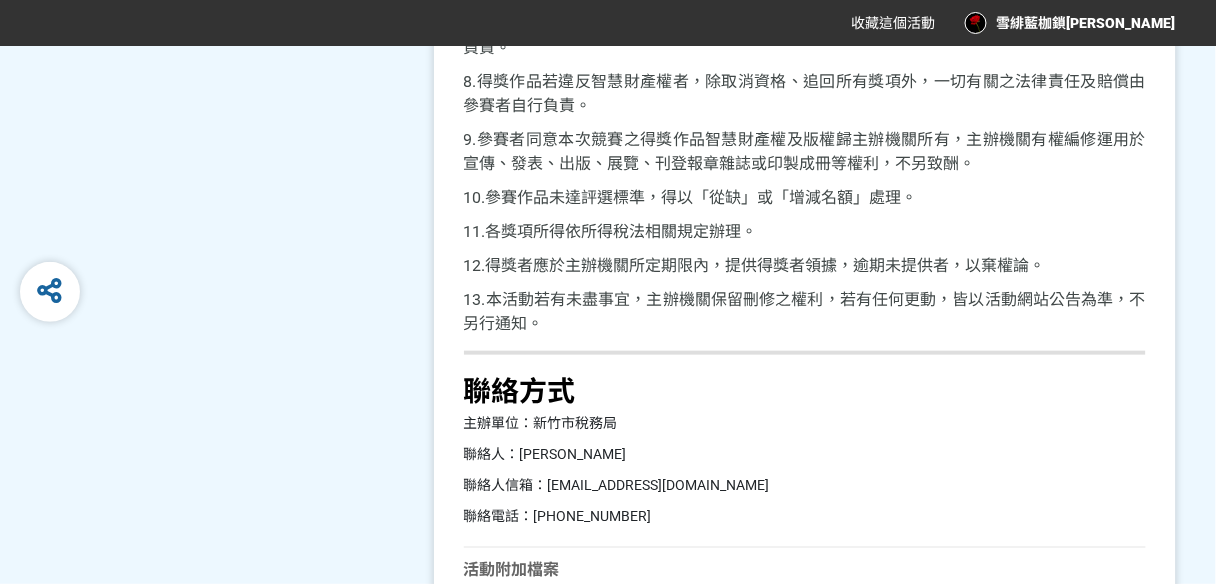 scroll, scrollTop: 4145, scrollLeft: 0, axis: vertical 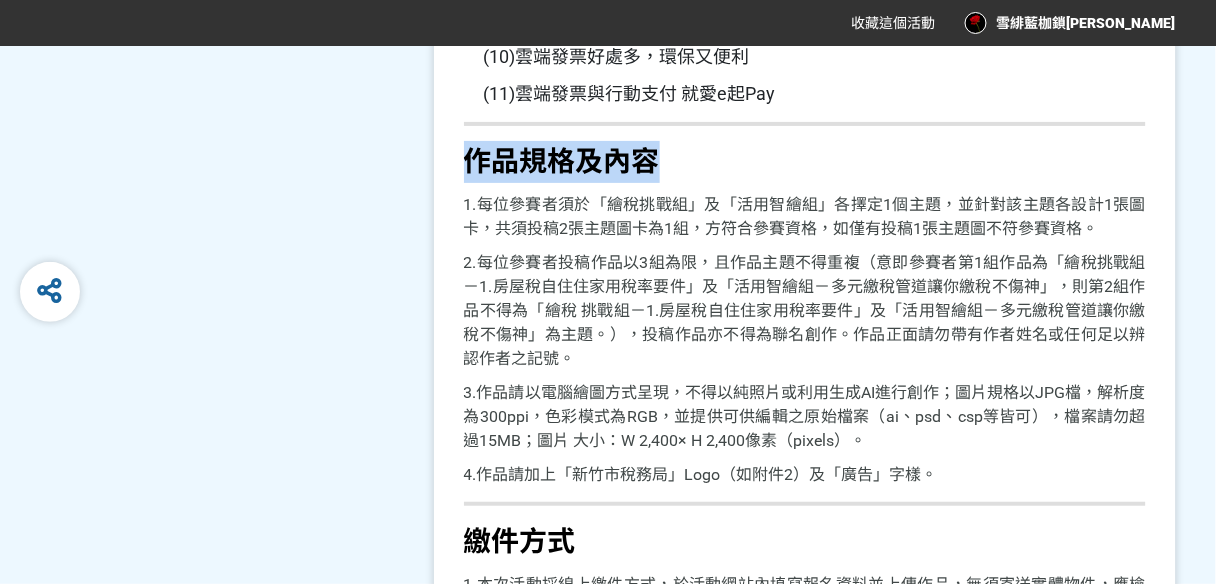 drag, startPoint x: 455, startPoint y: 158, endPoint x: 680, endPoint y: 149, distance: 225.17993 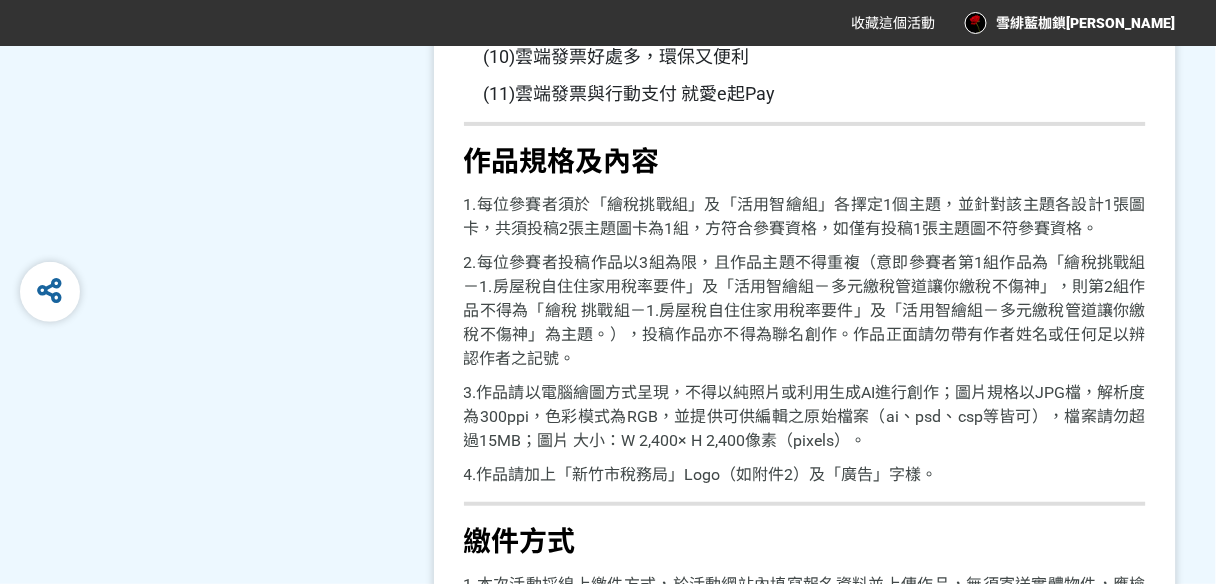 click on "2.每位參賽者投稿作品以3組為限，且作品主題不得重複（意即參賽者第1組作品為「繪稅挑戰組－1.房屋稅自住住家用稅率要件」及「活用智繪組－多元繳稅管道讓你繳稅不傷神」，則第2組作品不得為「繪稅 挑戰組－1.房屋稅自住住家用稅率要件」及「活用智繪組－多元繳稅管道讓你繳稅不傷神」為主題。），投稿作品亦不得為聯名創作。作品正面請勿帶有作者姓名或任何足以辨認作者之記號。" at bounding box center (805, 310) 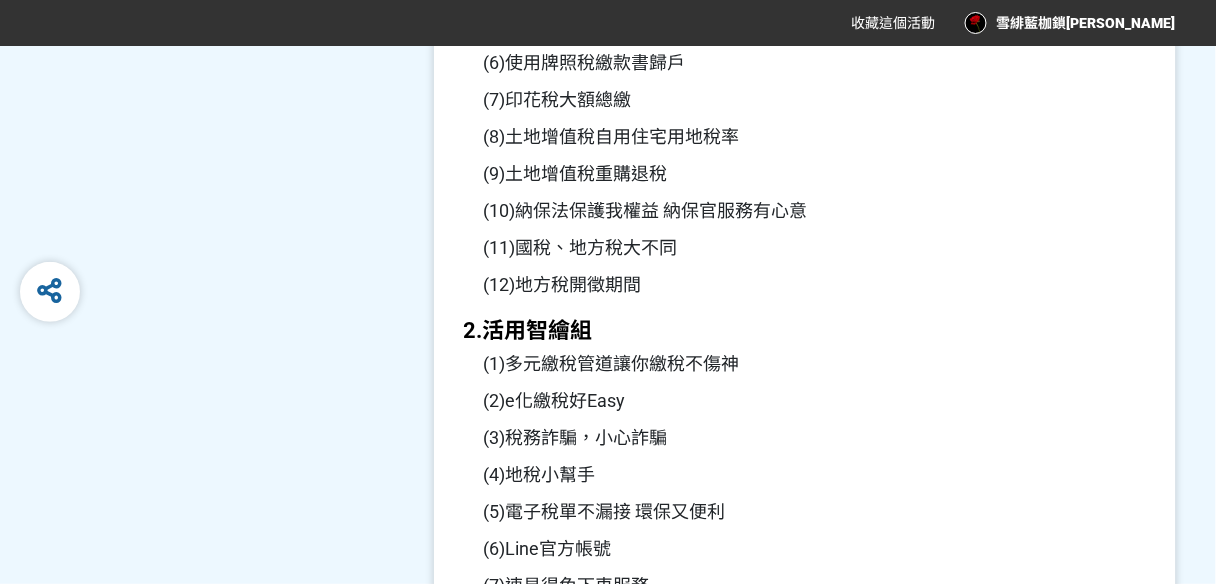 scroll, scrollTop: 1067, scrollLeft: 0, axis: vertical 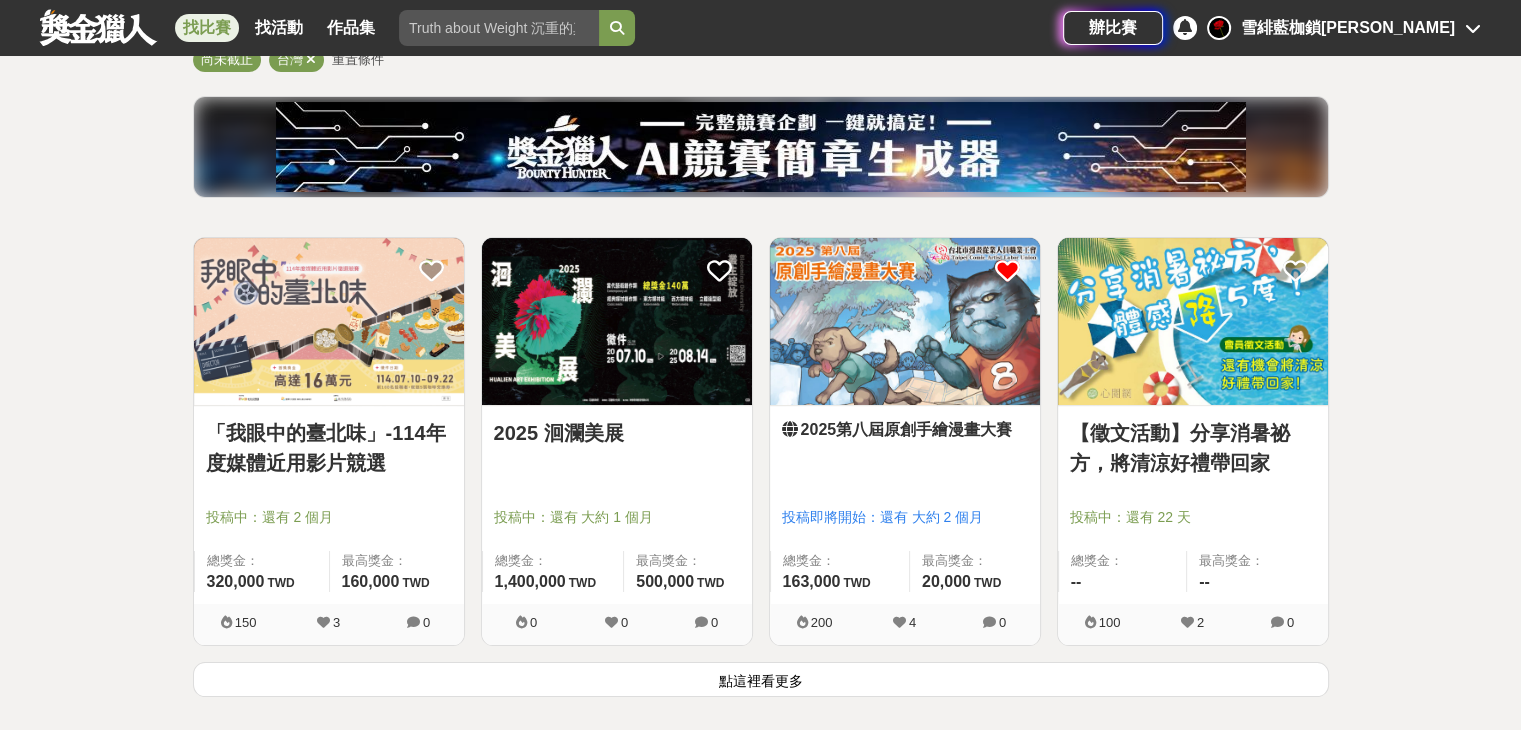 click at bounding box center (617, 321) 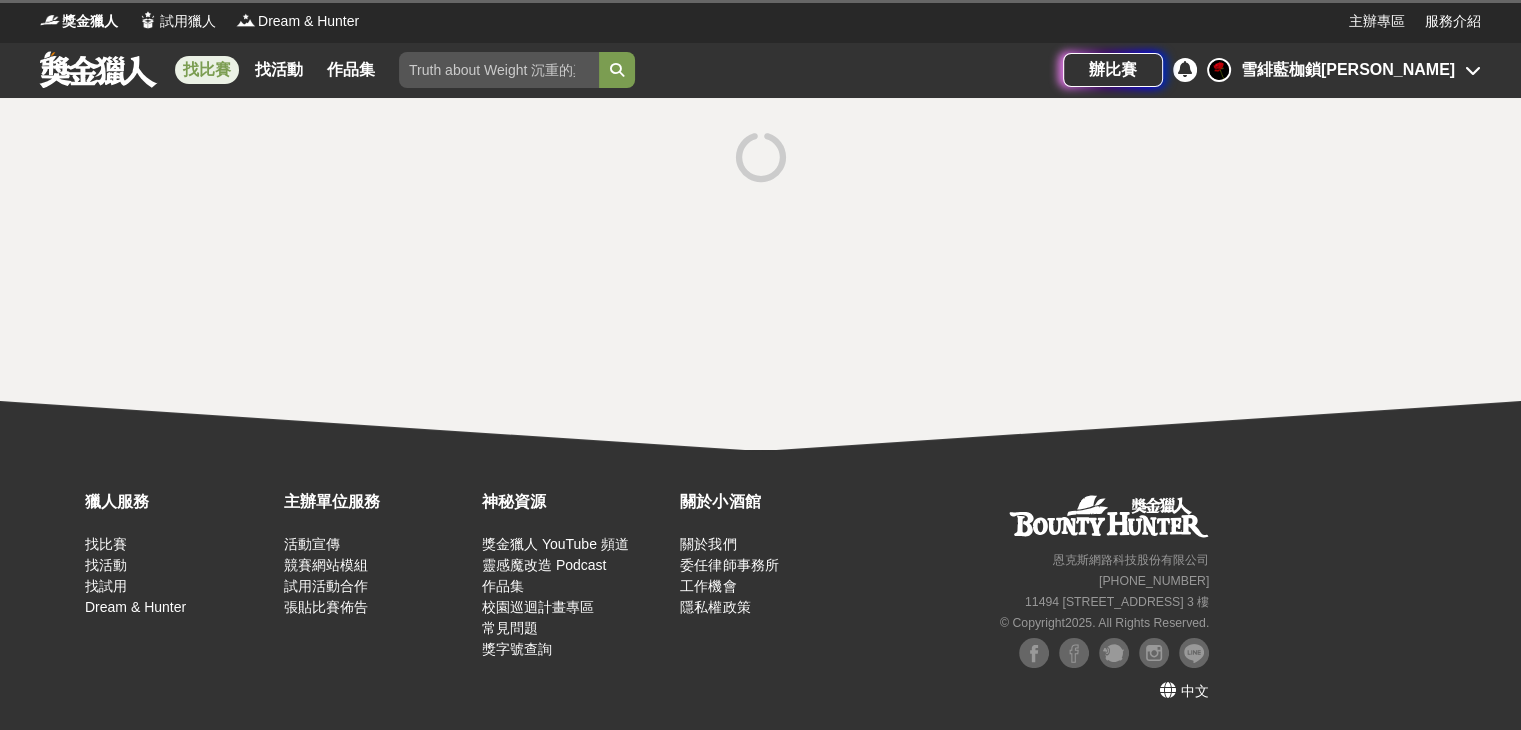 scroll, scrollTop: 0, scrollLeft: 0, axis: both 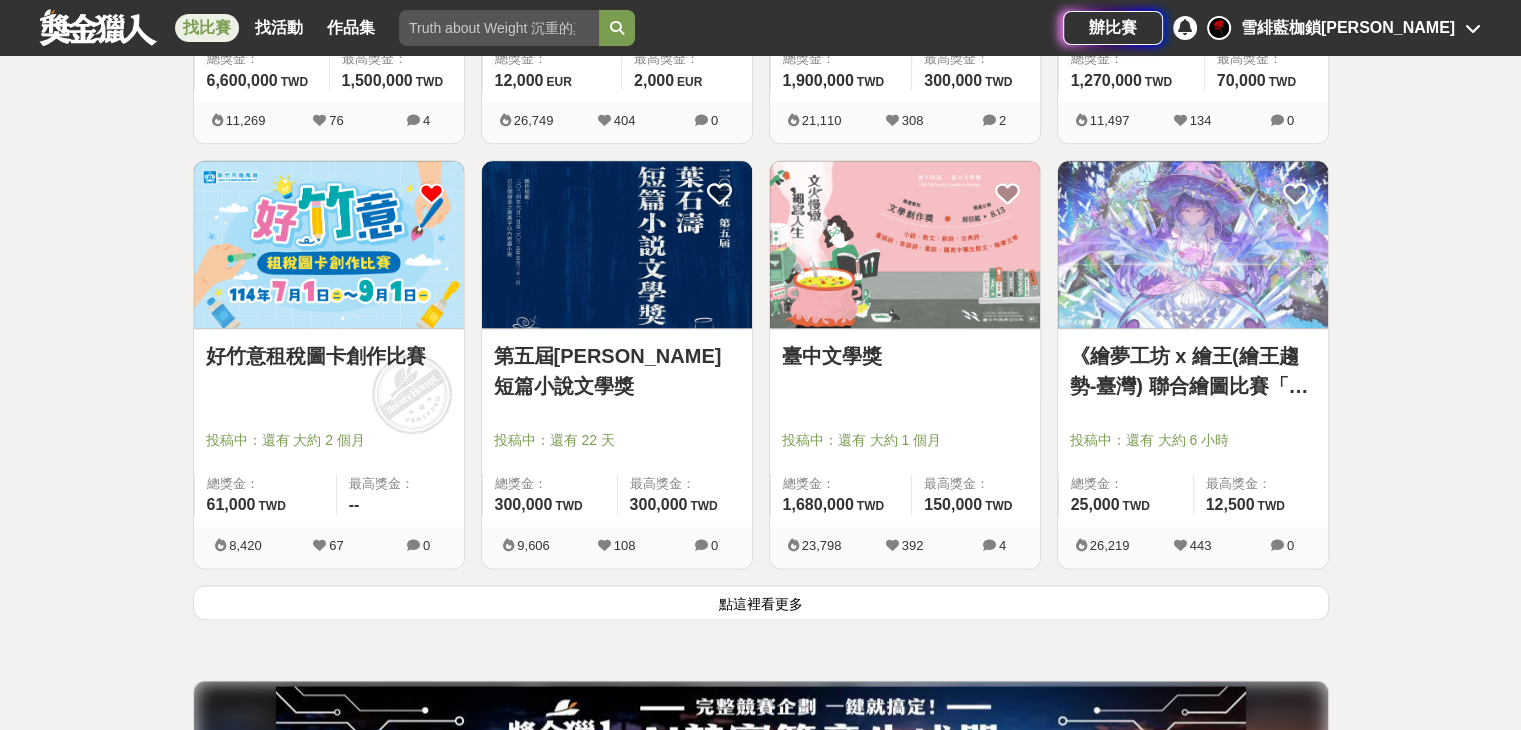 click at bounding box center [1193, 244] 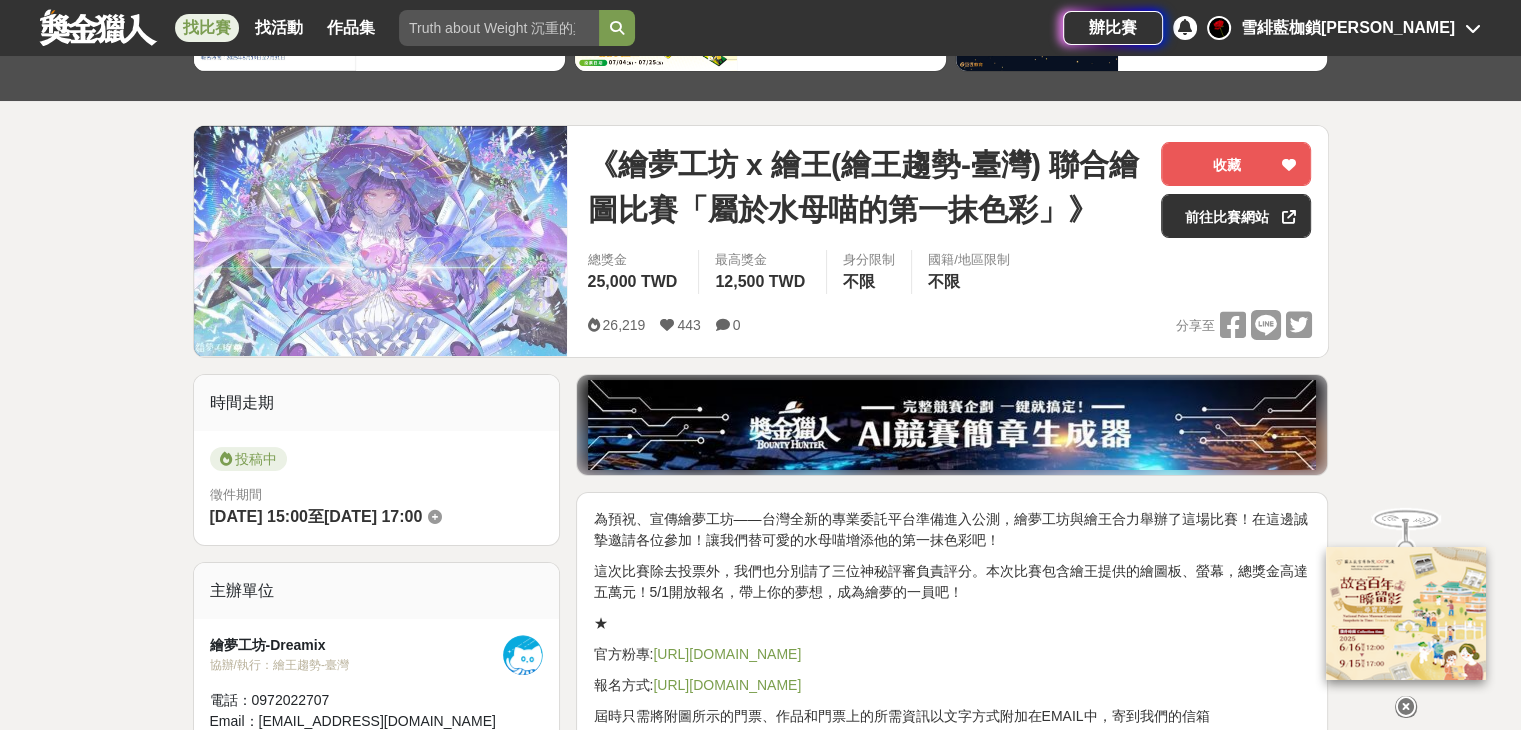 scroll, scrollTop: 0, scrollLeft: 0, axis: both 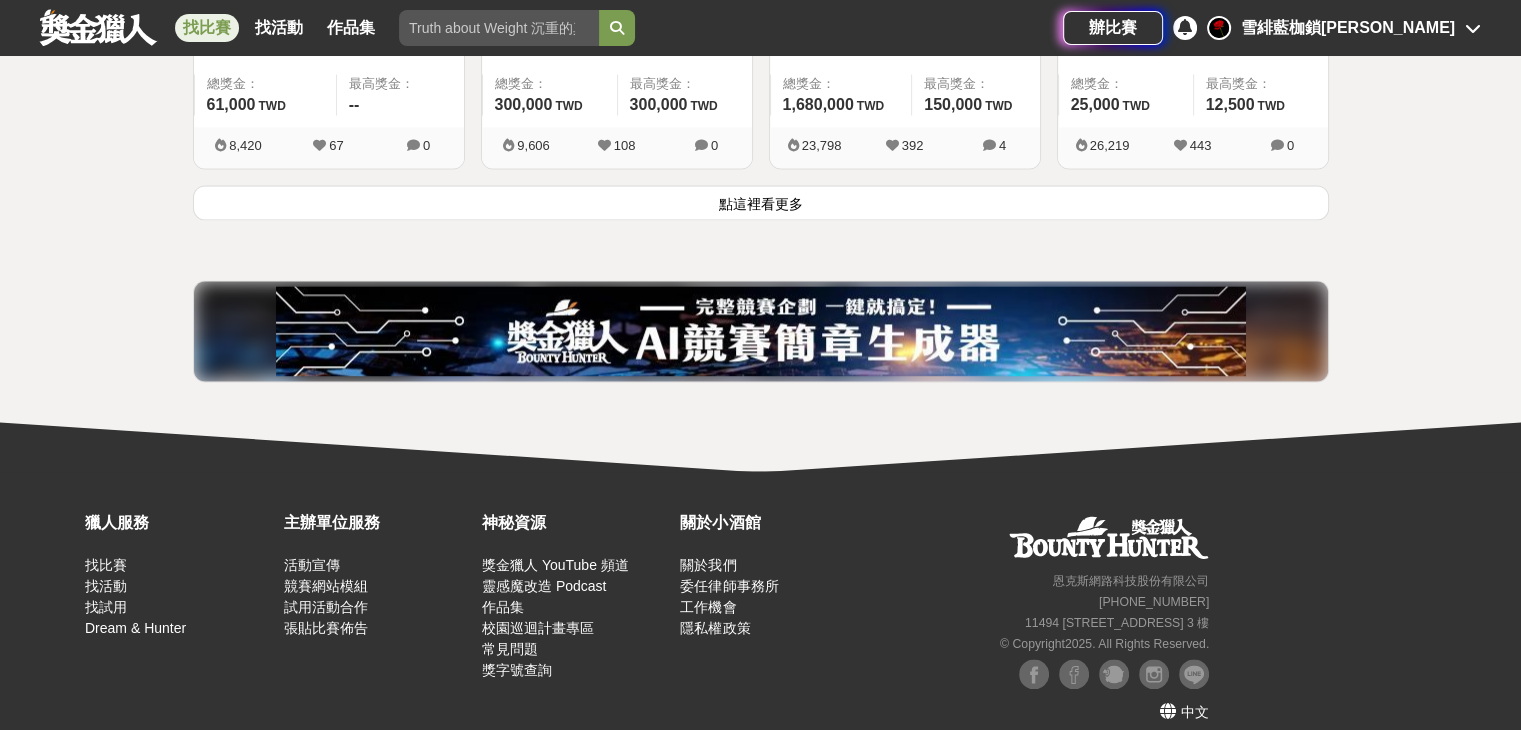 click on "點這裡看更多" at bounding box center [761, 202] 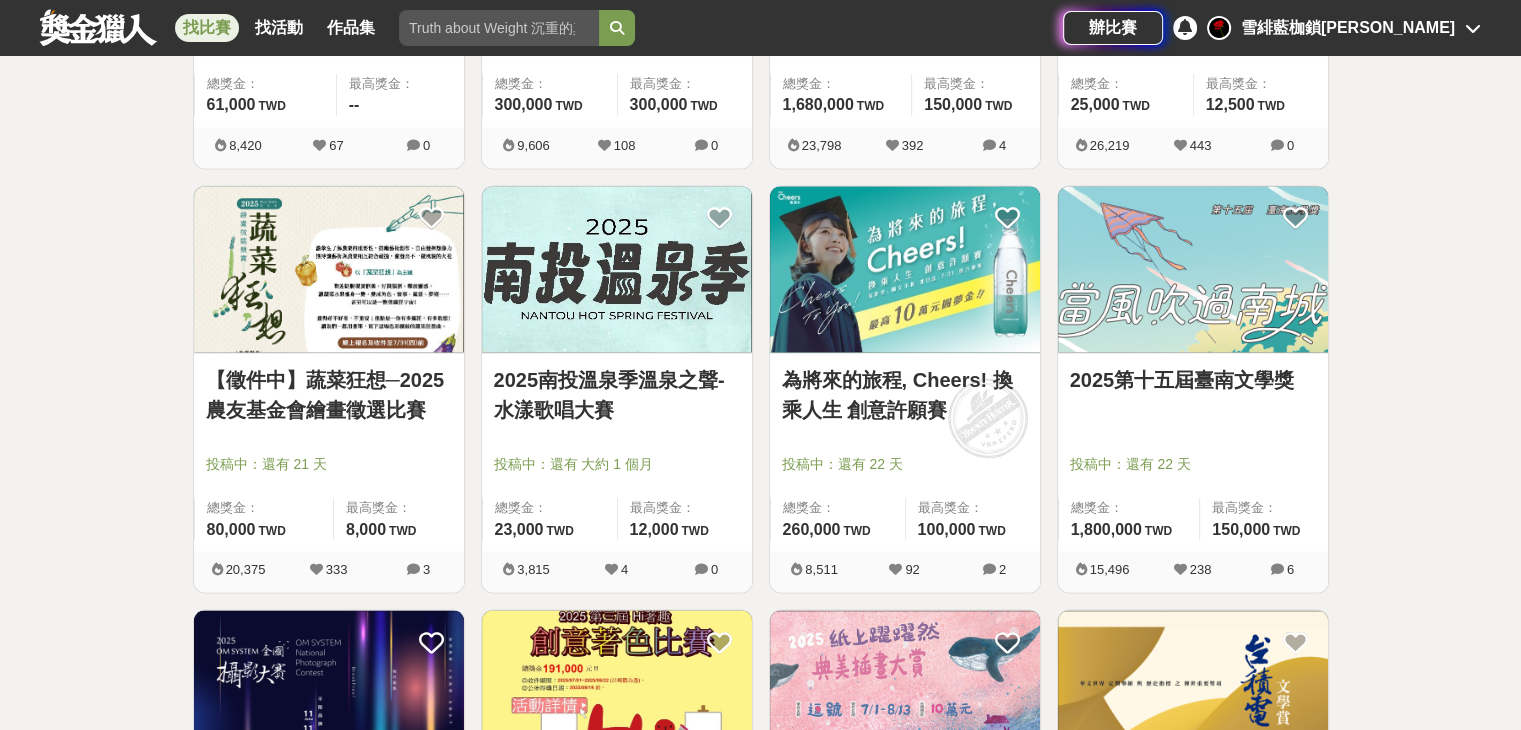 click at bounding box center [329, 269] 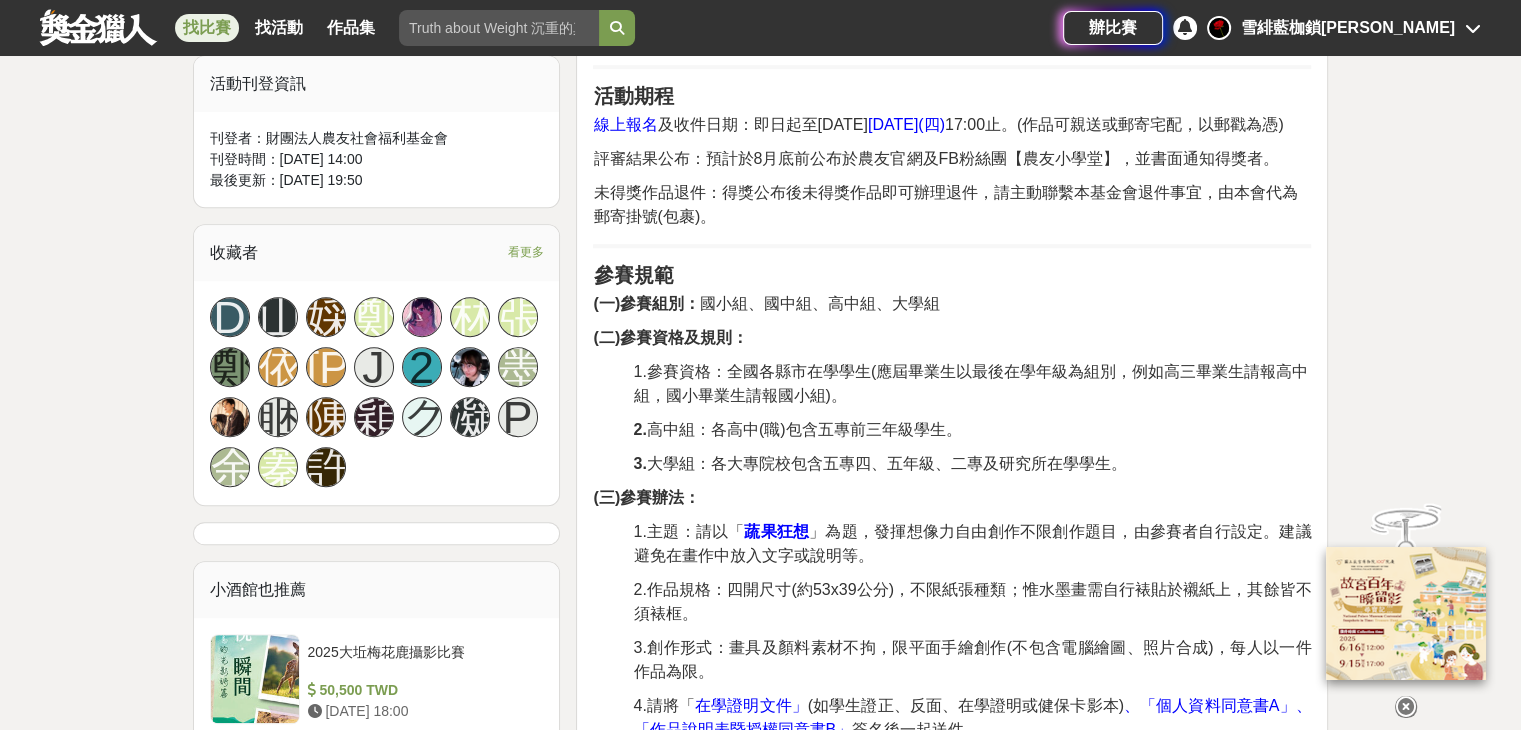 scroll, scrollTop: 900, scrollLeft: 0, axis: vertical 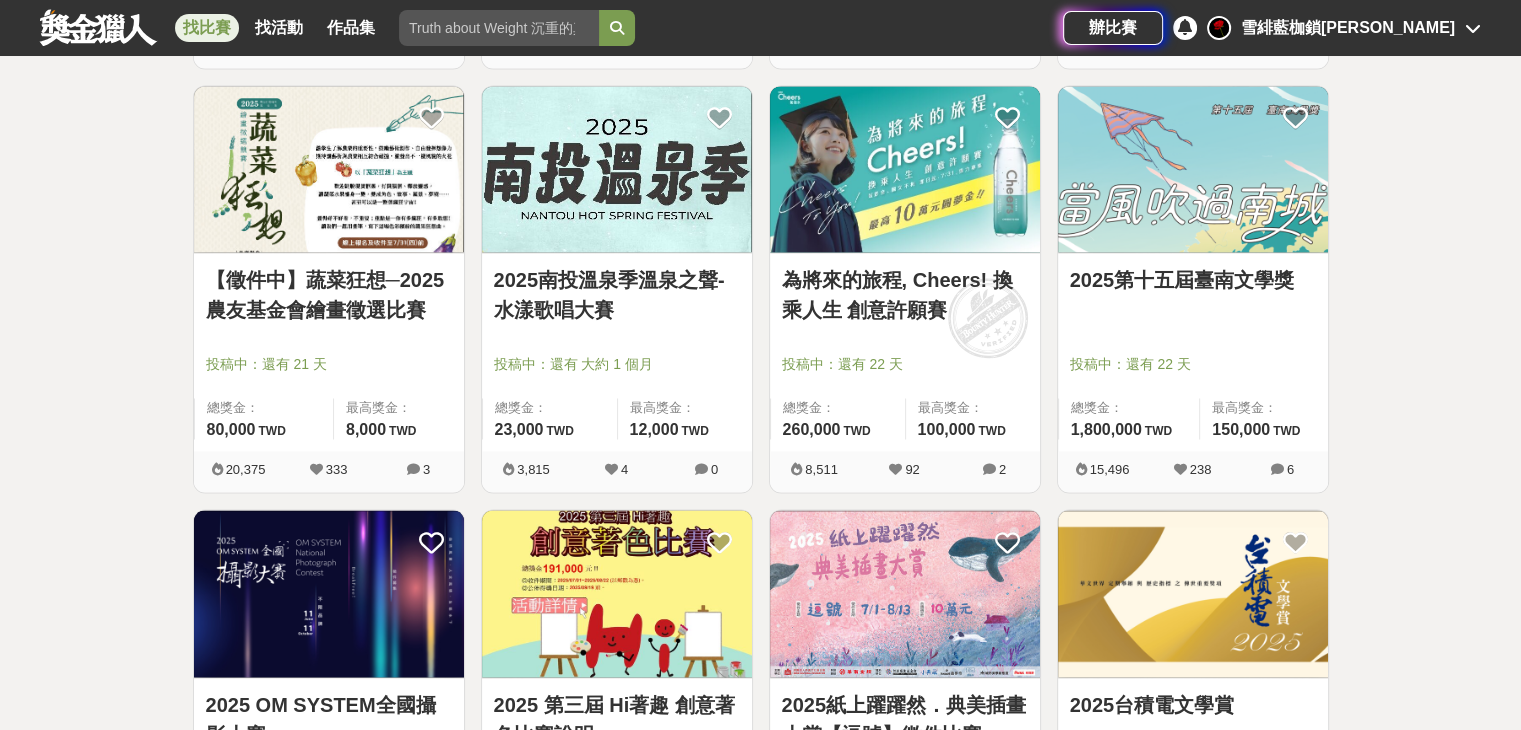click on "為將來的旅程, Cheers! 換乘人生 創意許願賽" at bounding box center (905, 295) 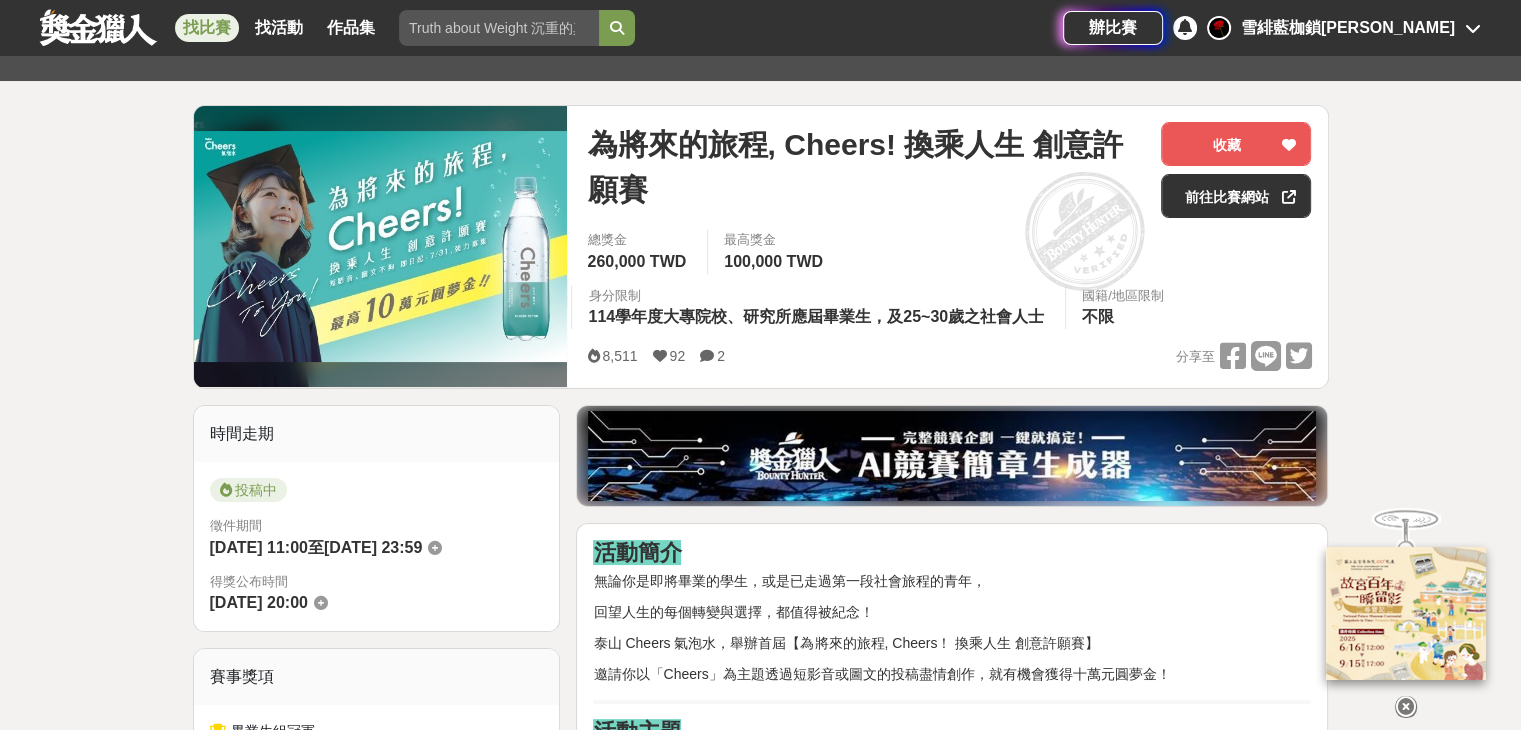scroll, scrollTop: 0, scrollLeft: 0, axis: both 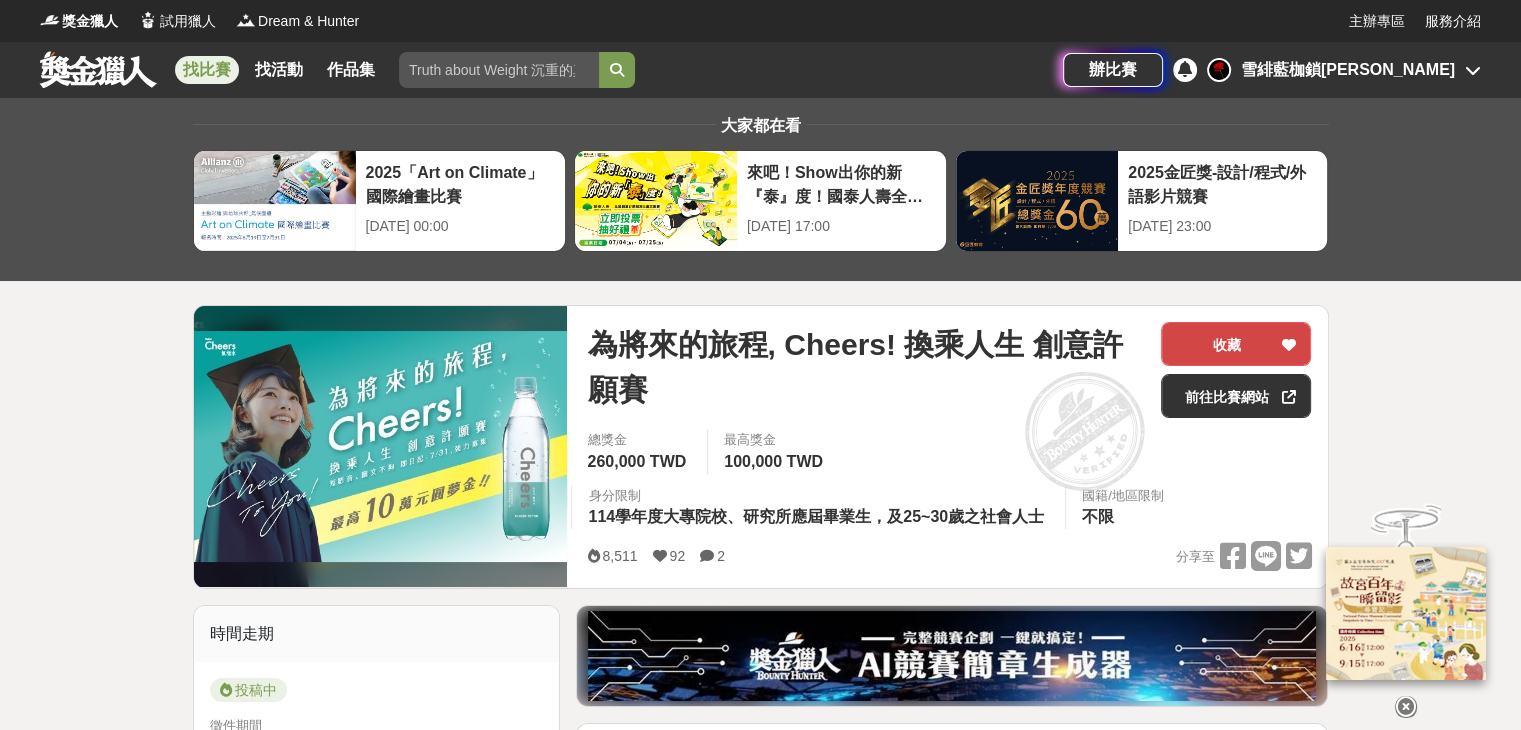 click on "收藏" at bounding box center (1236, 344) 